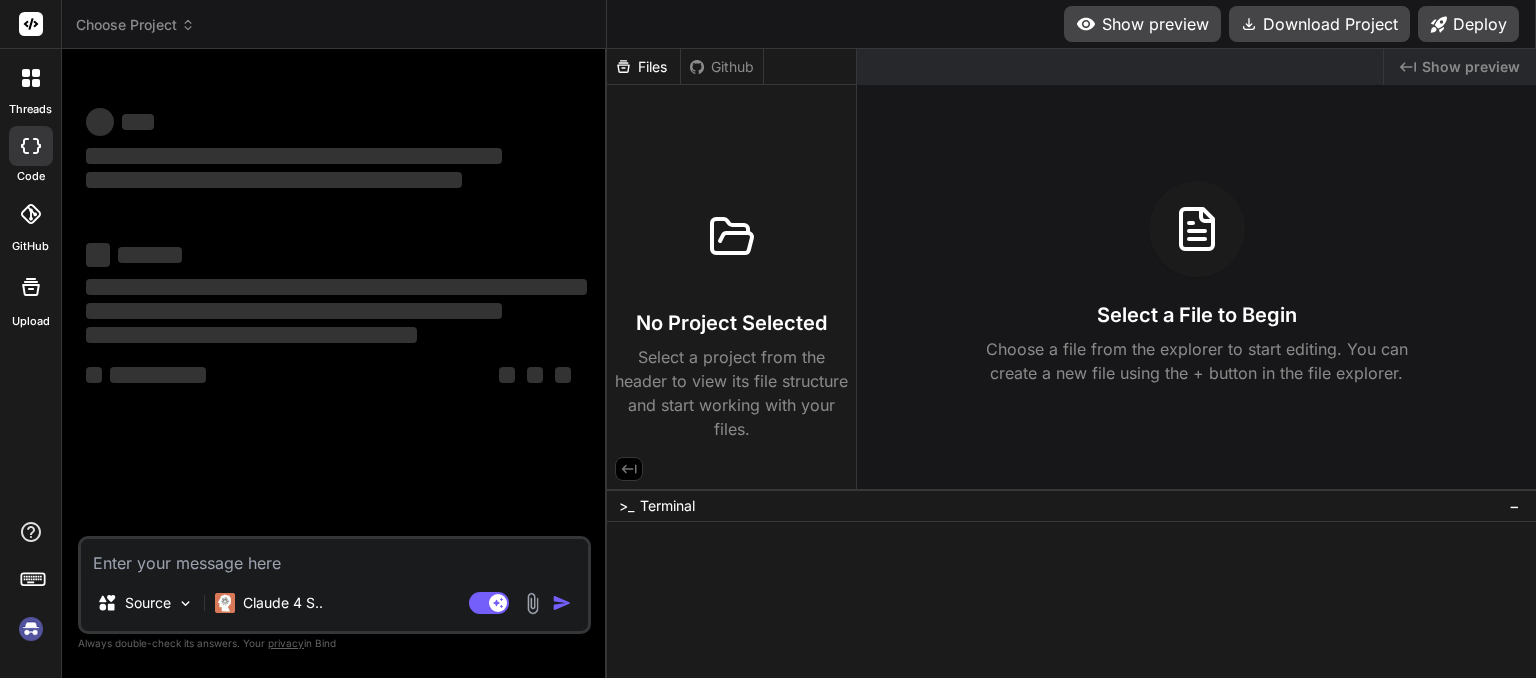 scroll, scrollTop: 0, scrollLeft: 0, axis: both 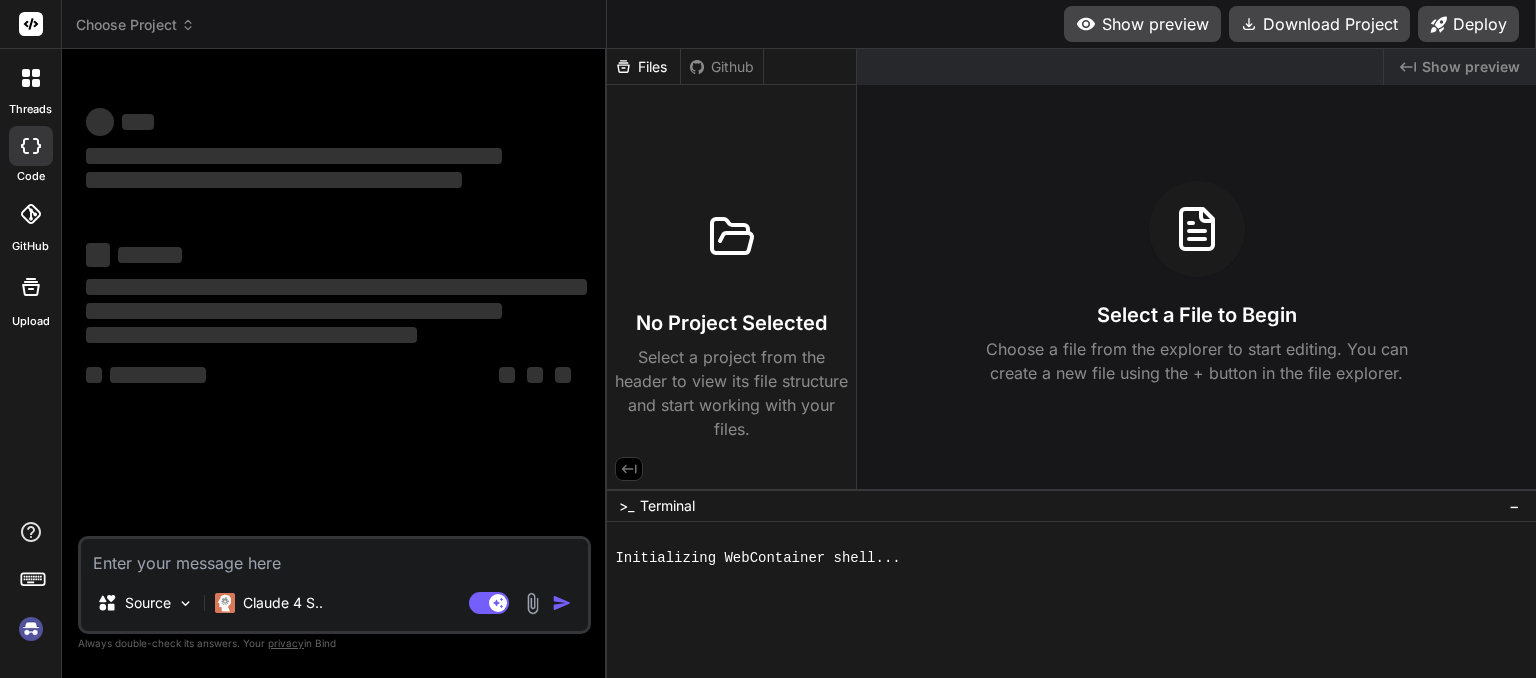 type on "x" 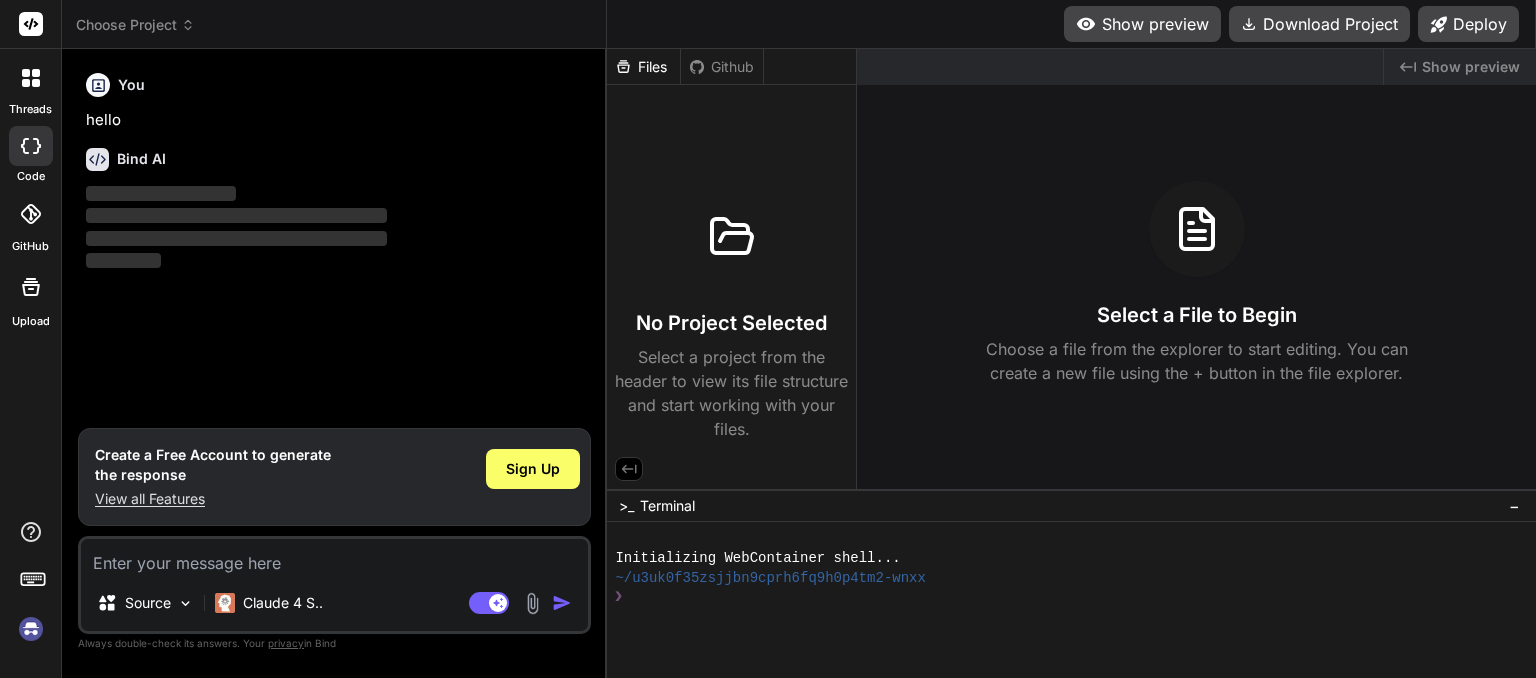 click at bounding box center [31, 629] 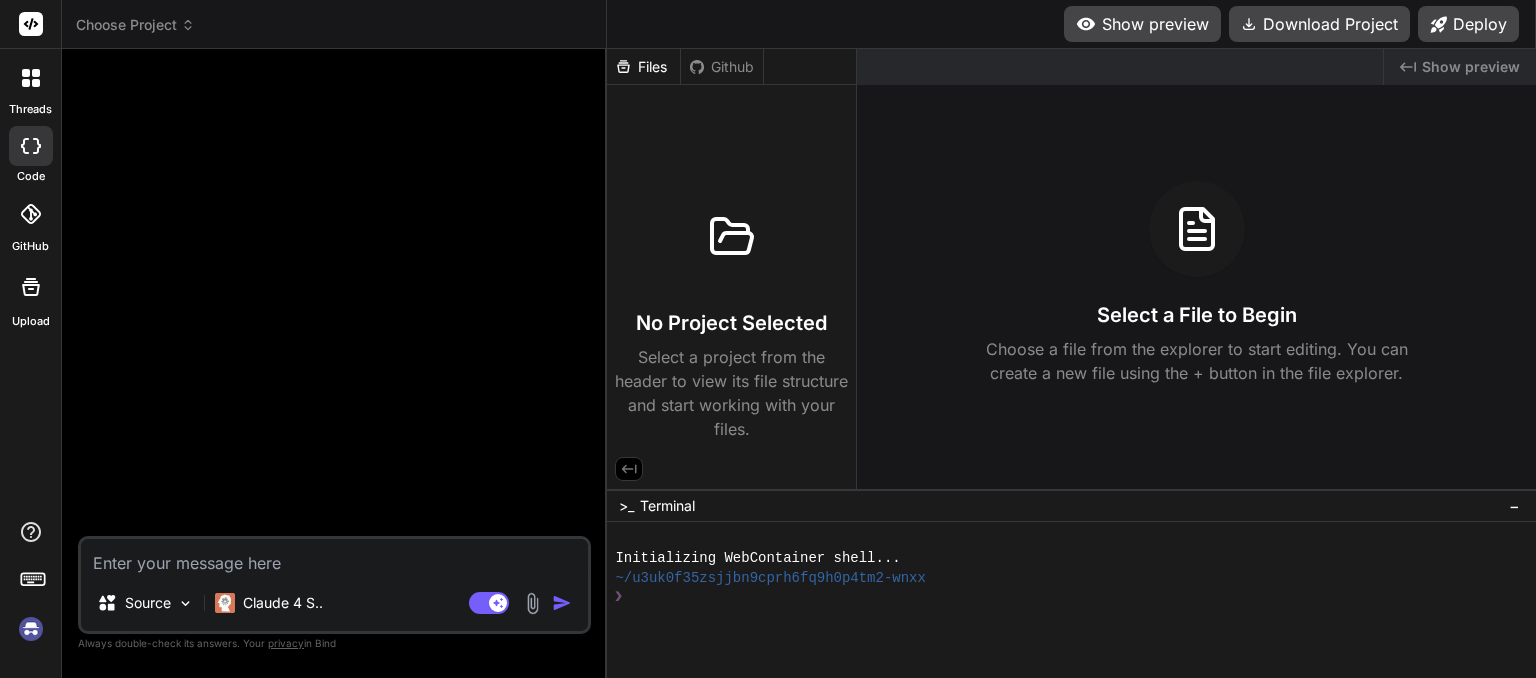 scroll, scrollTop: 19, scrollLeft: 0, axis: vertical 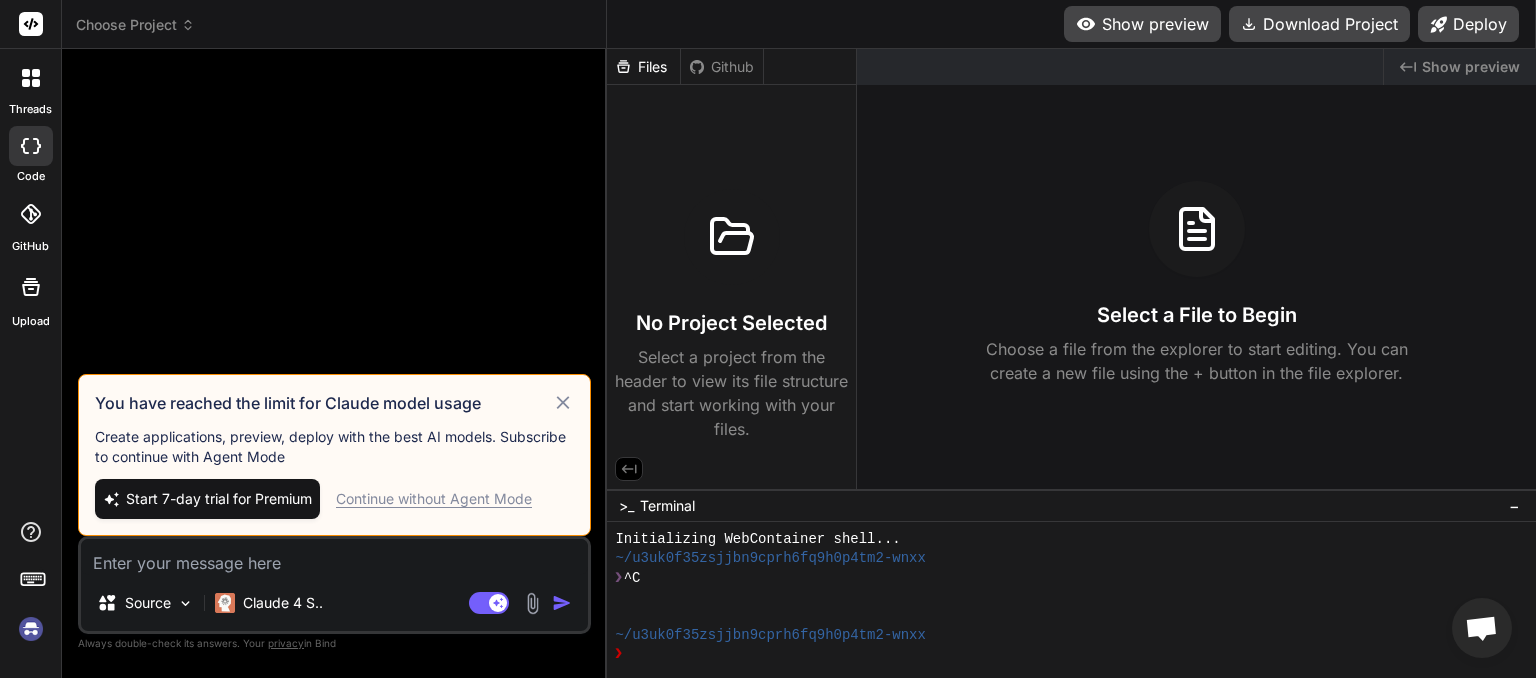 click on "Continue without Agent Mode" at bounding box center (434, 499) 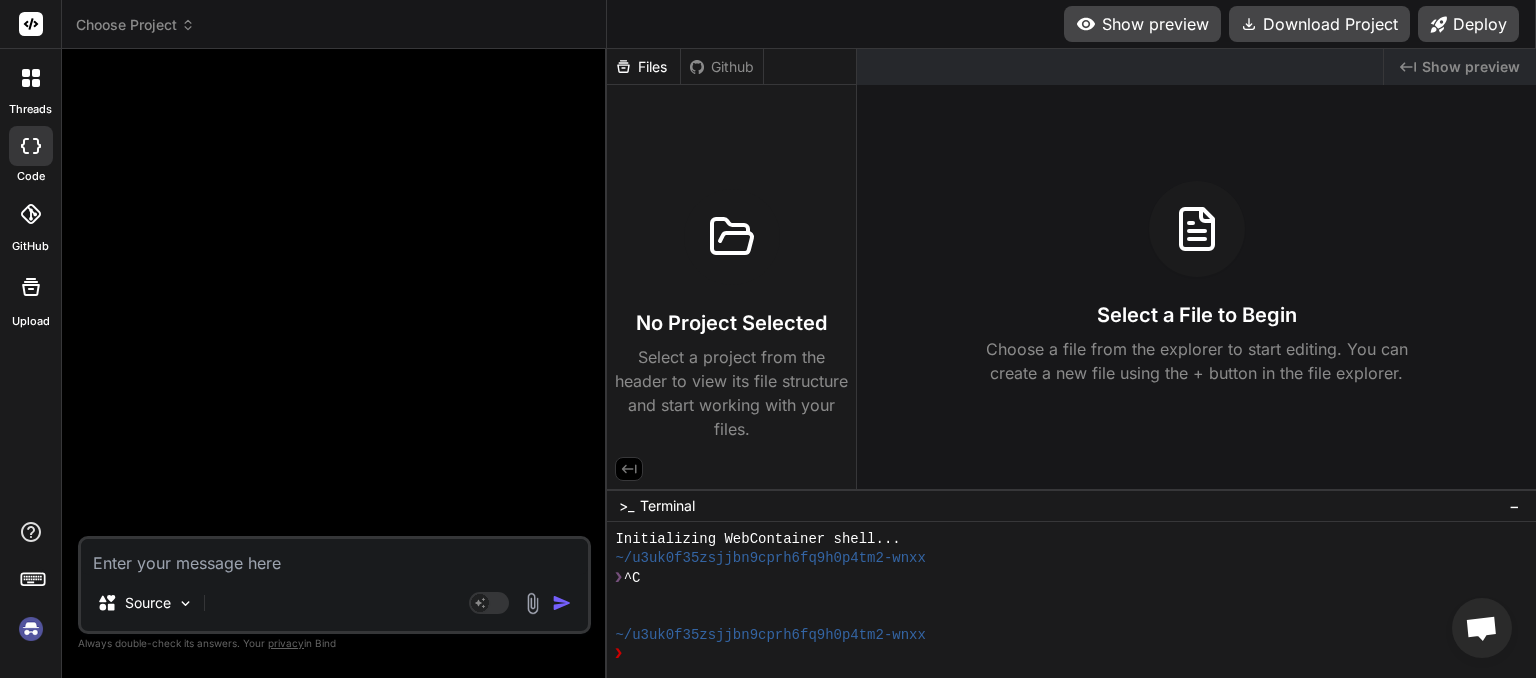 click on "Choose Project" at bounding box center [135, 25] 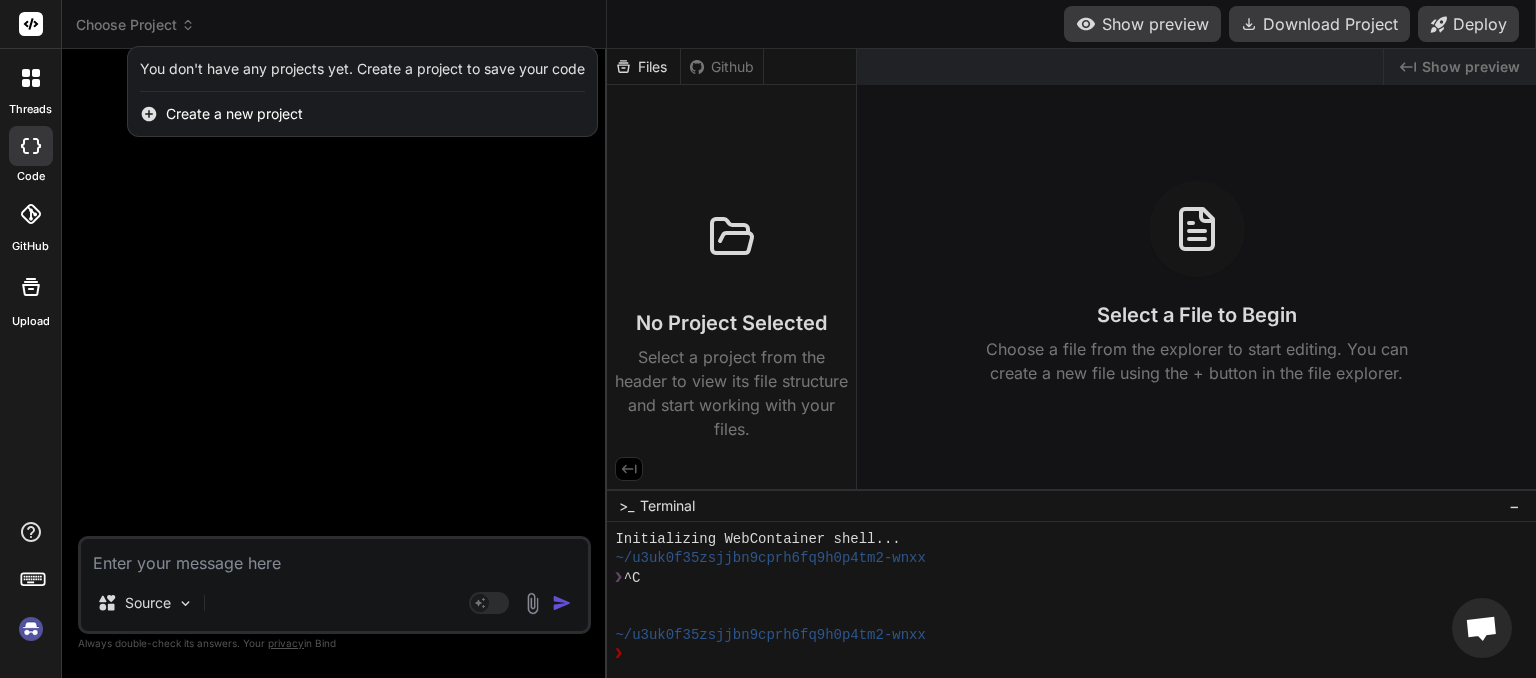 click at bounding box center (768, 339) 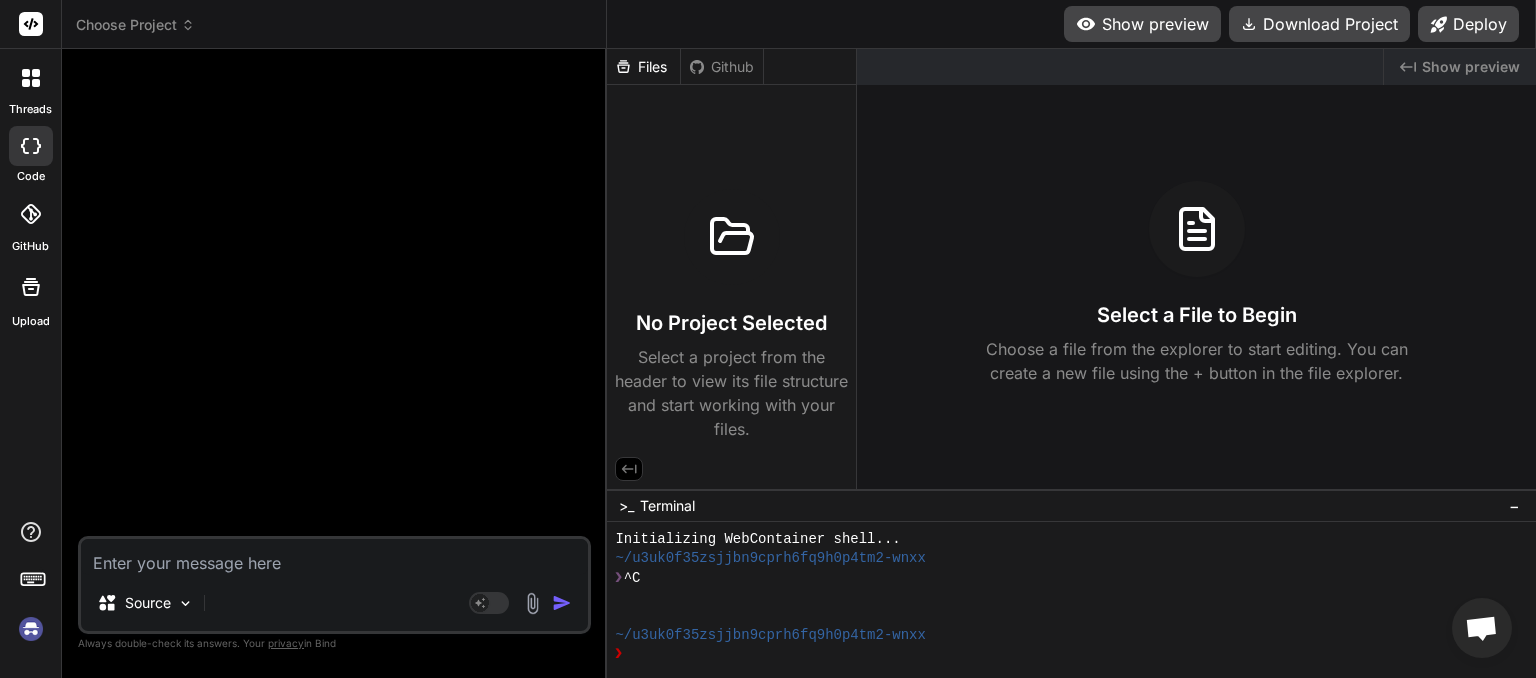 click at bounding box center (31, 629) 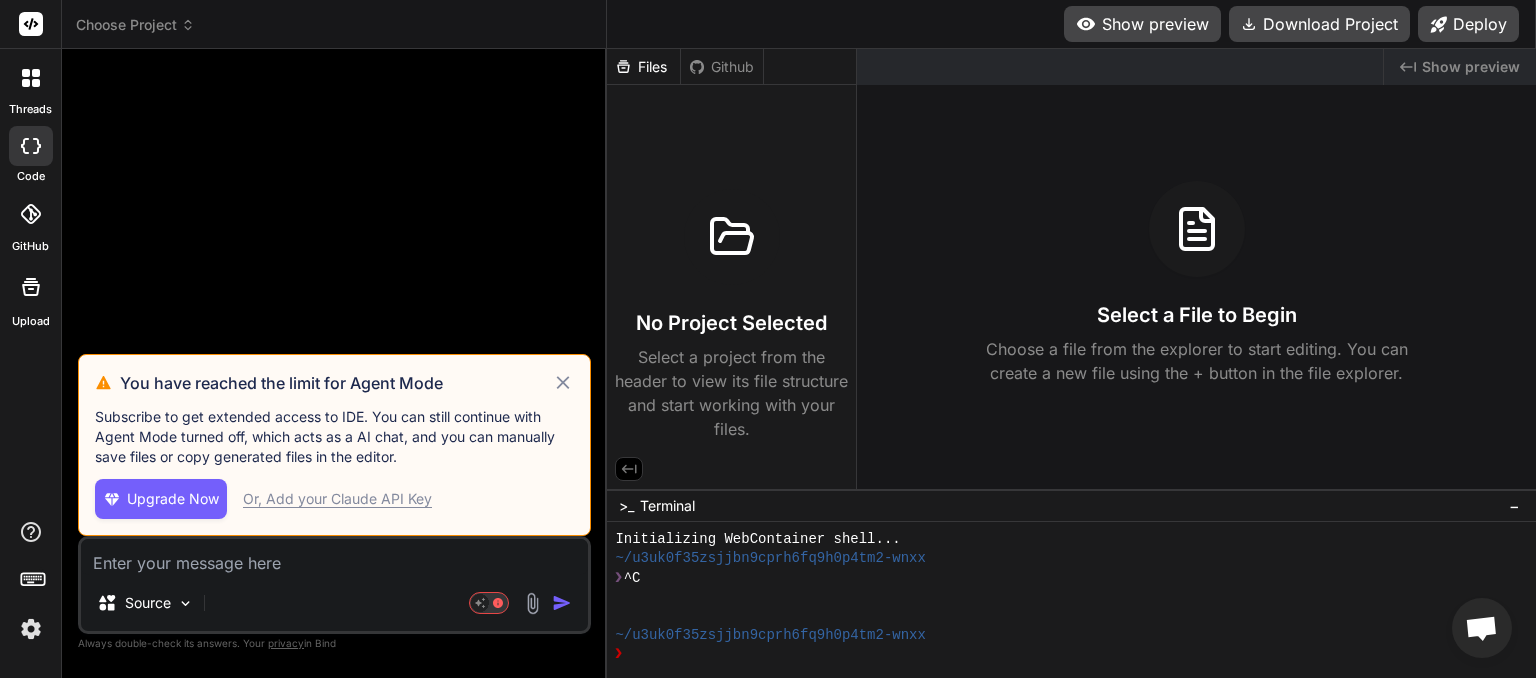 click on "Or, Add your Claude API Key" at bounding box center [337, 499] 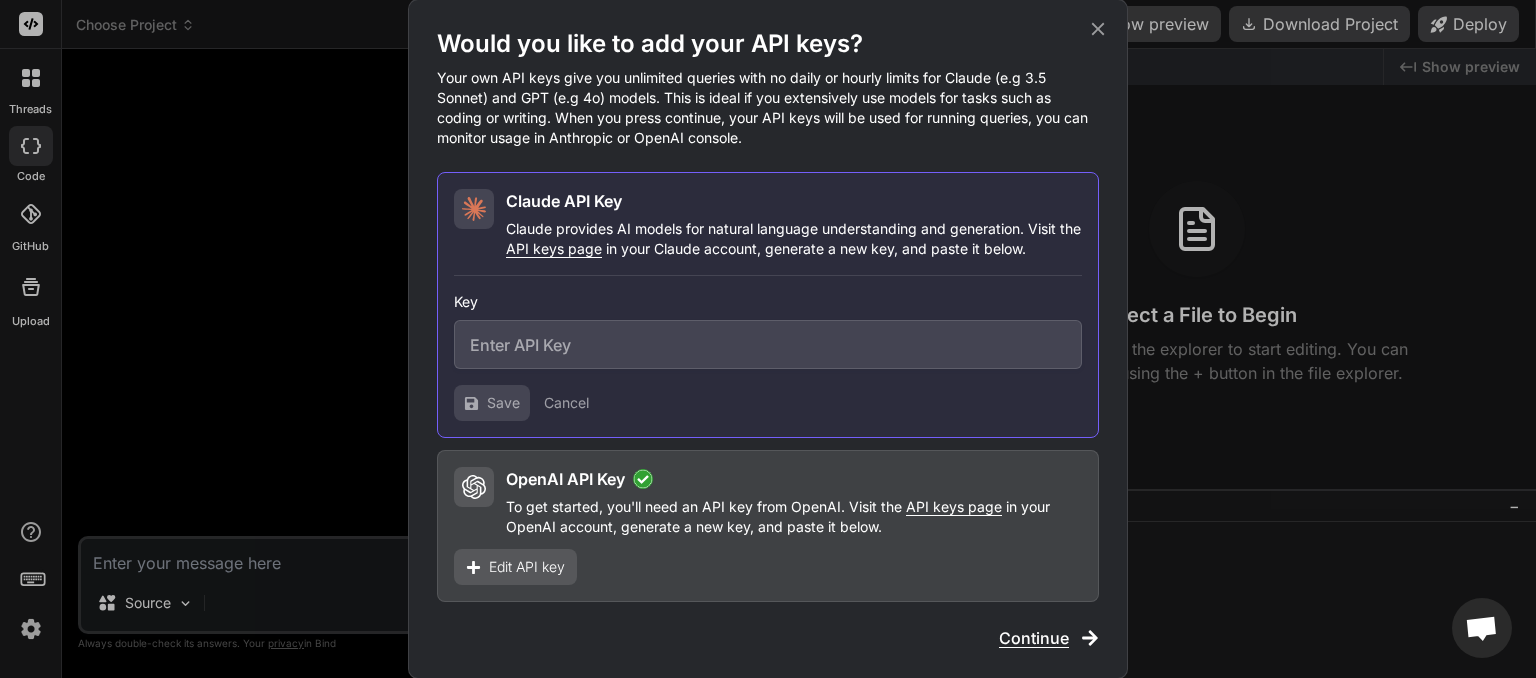 drag, startPoint x: 529, startPoint y: 361, endPoint x: 530, endPoint y: 351, distance: 10.049875 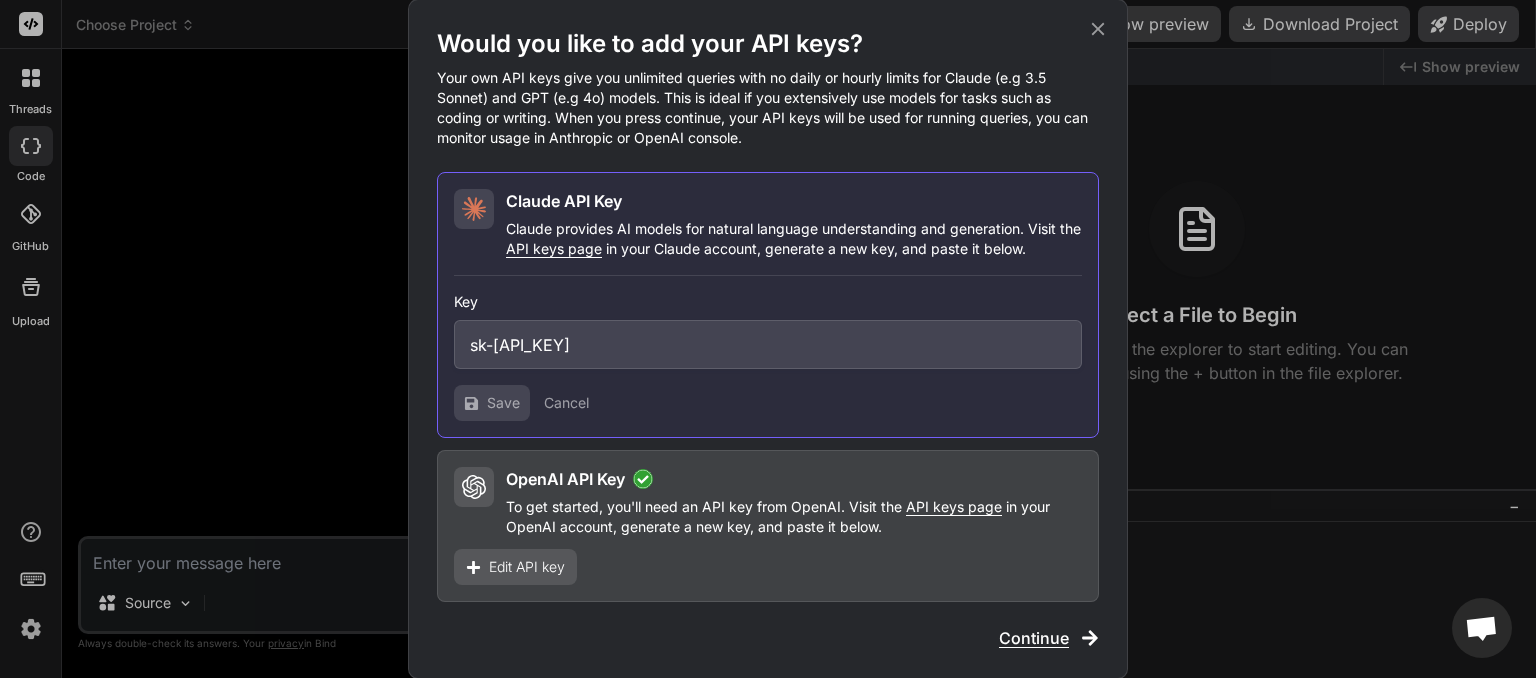 scroll, scrollTop: 0, scrollLeft: 426, axis: horizontal 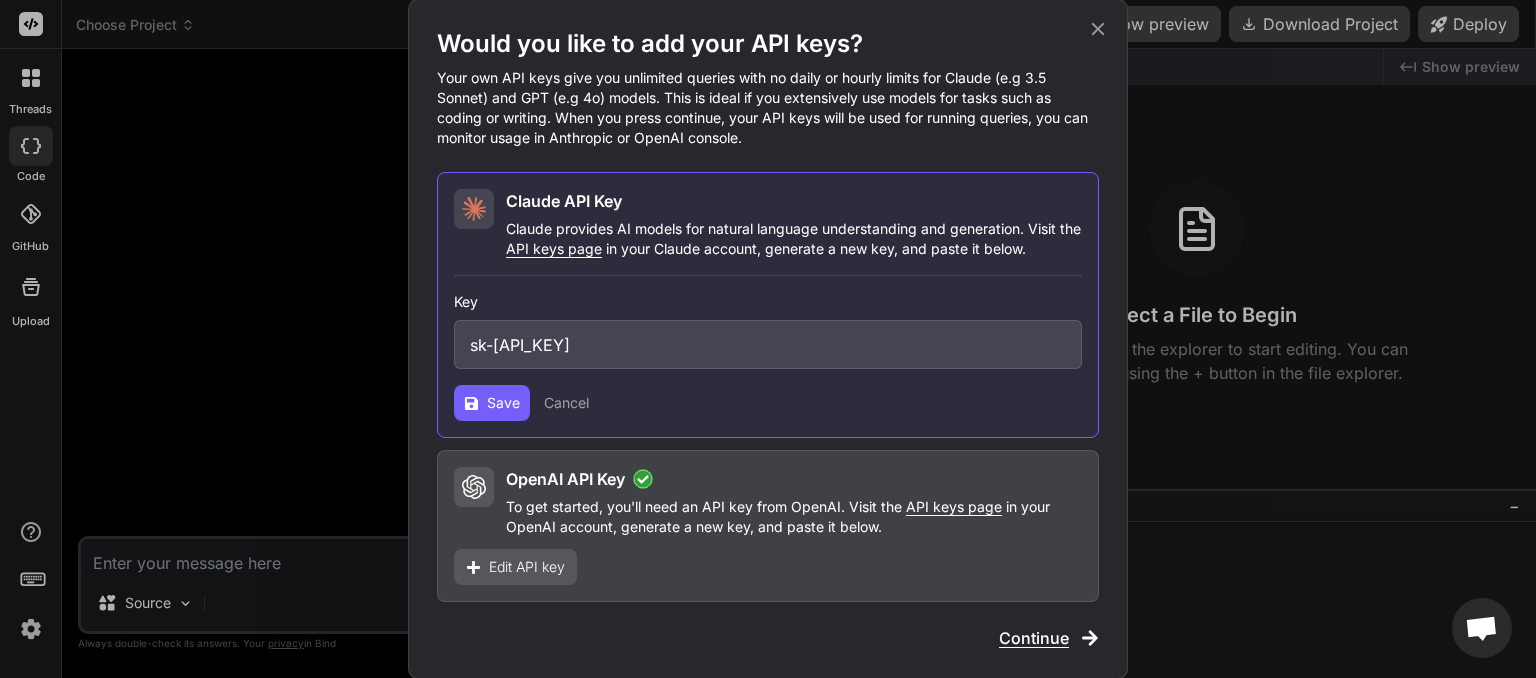 type on "sk-[API_KEY]" 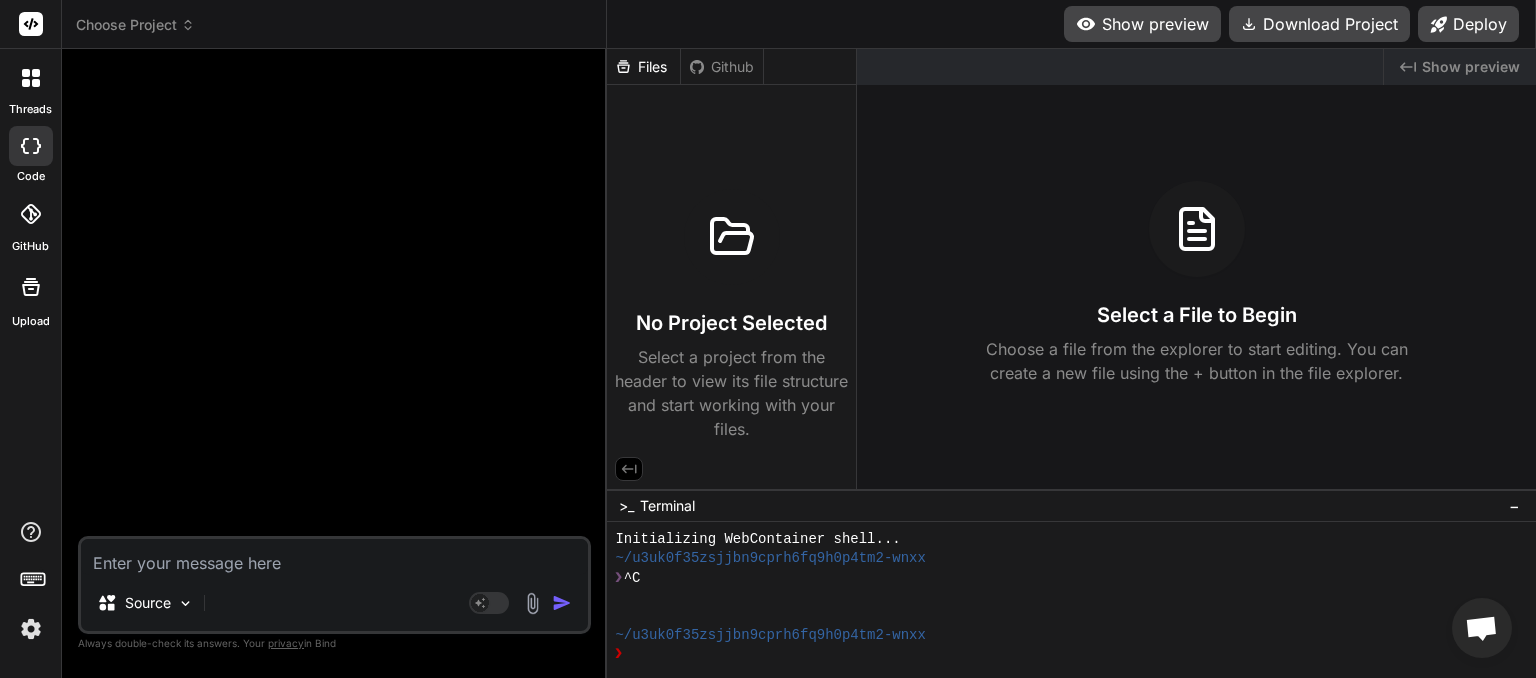 click on "Choose Project" at bounding box center [135, 25] 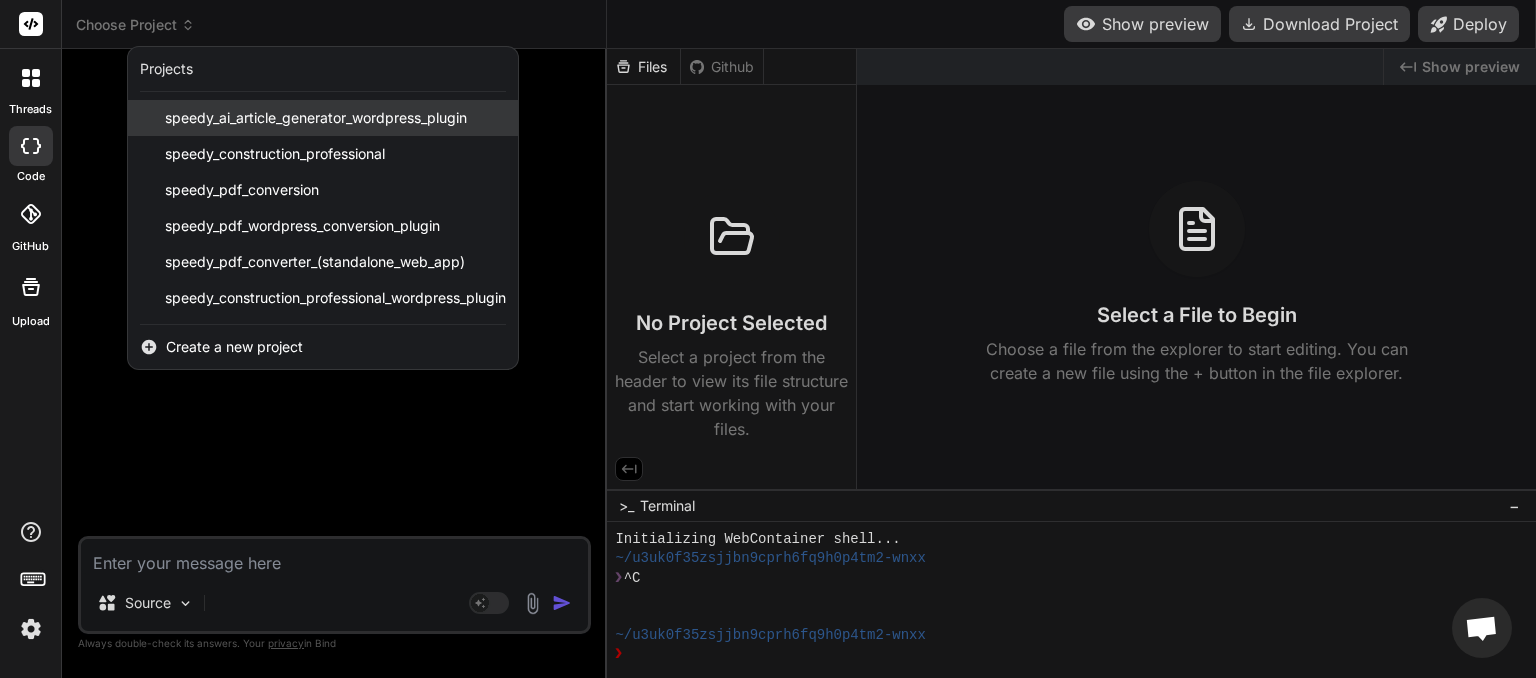 click on "speedy_ai_article_generator_wordpress_plugin" at bounding box center (316, 118) 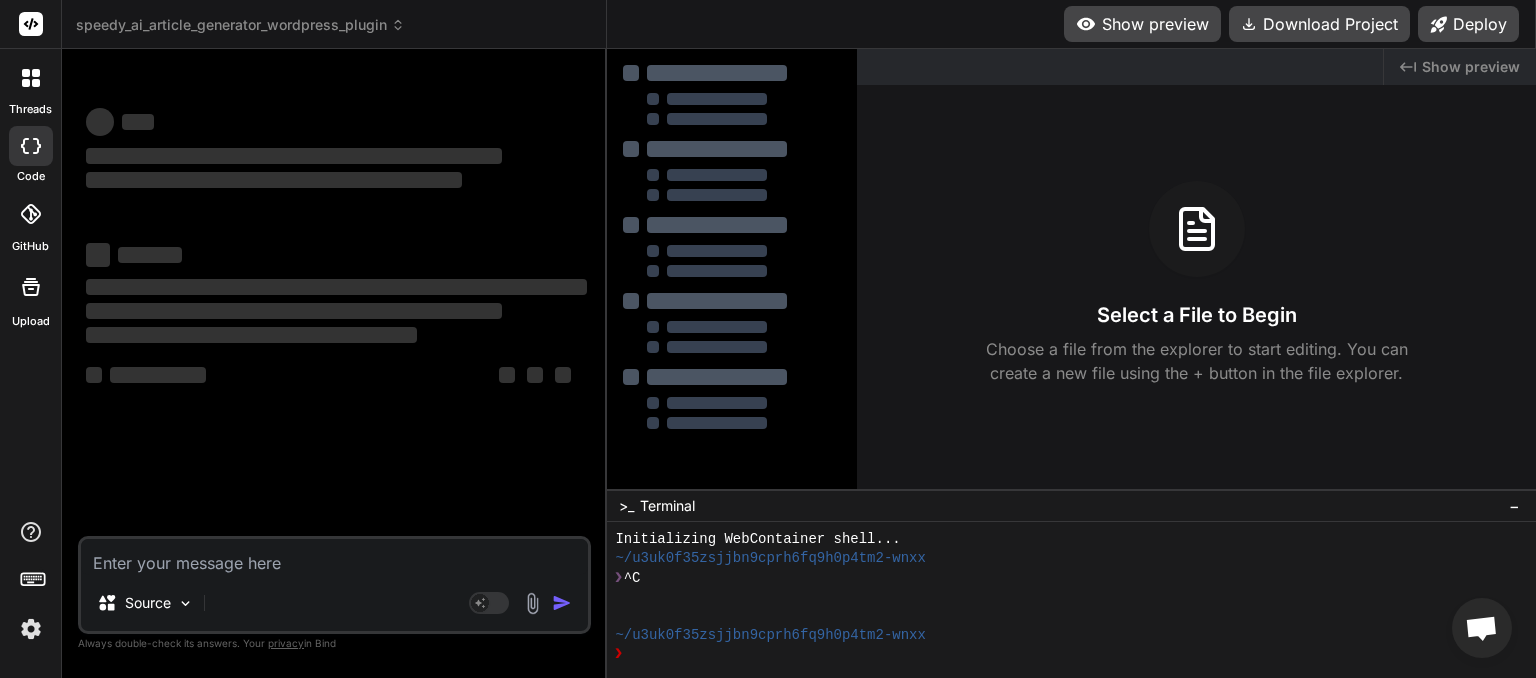scroll, scrollTop: 96, scrollLeft: 0, axis: vertical 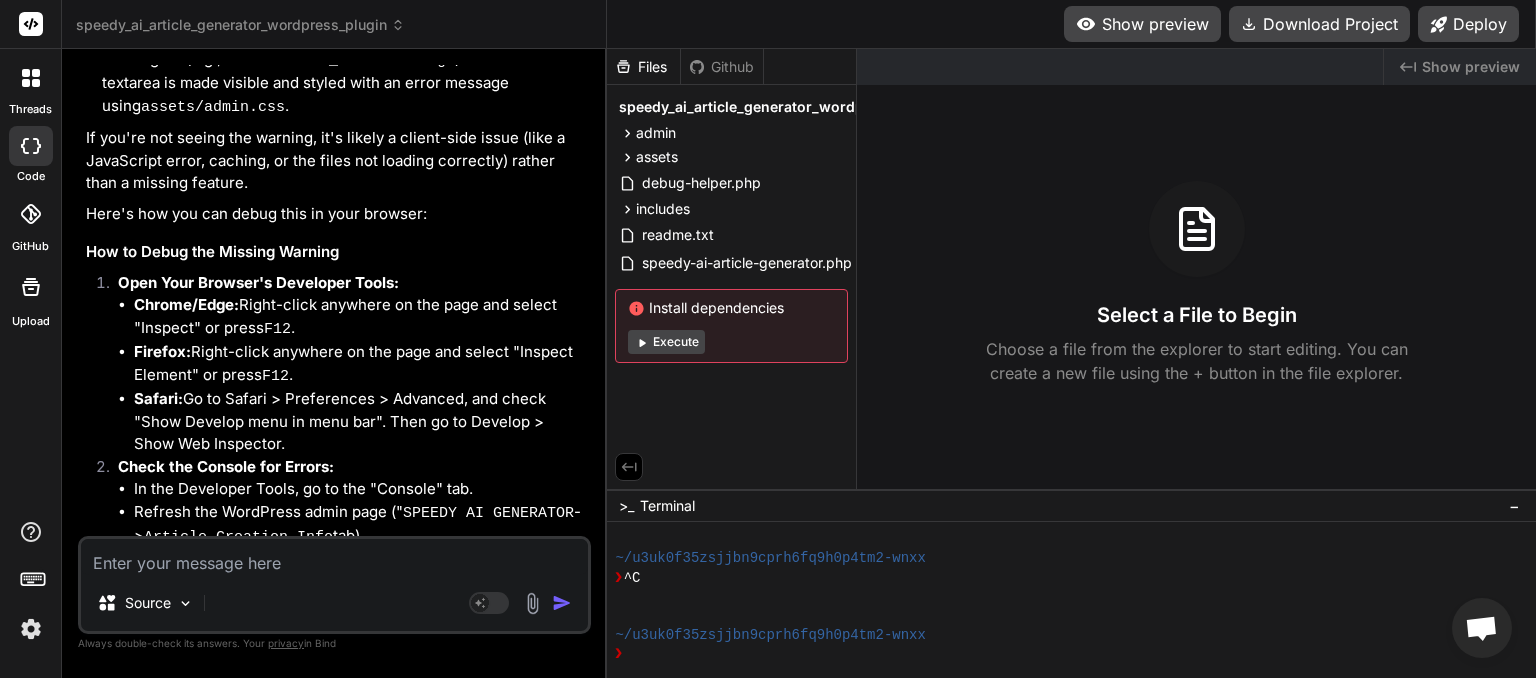 type on "x" 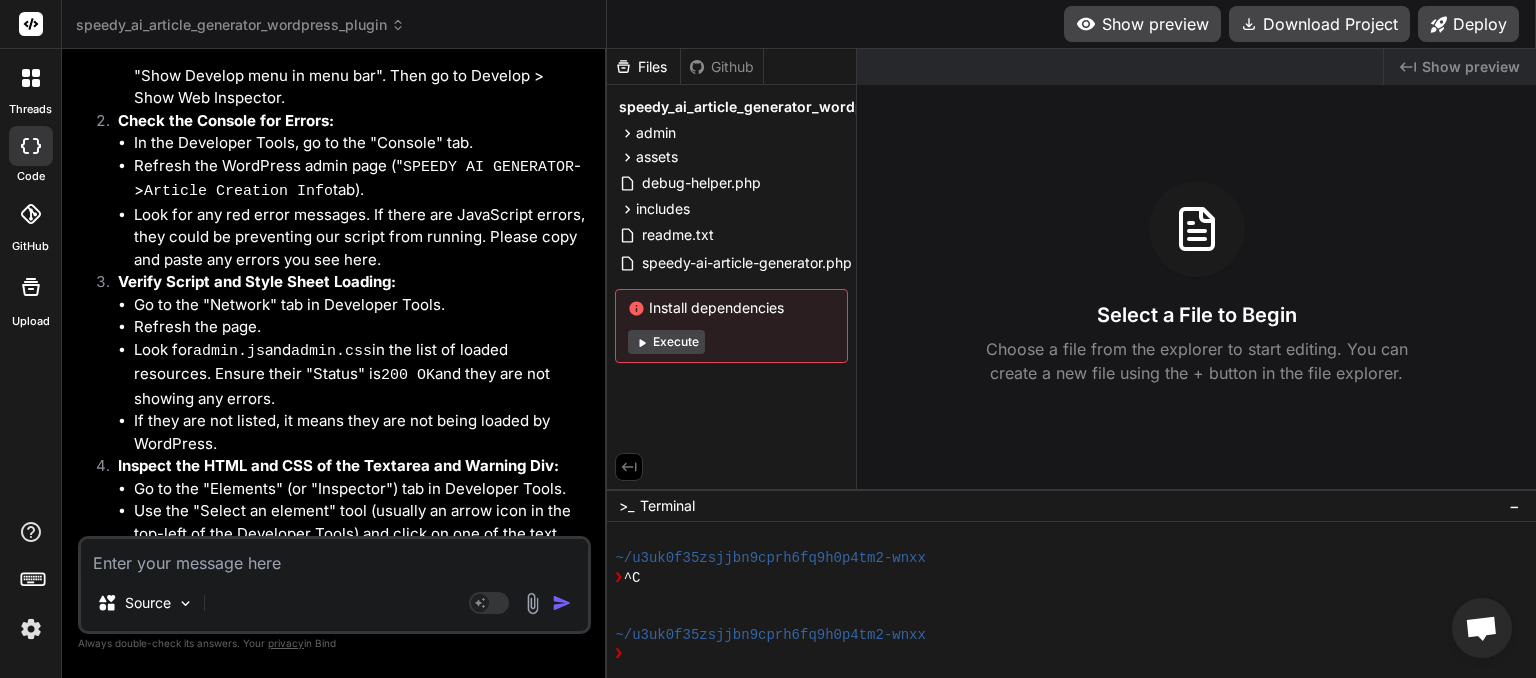 scroll, scrollTop: 4089, scrollLeft: 0, axis: vertical 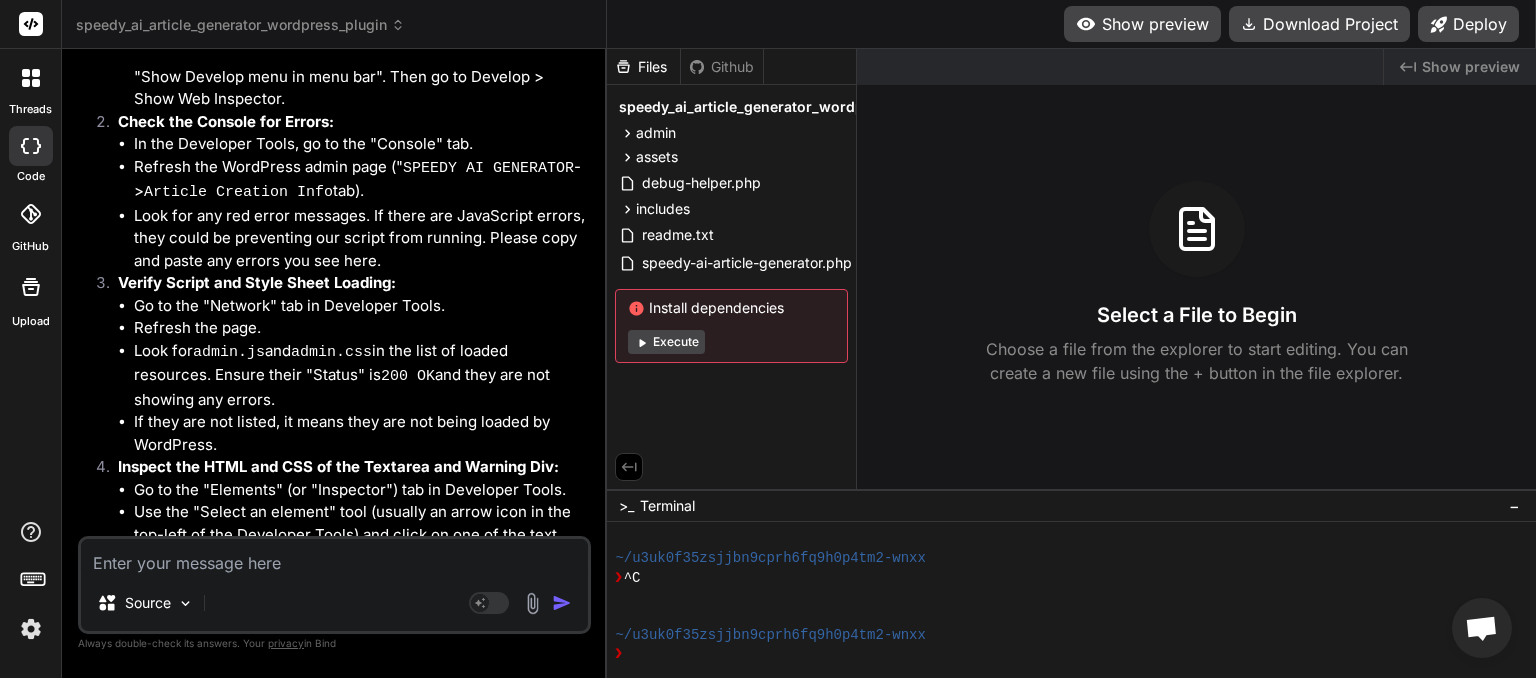 paste on "{}" 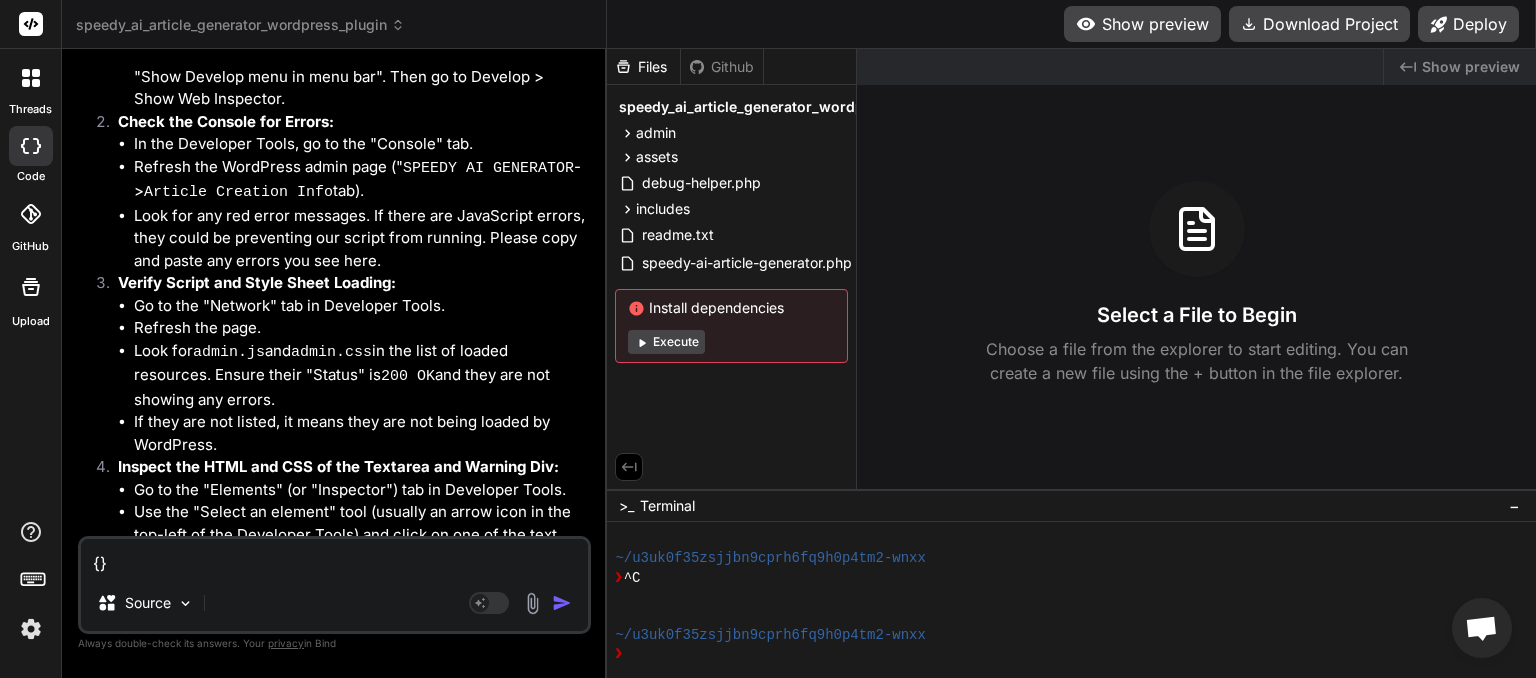 drag, startPoint x: 119, startPoint y: 565, endPoint x: 91, endPoint y: 562, distance: 28.160255 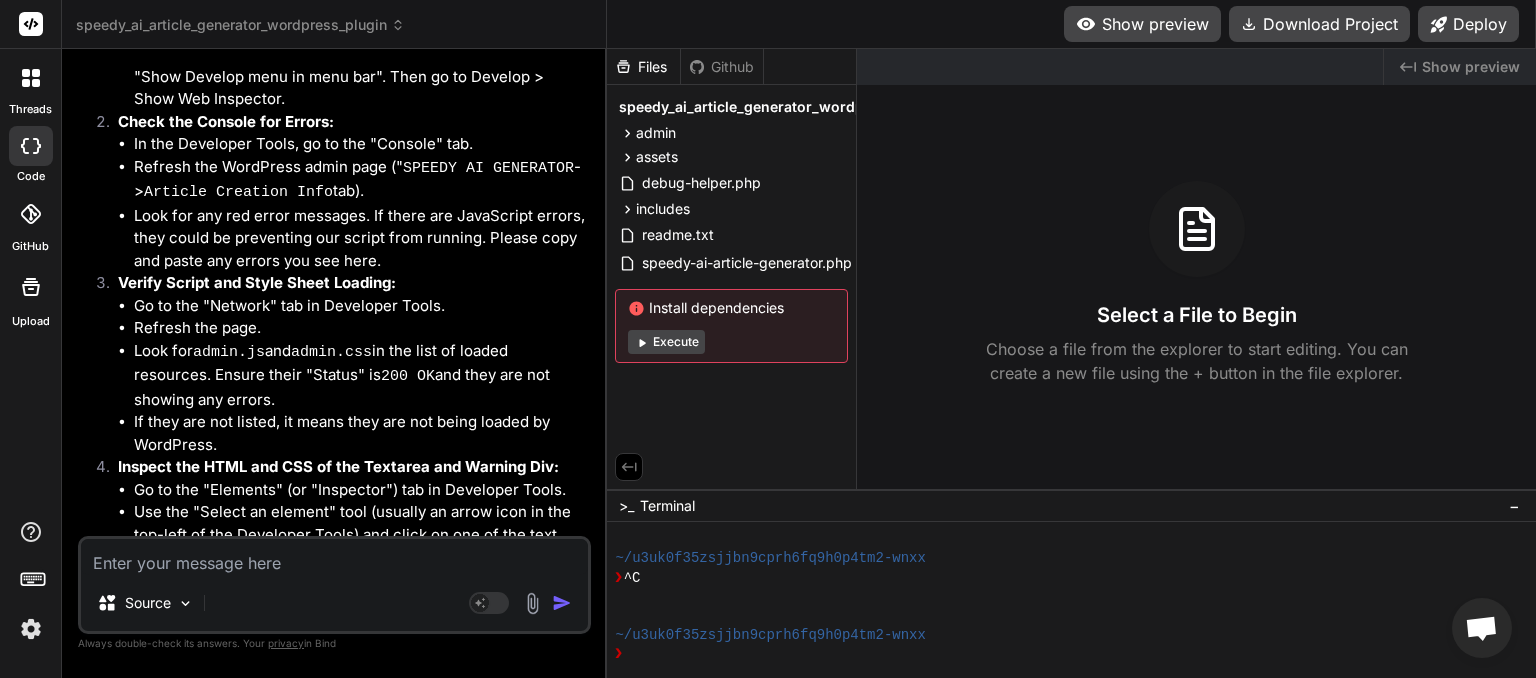 click at bounding box center [334, 557] 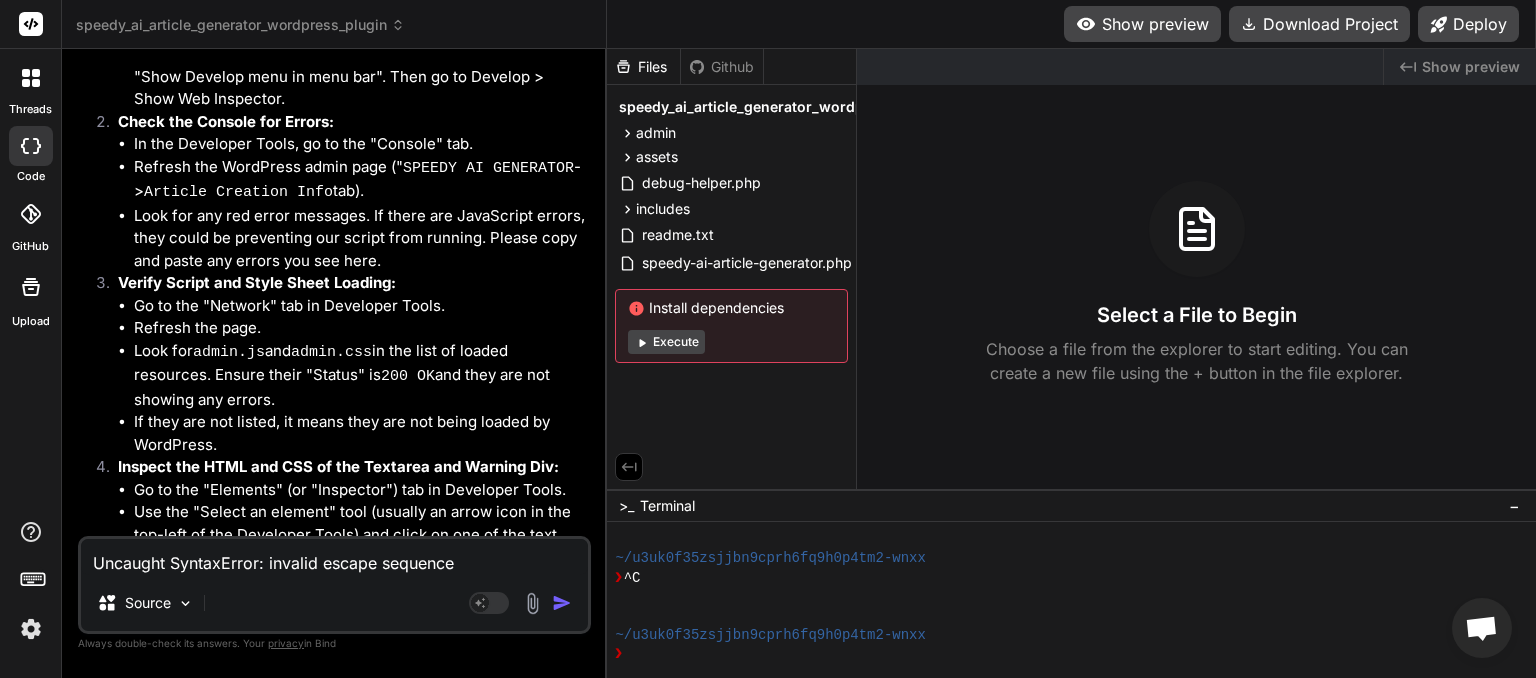 type on "x" 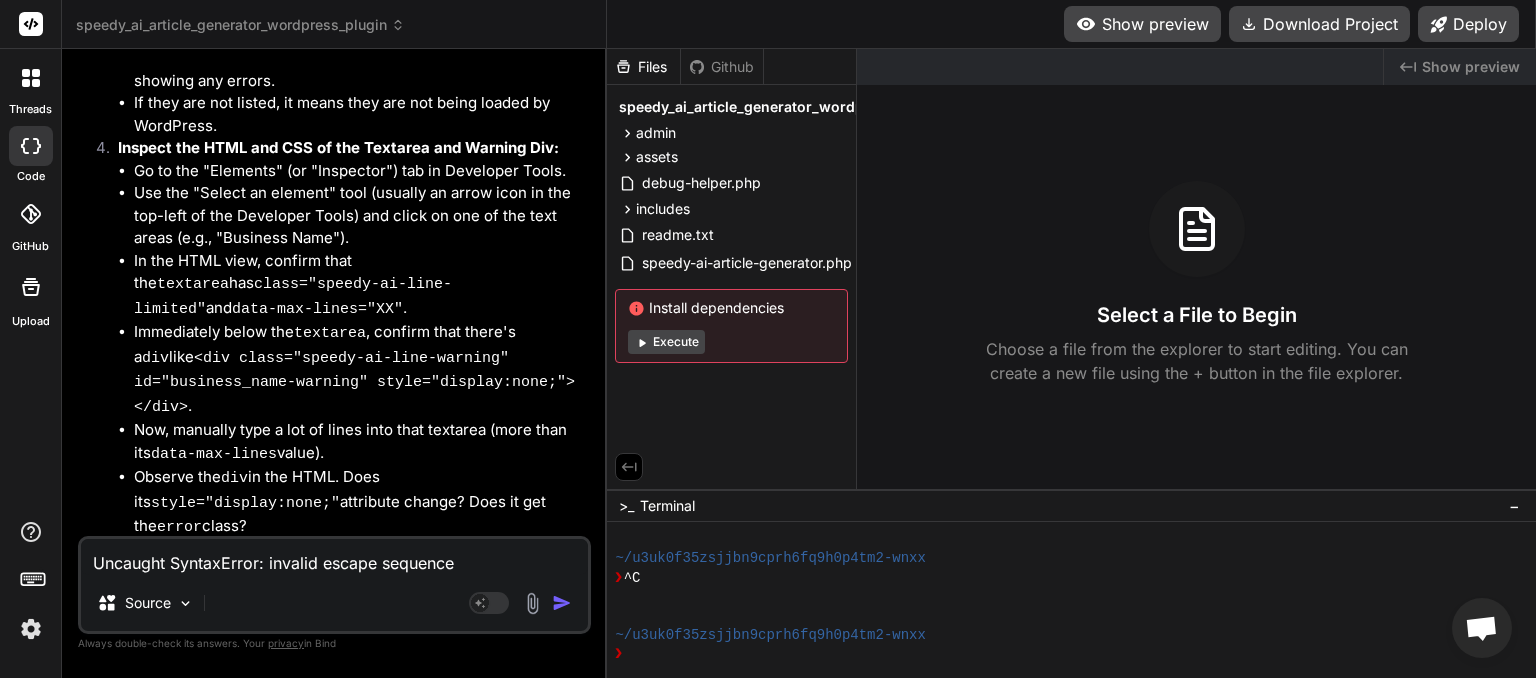 scroll, scrollTop: 4370, scrollLeft: 0, axis: vertical 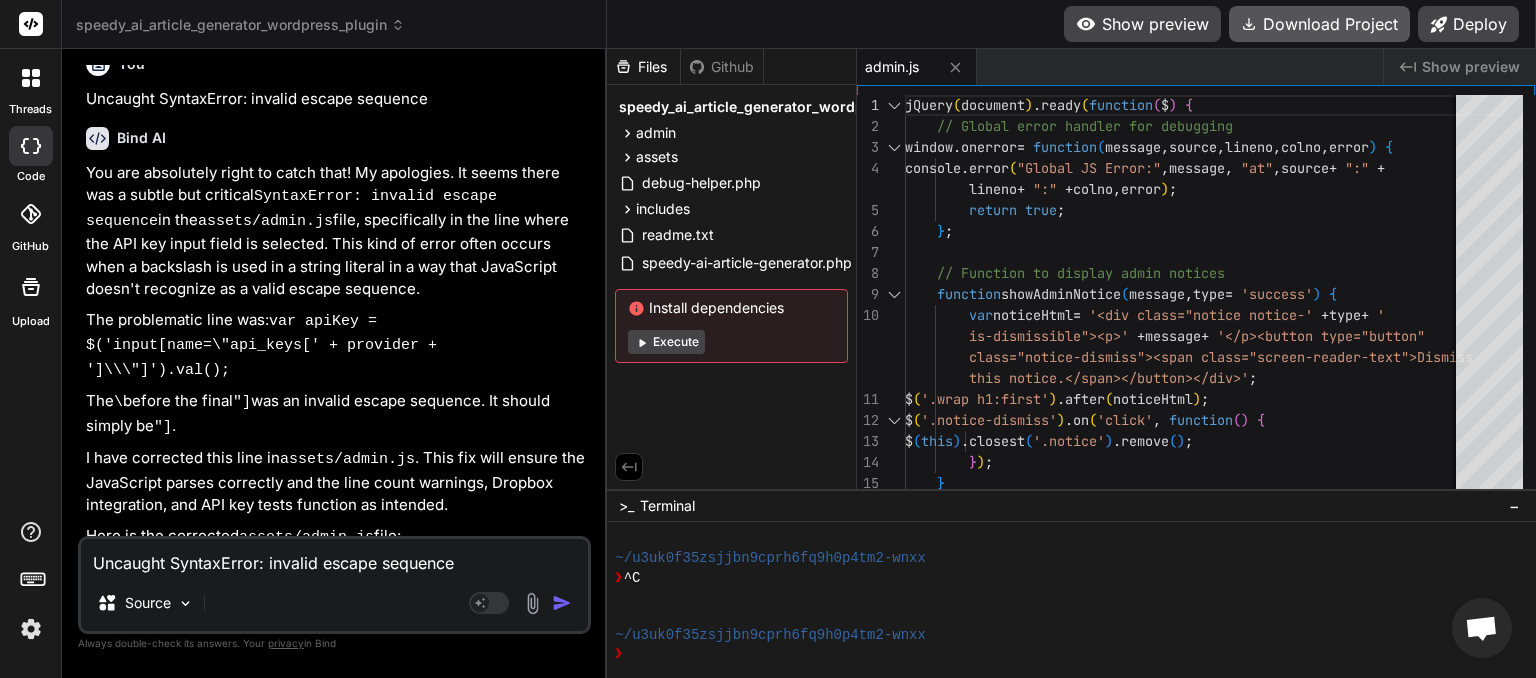 click on "Download Project" at bounding box center [1319, 24] 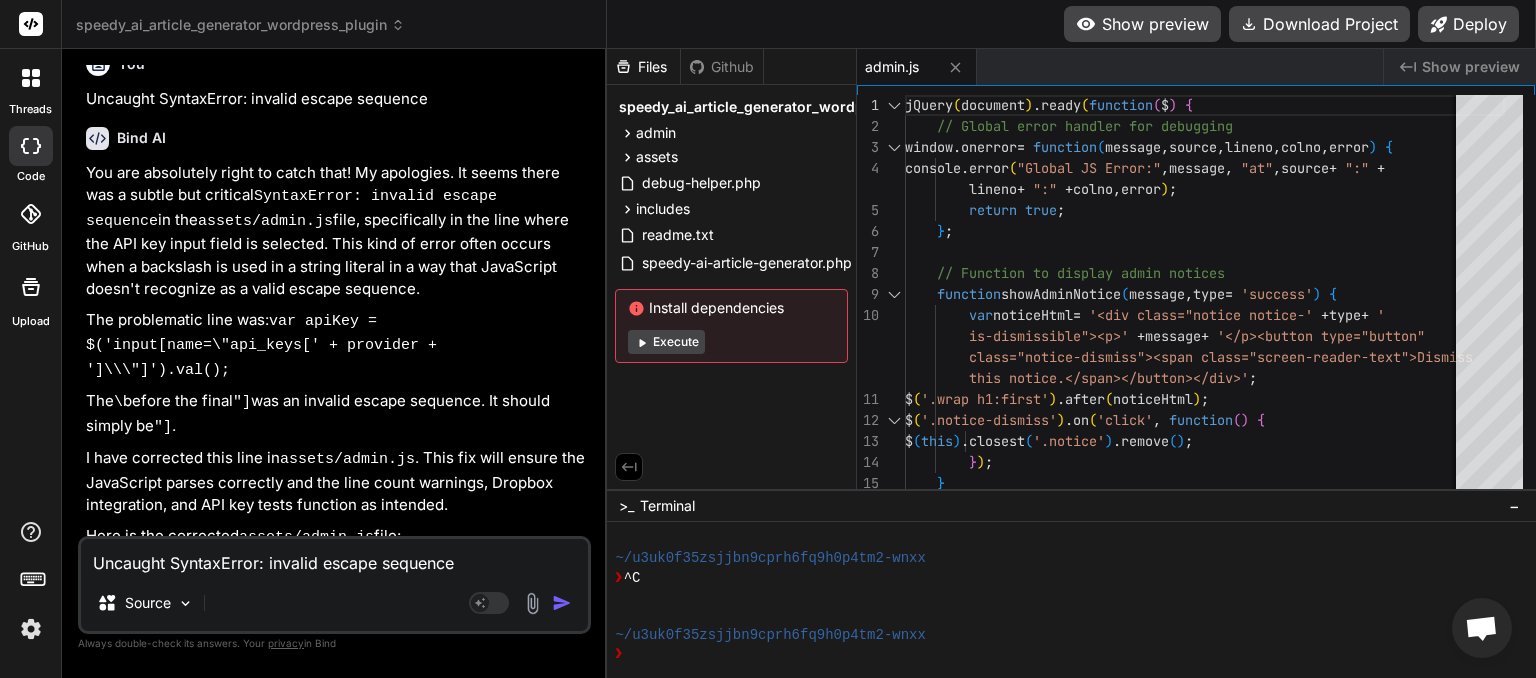 paste 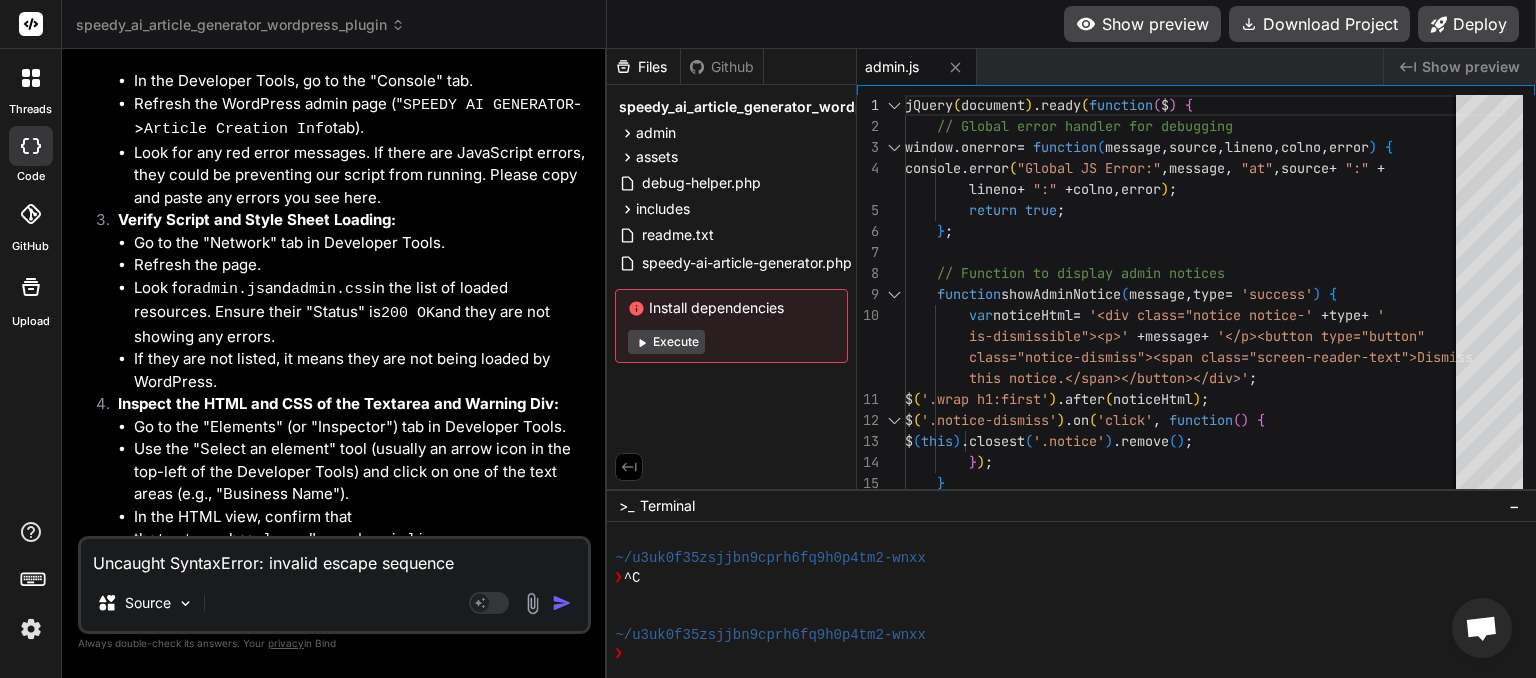 scroll, scrollTop: 4268, scrollLeft: 0, axis: vertical 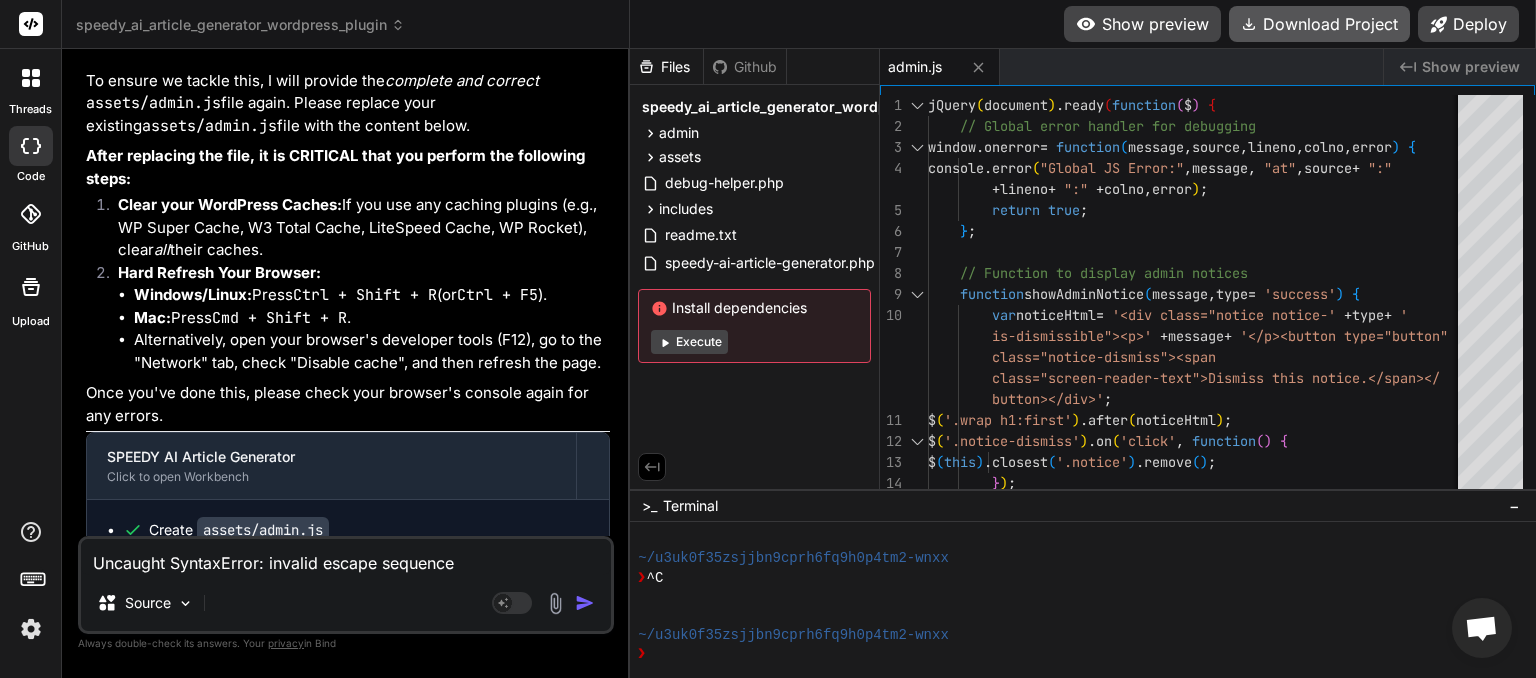 click on "Download Project" at bounding box center (1319, 24) 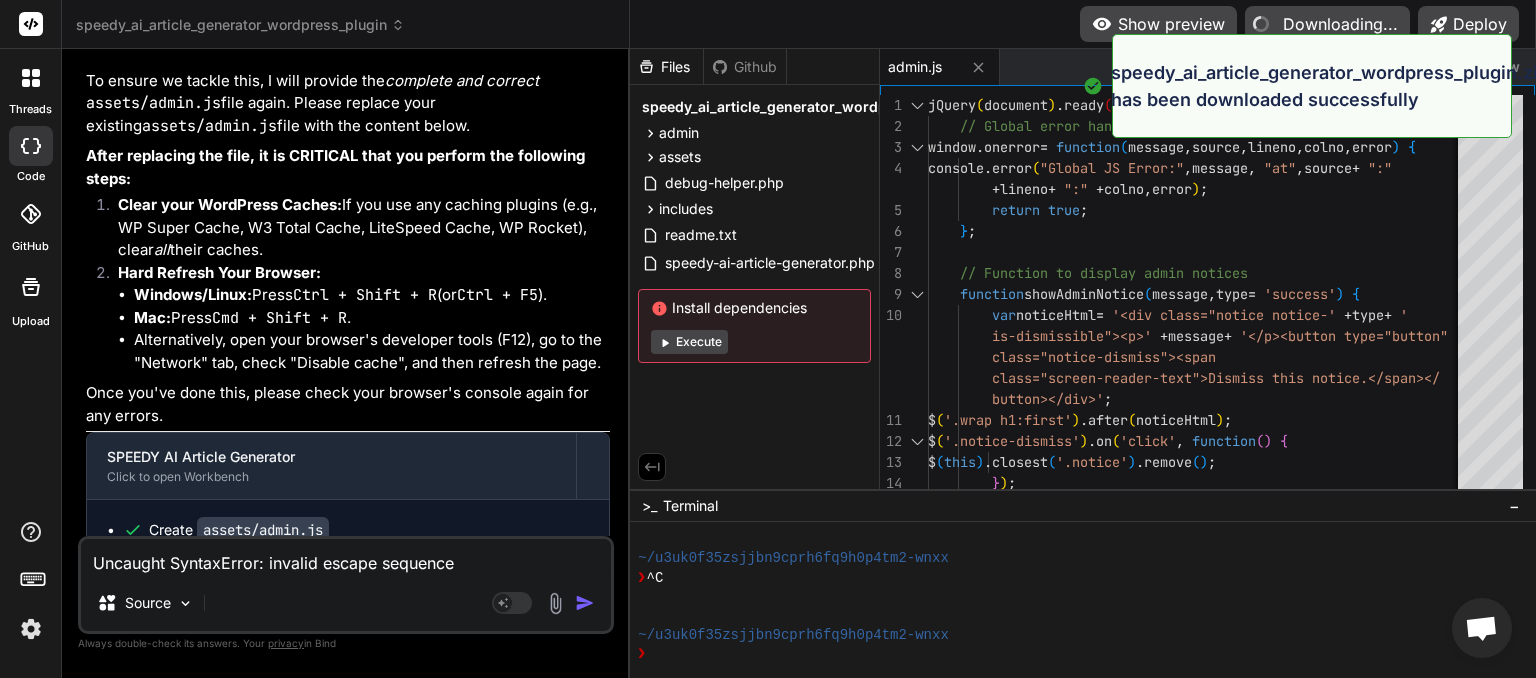 type on "x" 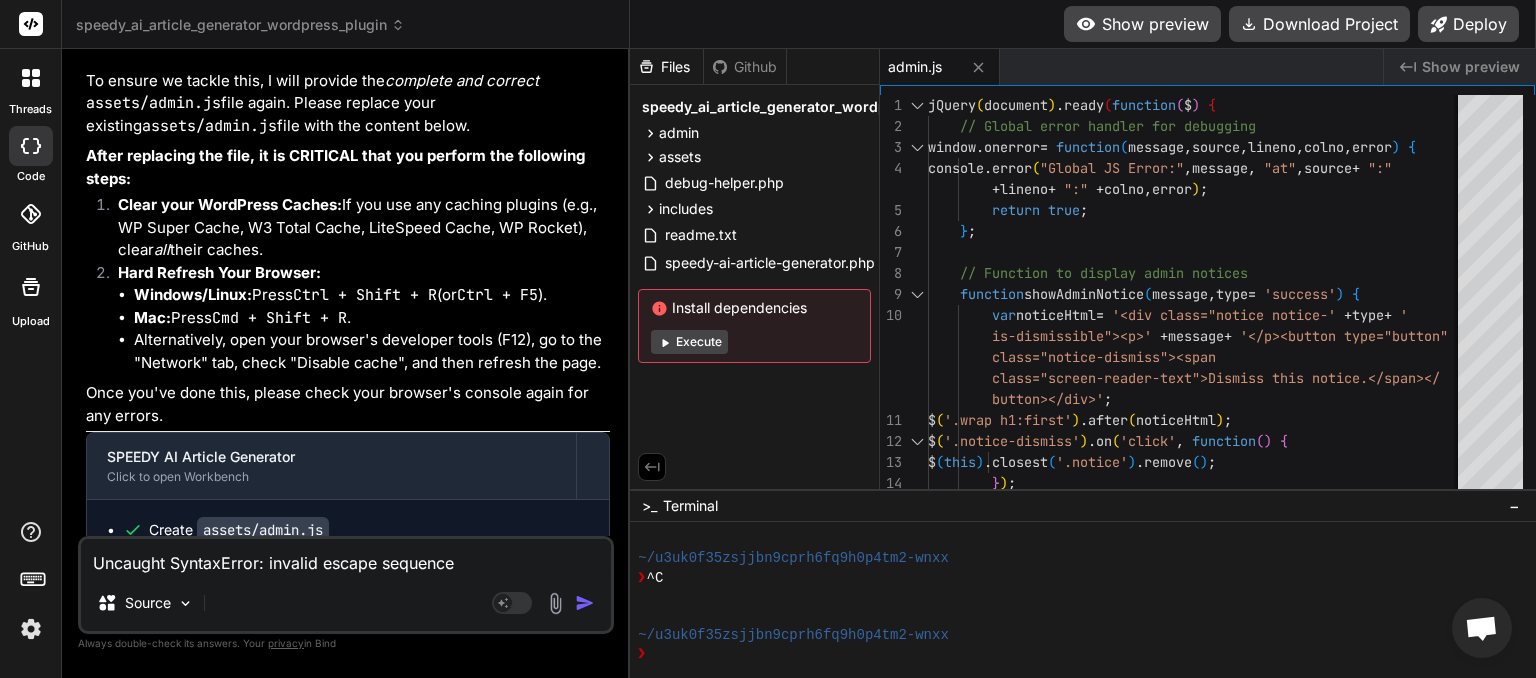 click on "Uncaught SyntaxError: invalid escape sequence" at bounding box center [346, 557] 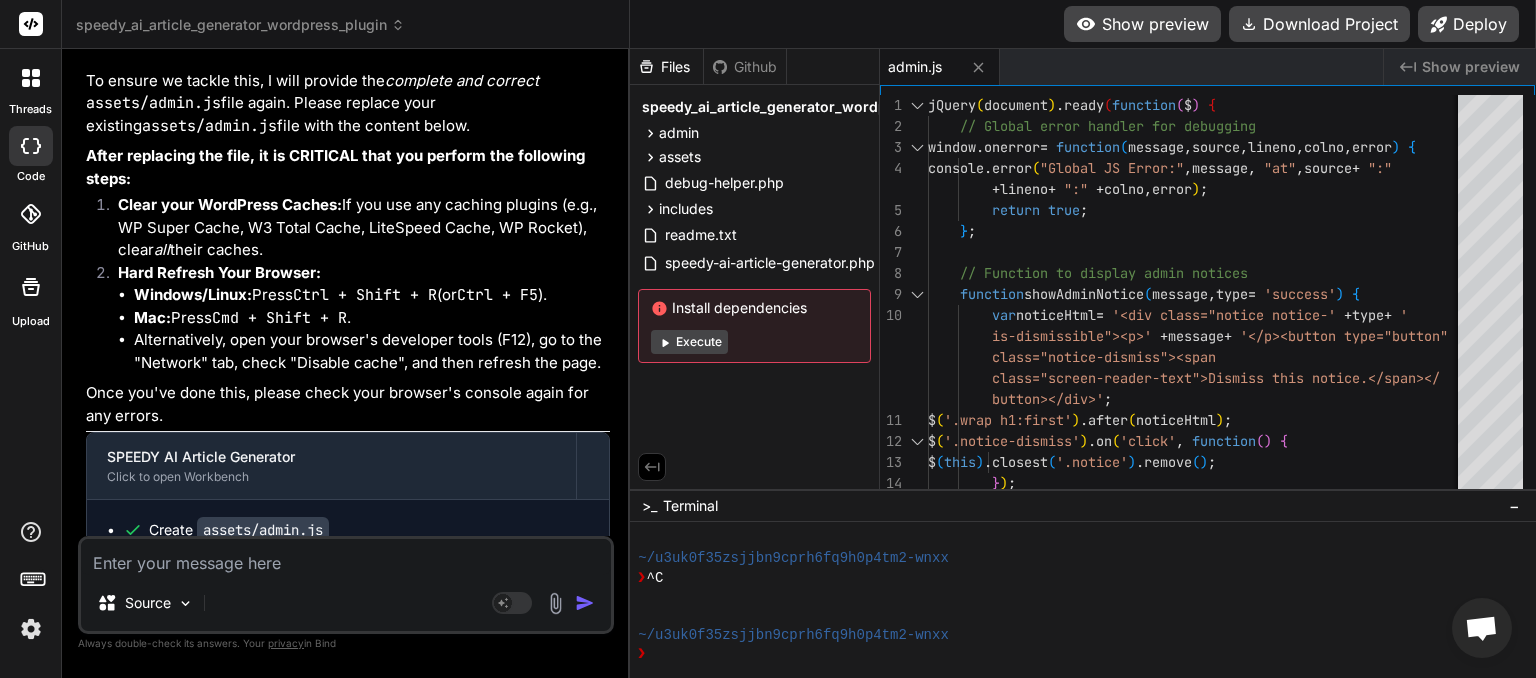 type on "w" 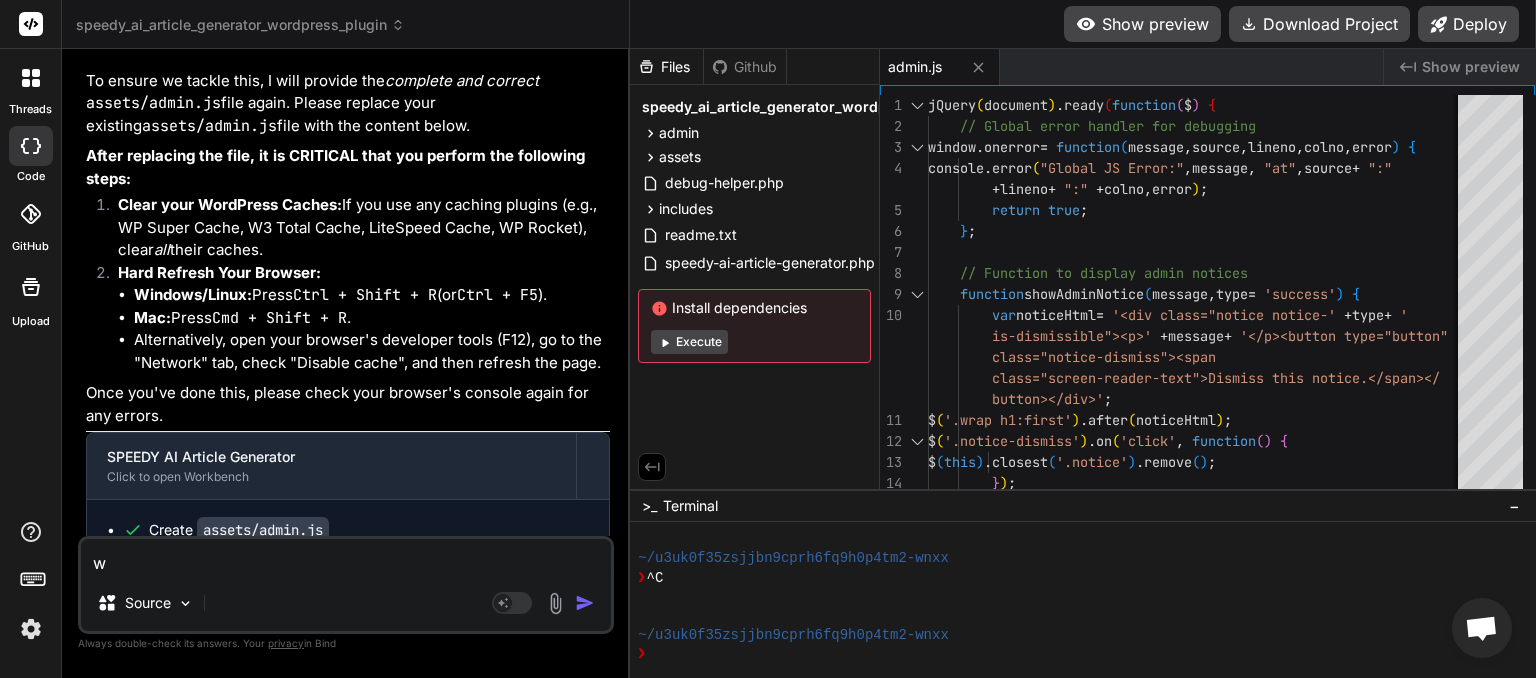 type on "wo" 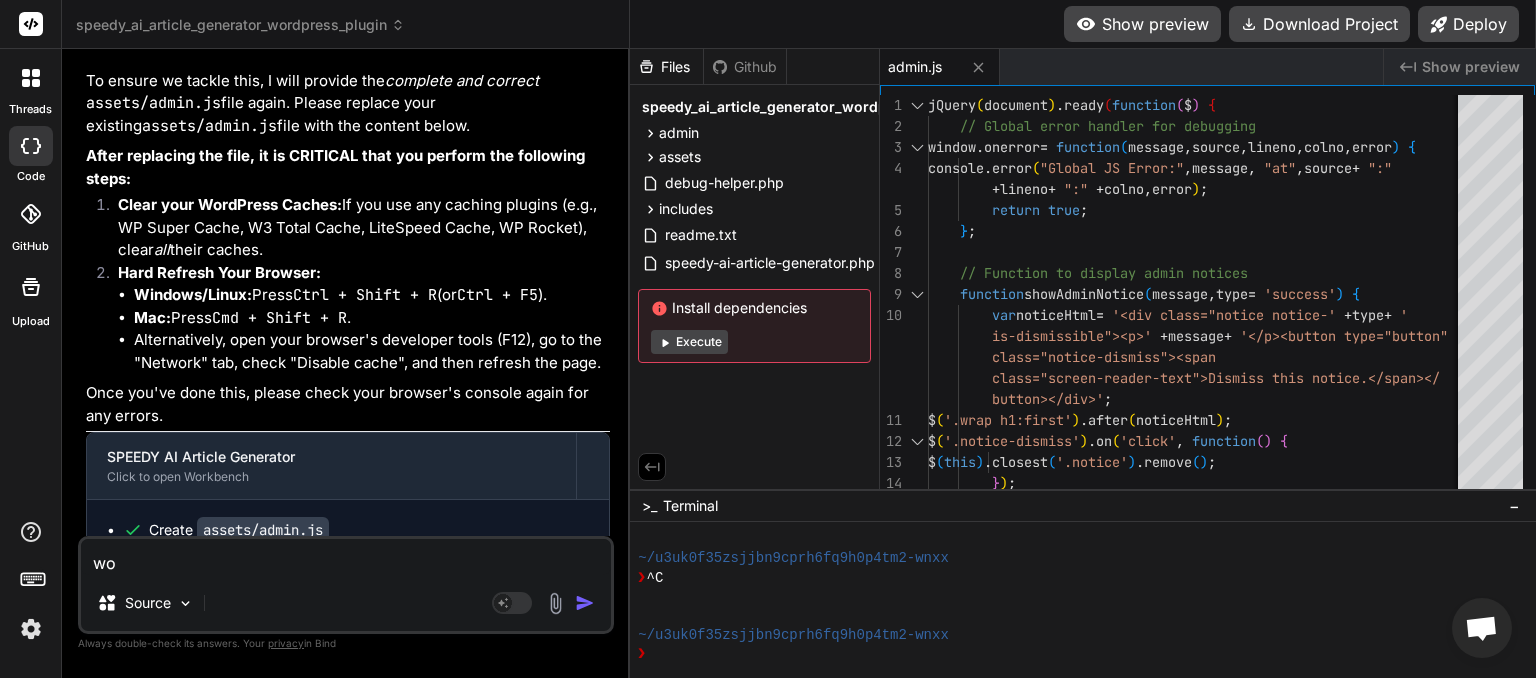 type on "wou" 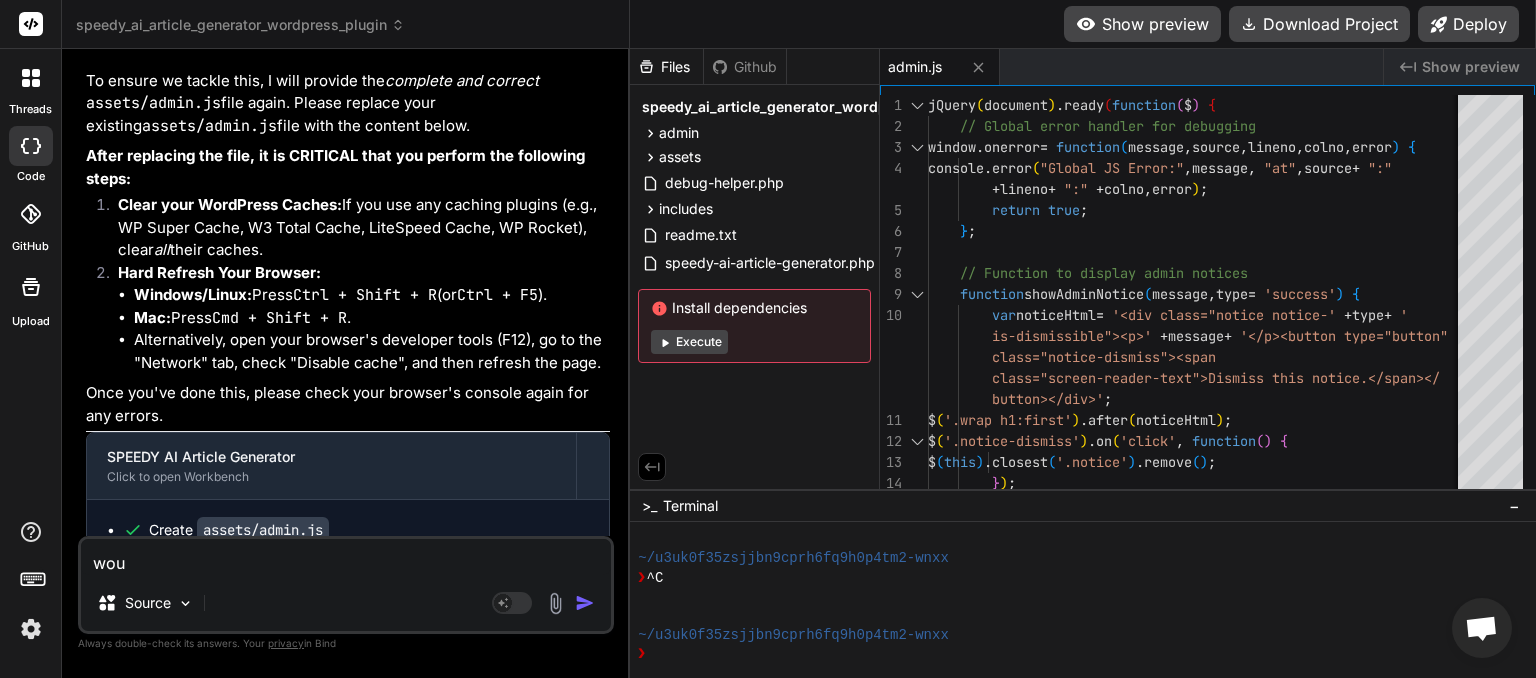 type on "woul" 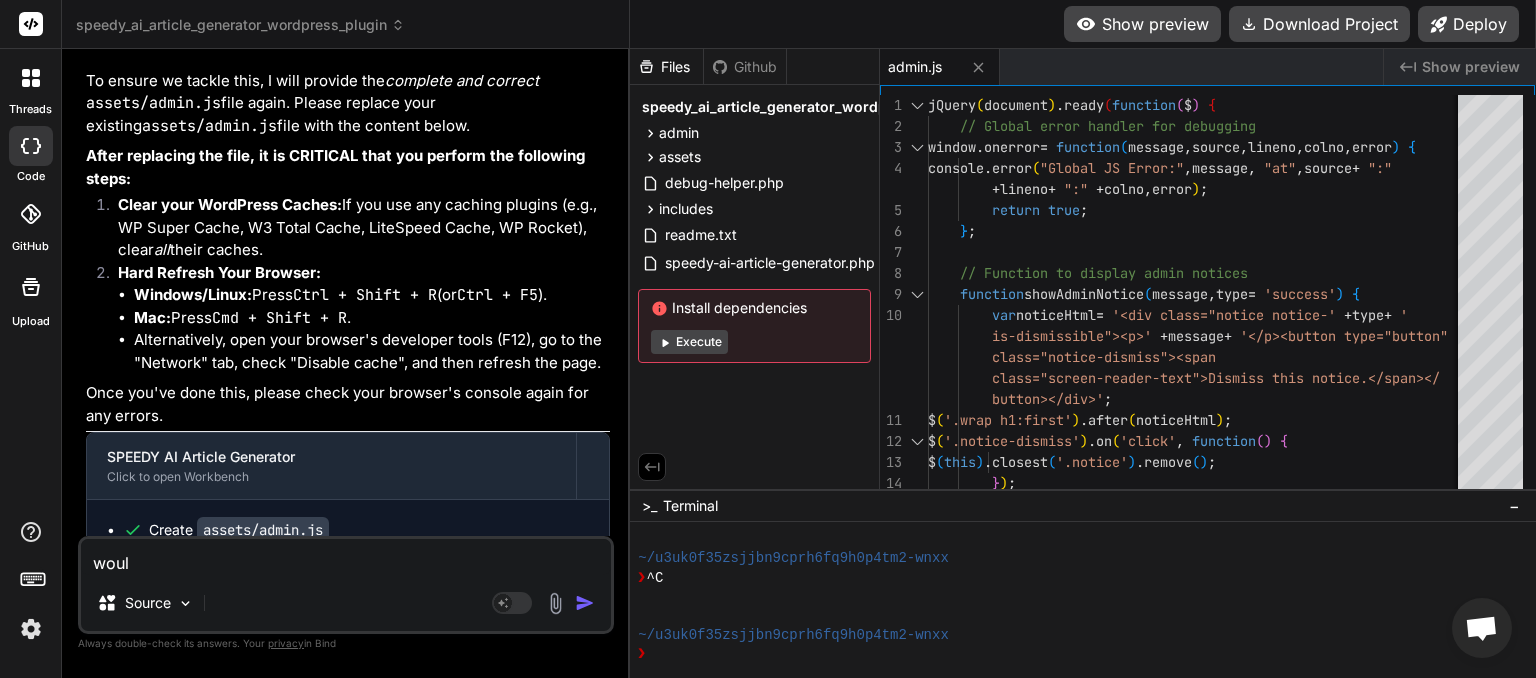 type on "would" 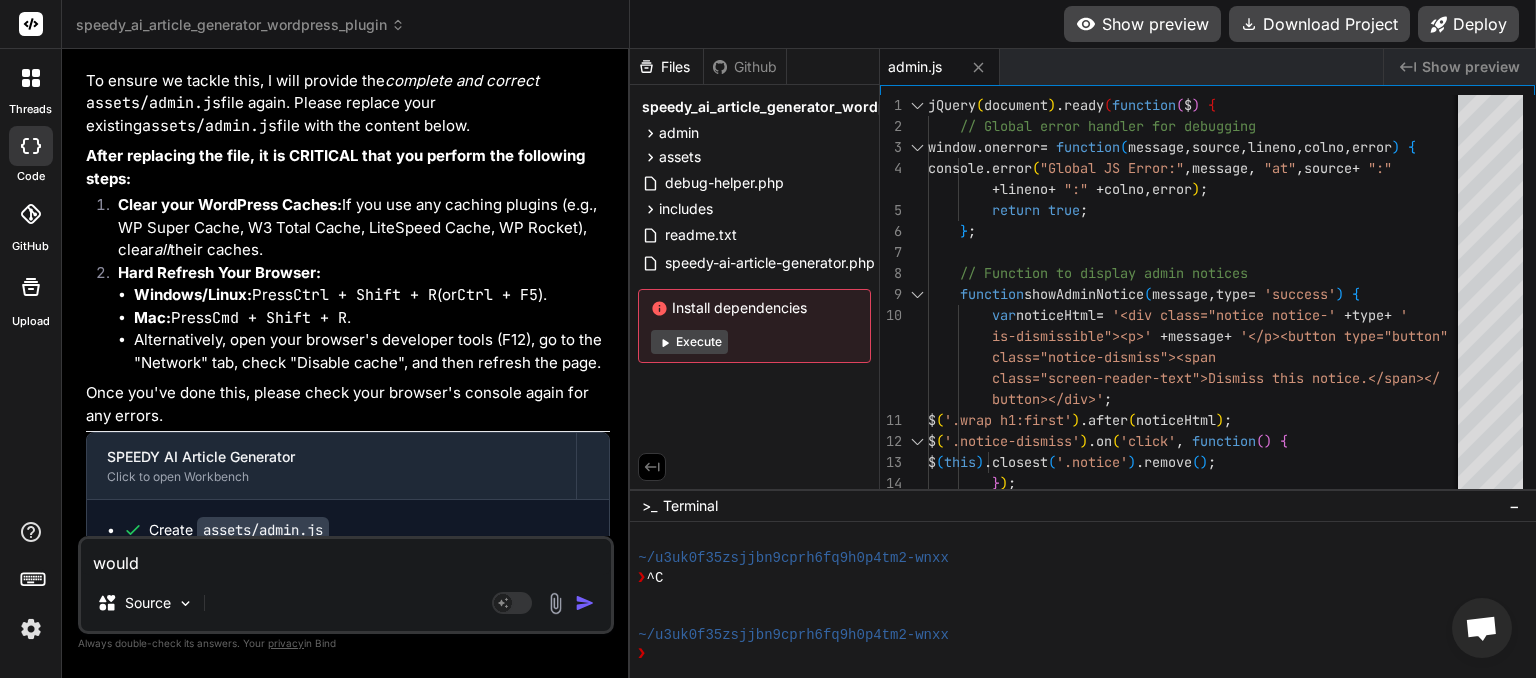 type on "would" 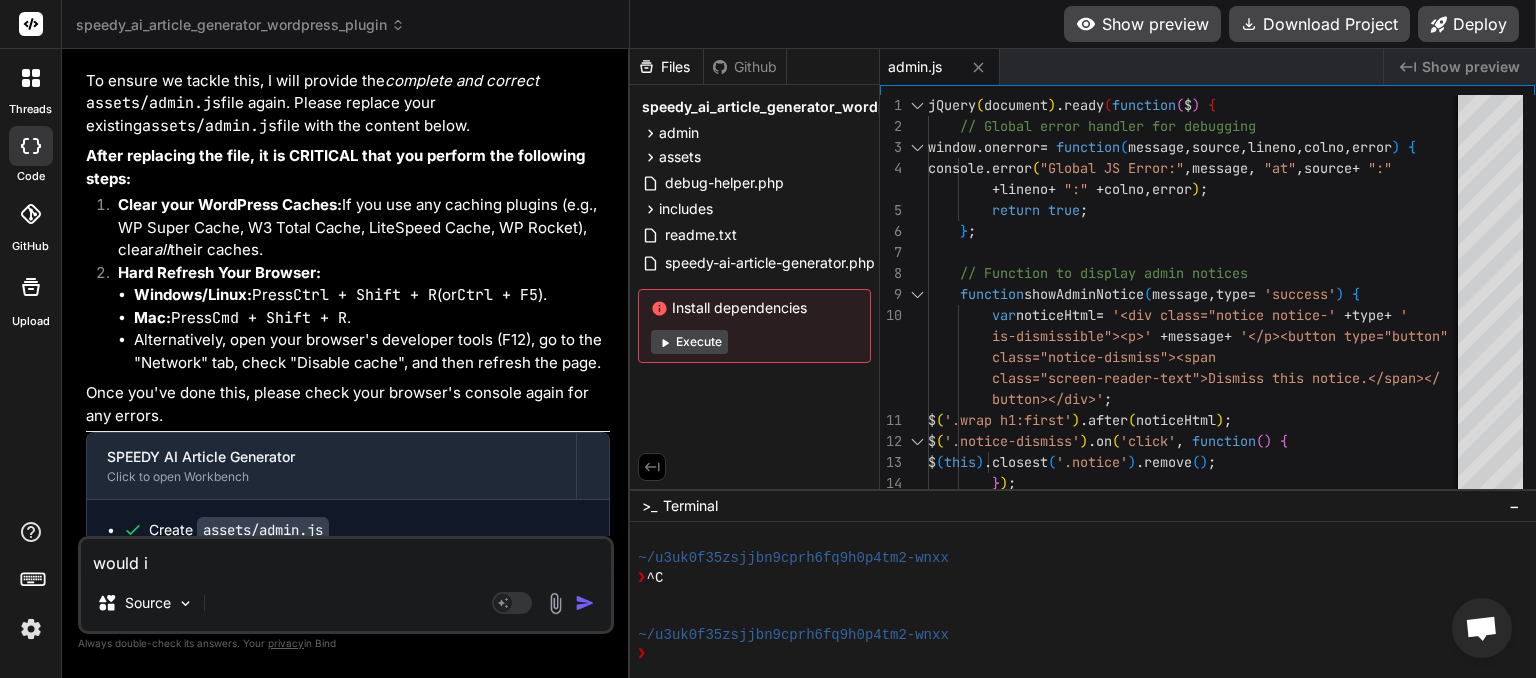 type on "would it" 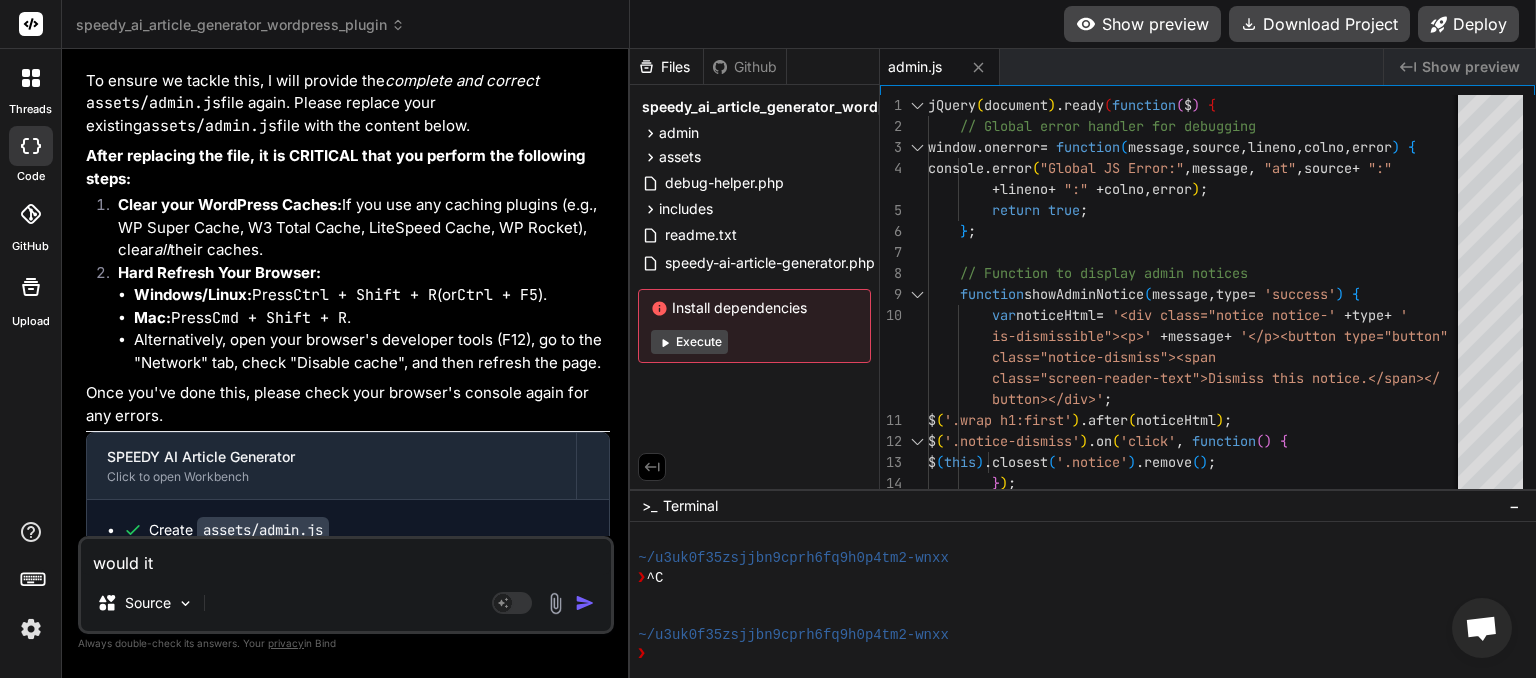 type on "would it" 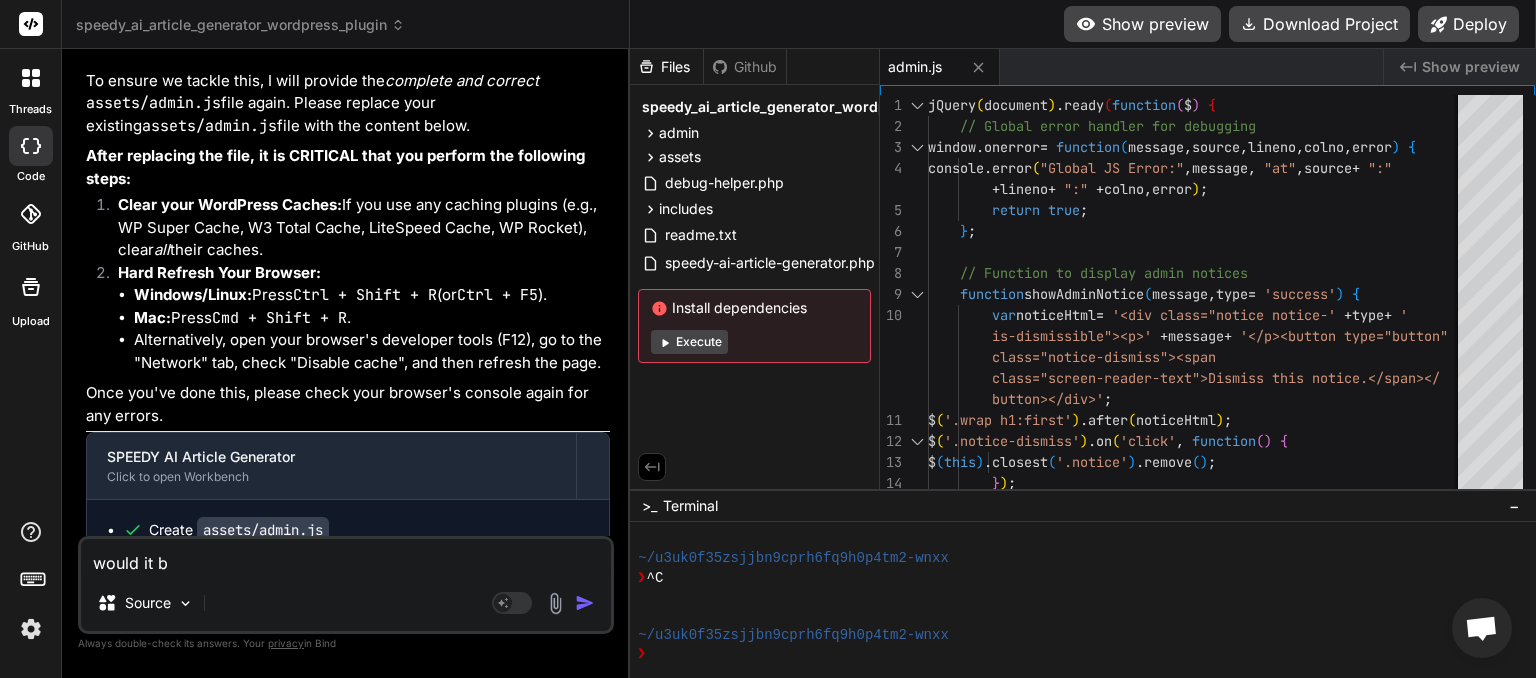 type on "would it be" 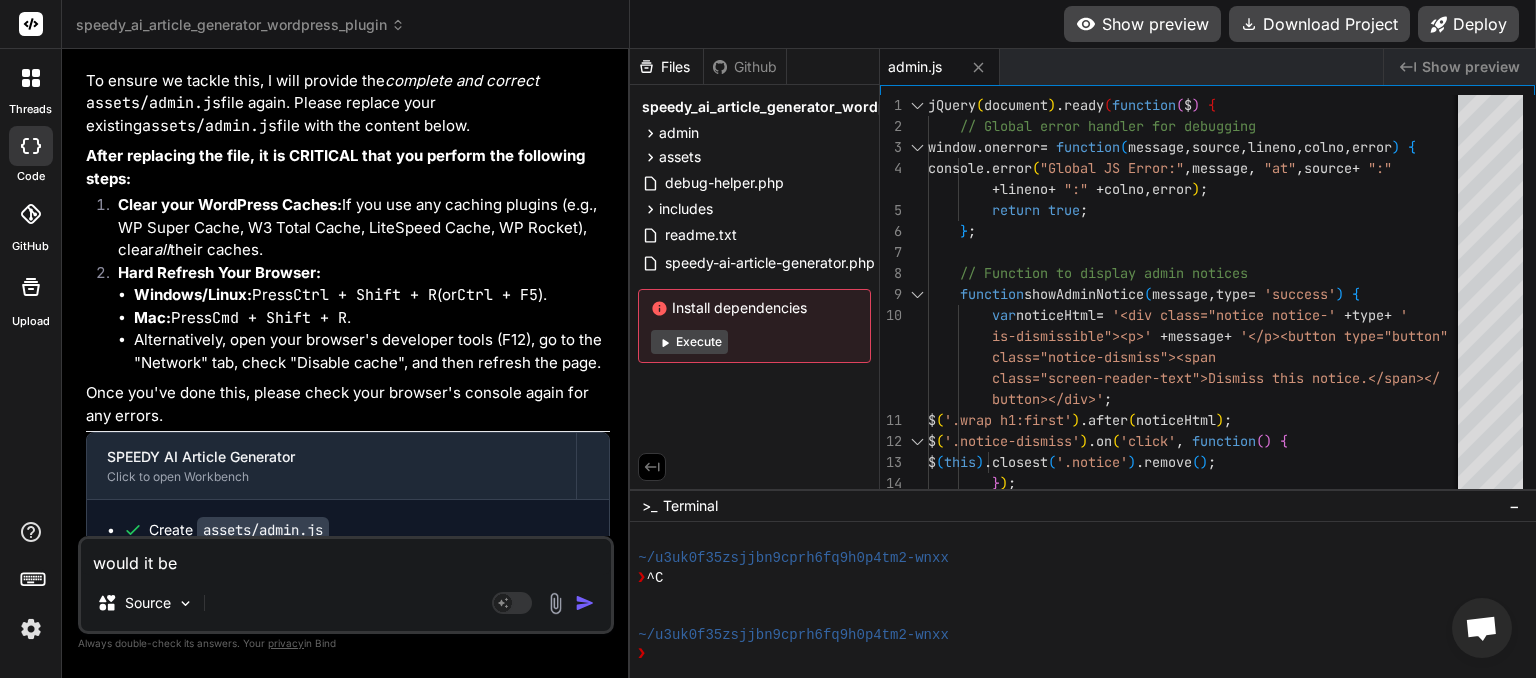 type on "would it be" 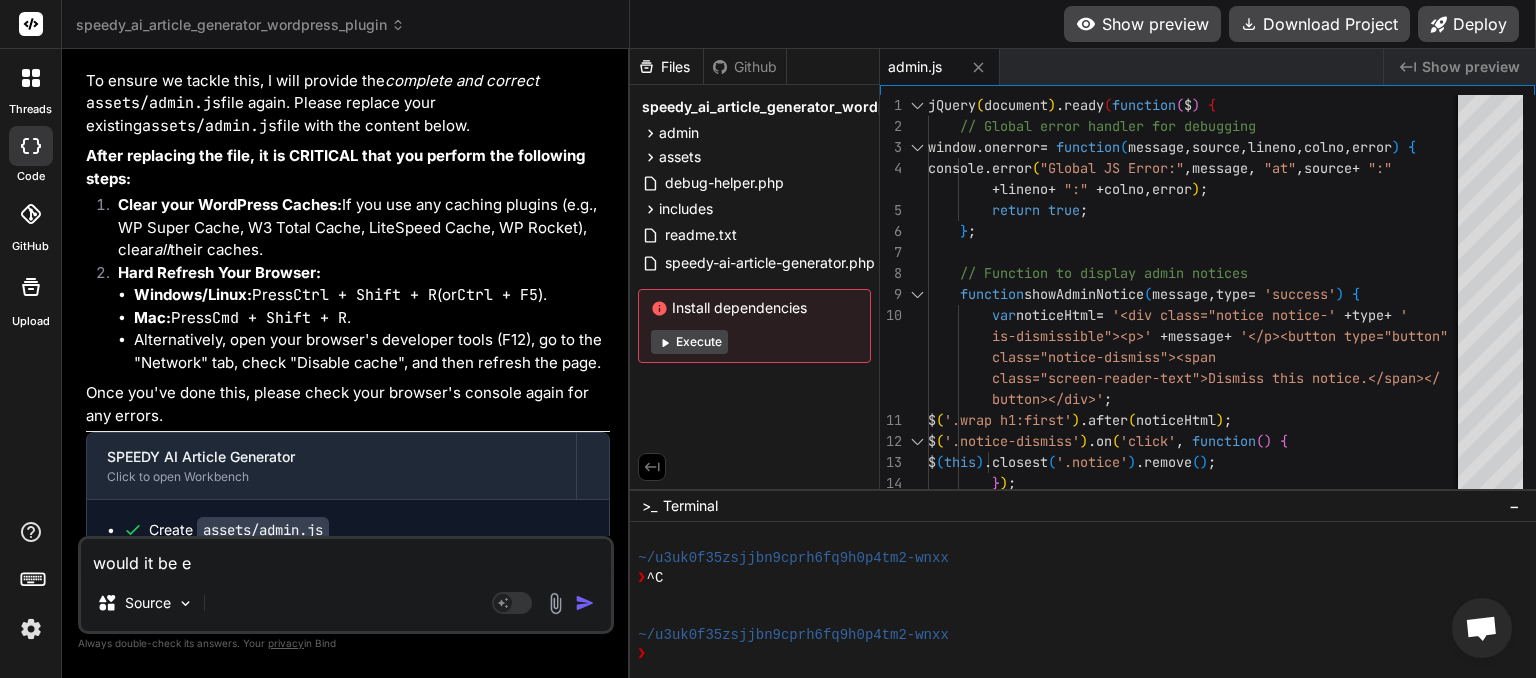 type on "would it be ea" 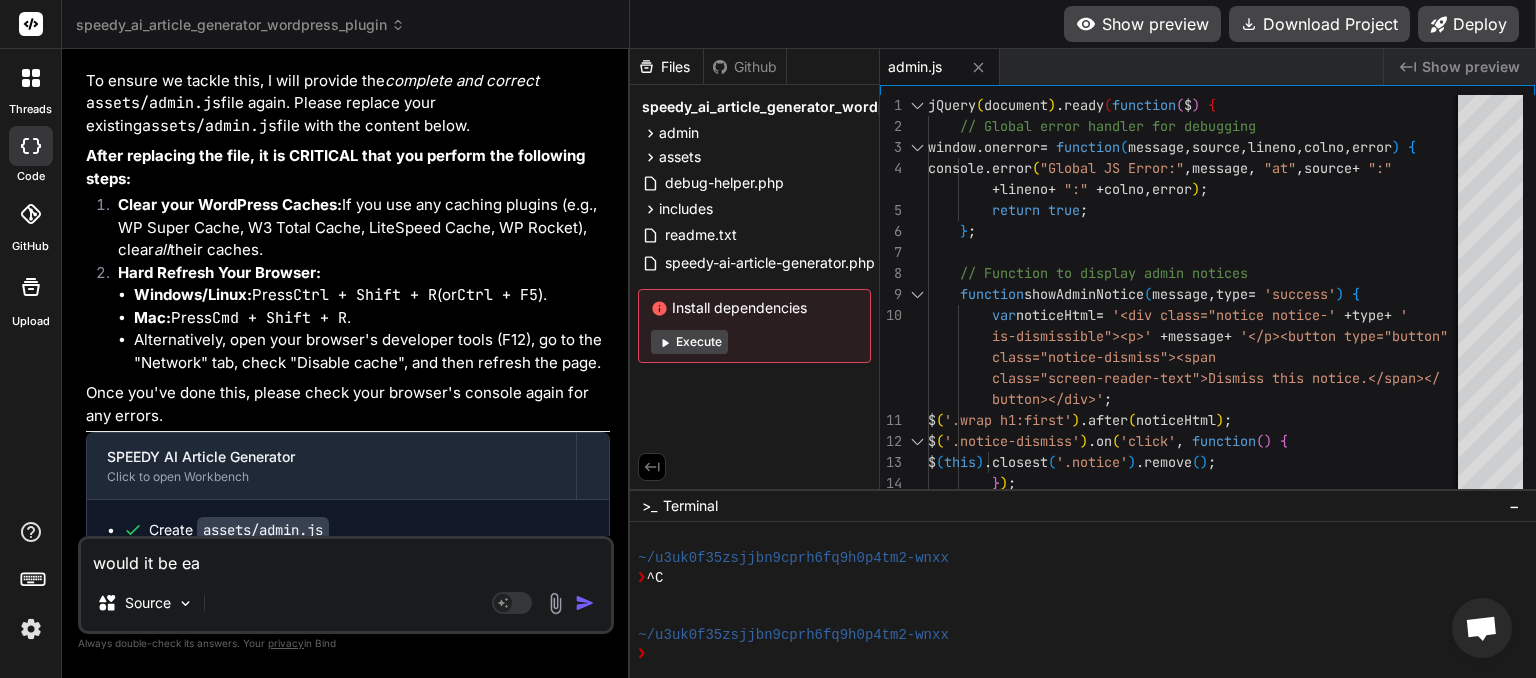type on "would it be eas" 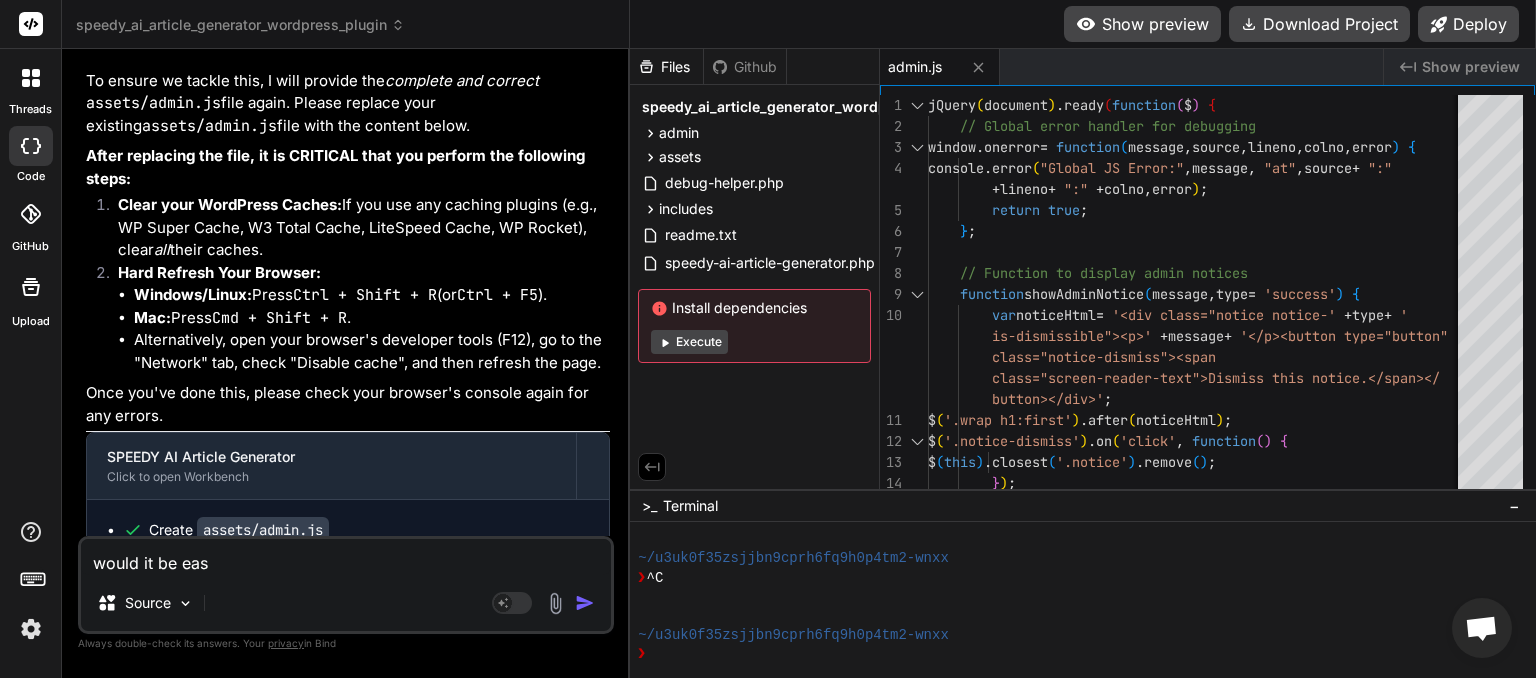 type on "would it be easi" 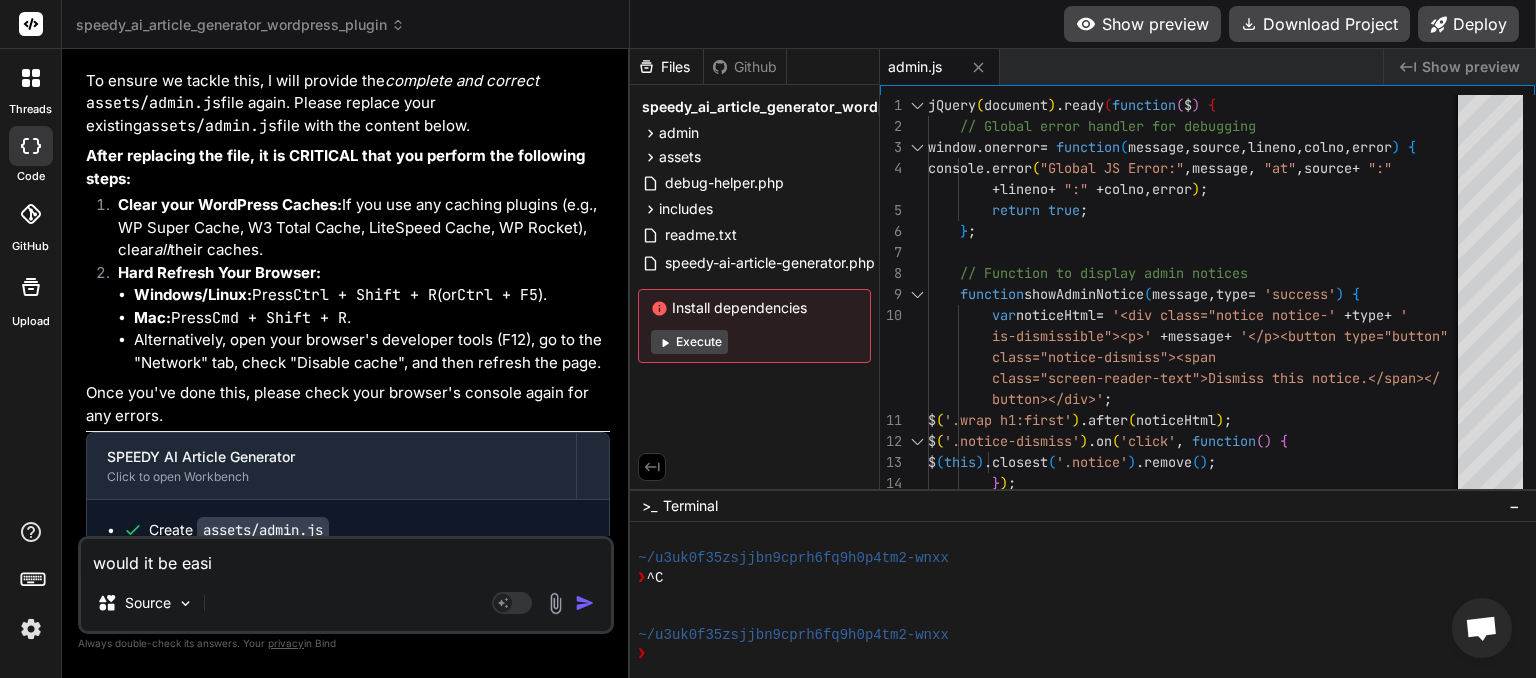 type on "would it be easie" 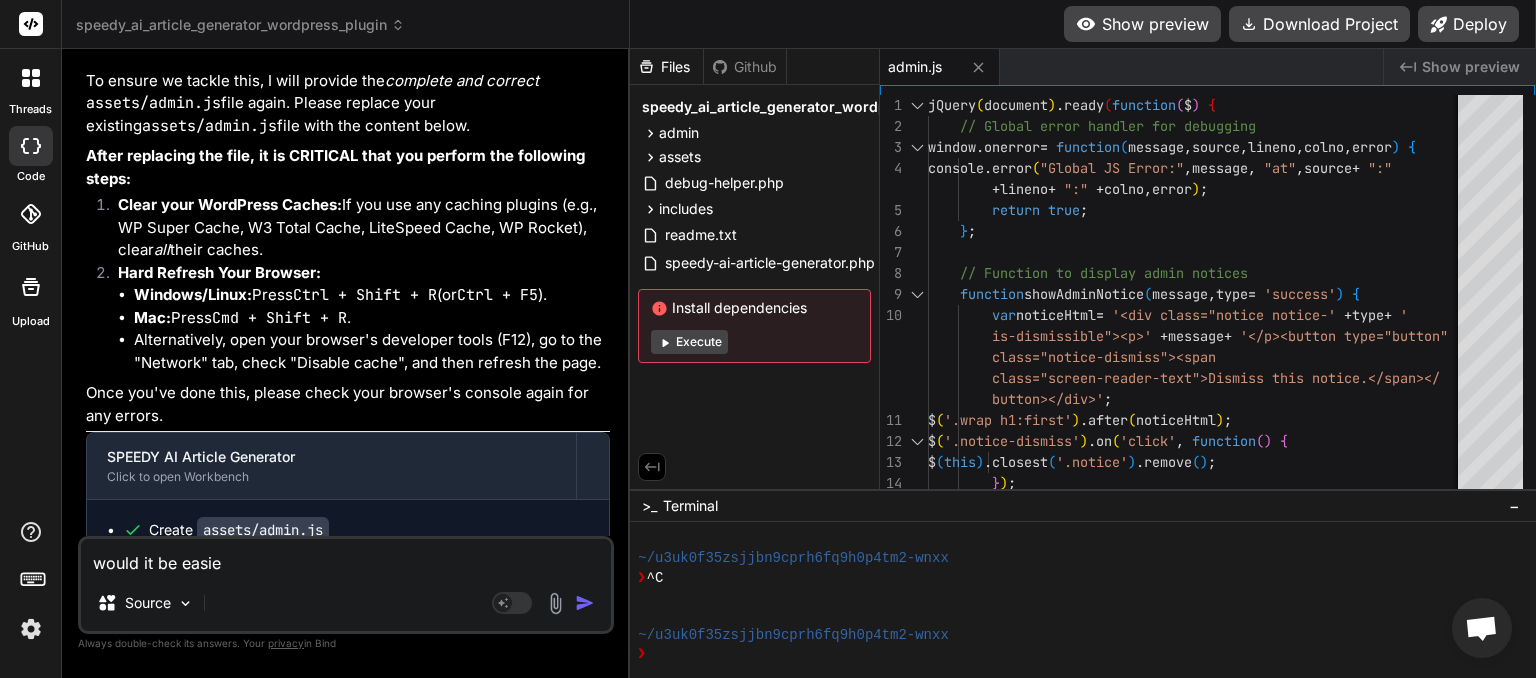 type on "would it be easier" 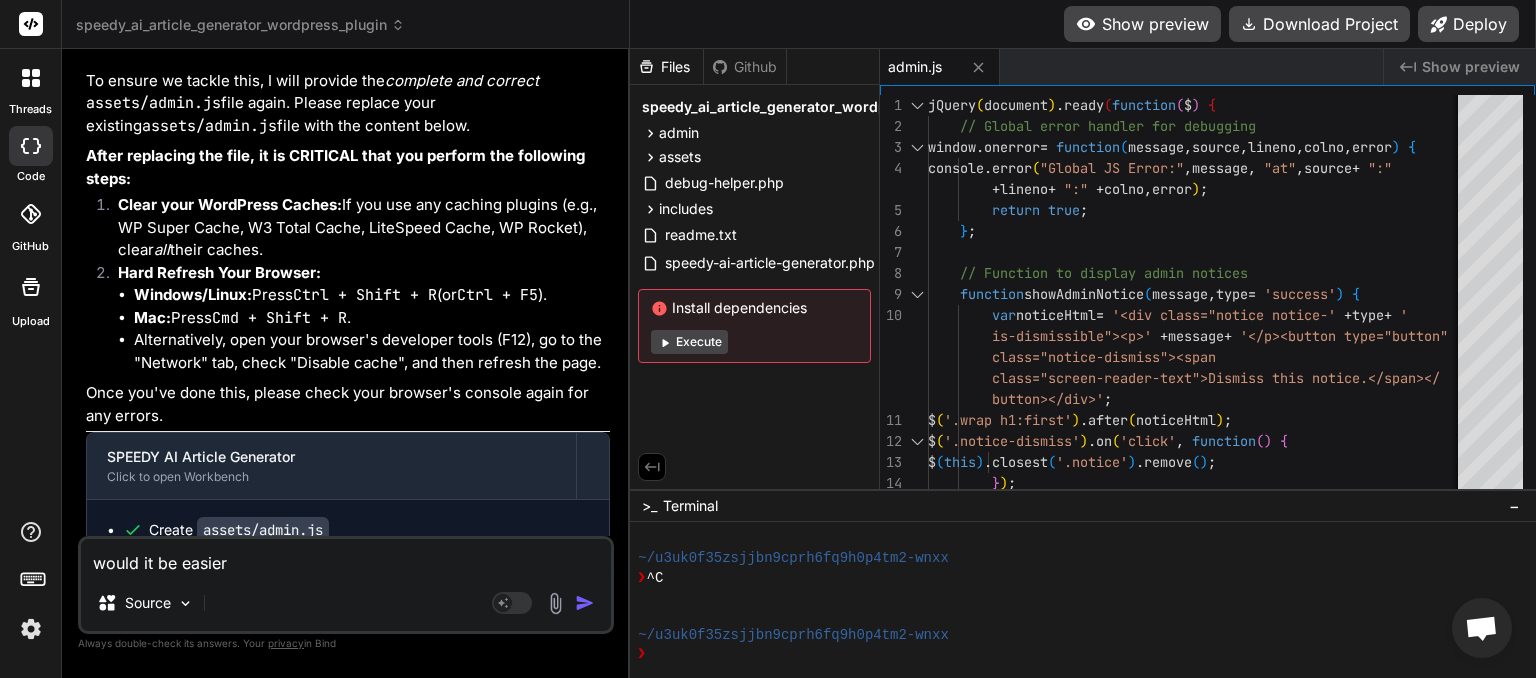 type on "would it be easier" 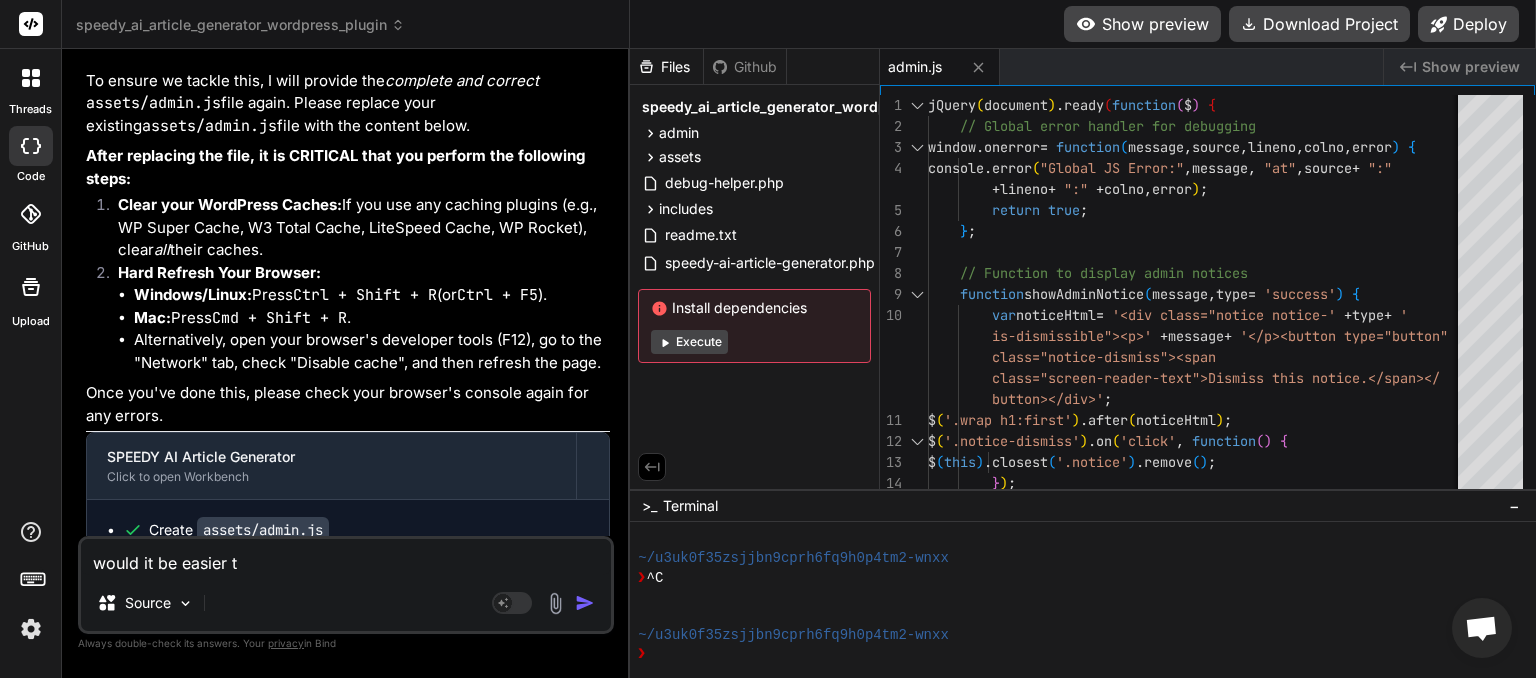 type on "would it be easier to" 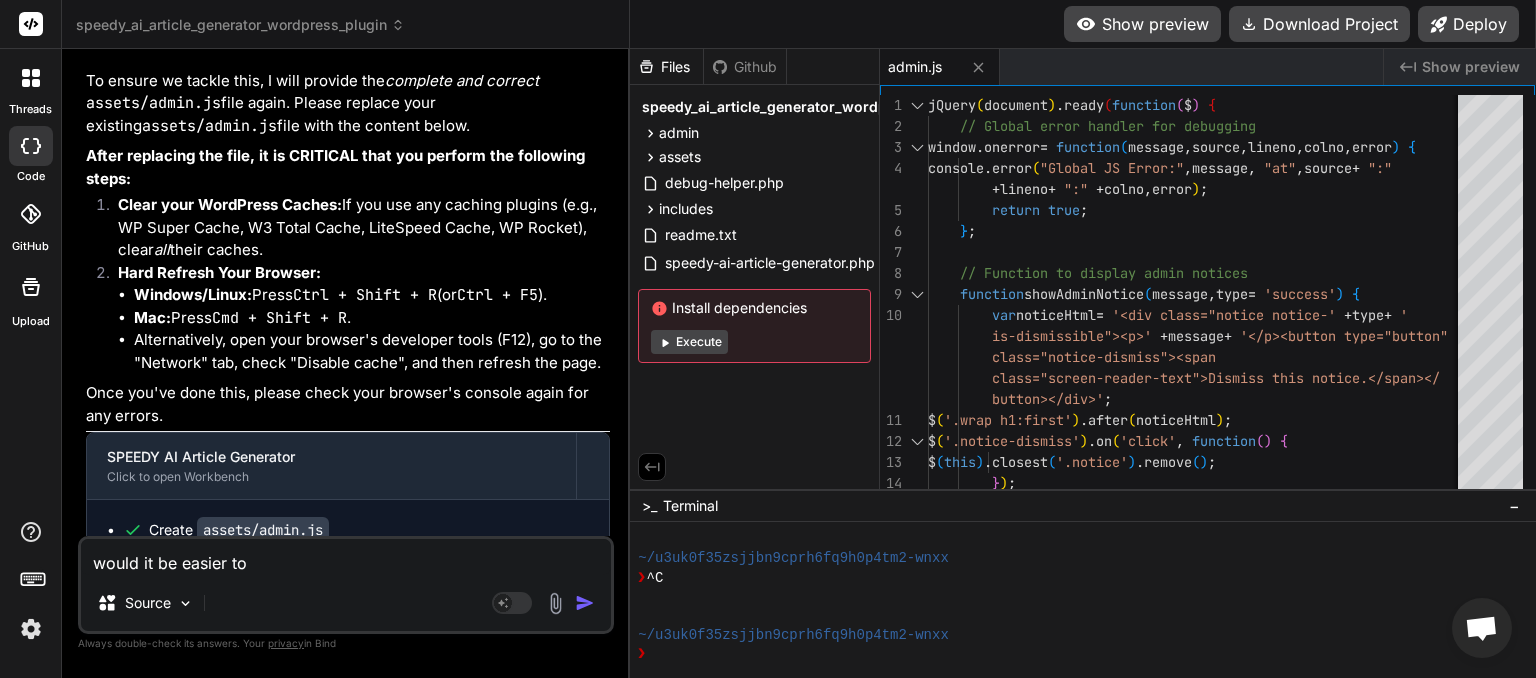 type on "would it be easier to" 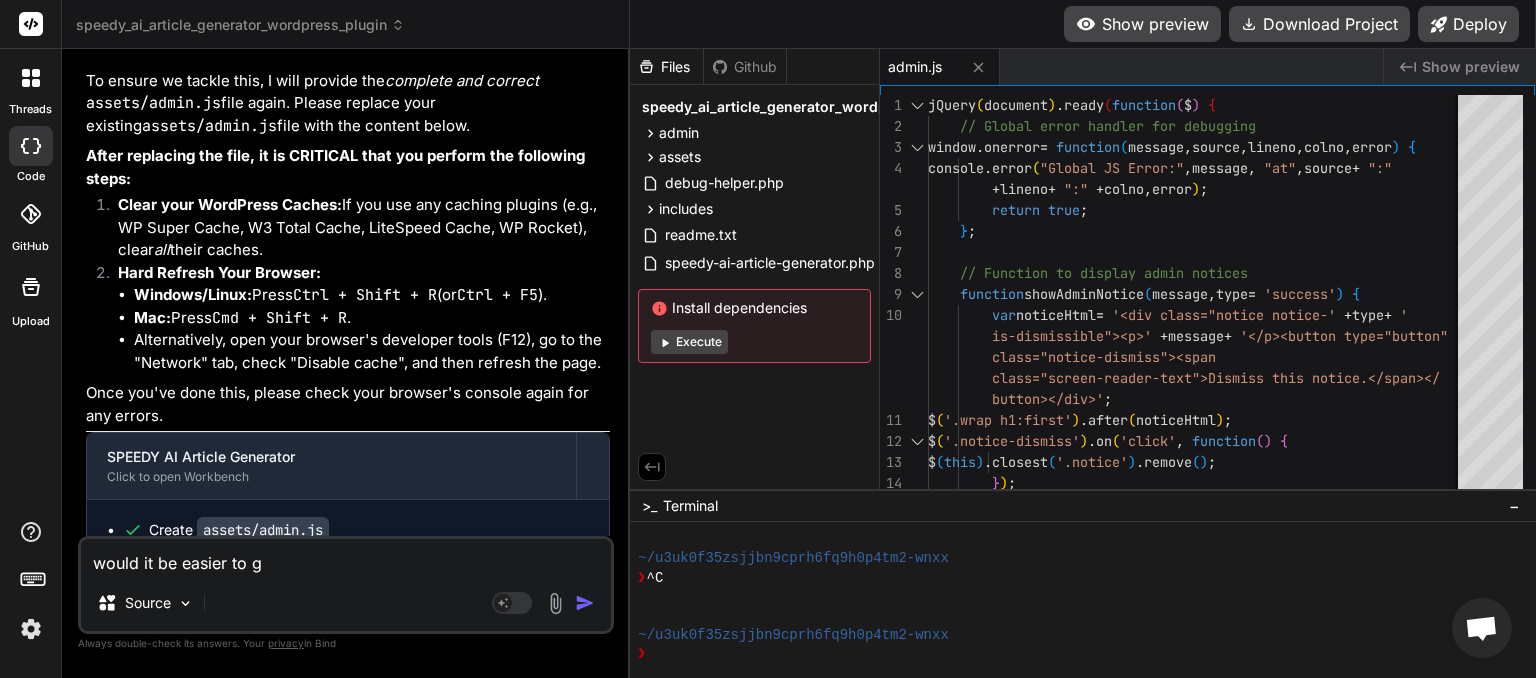 type on "would it be easier to gi" 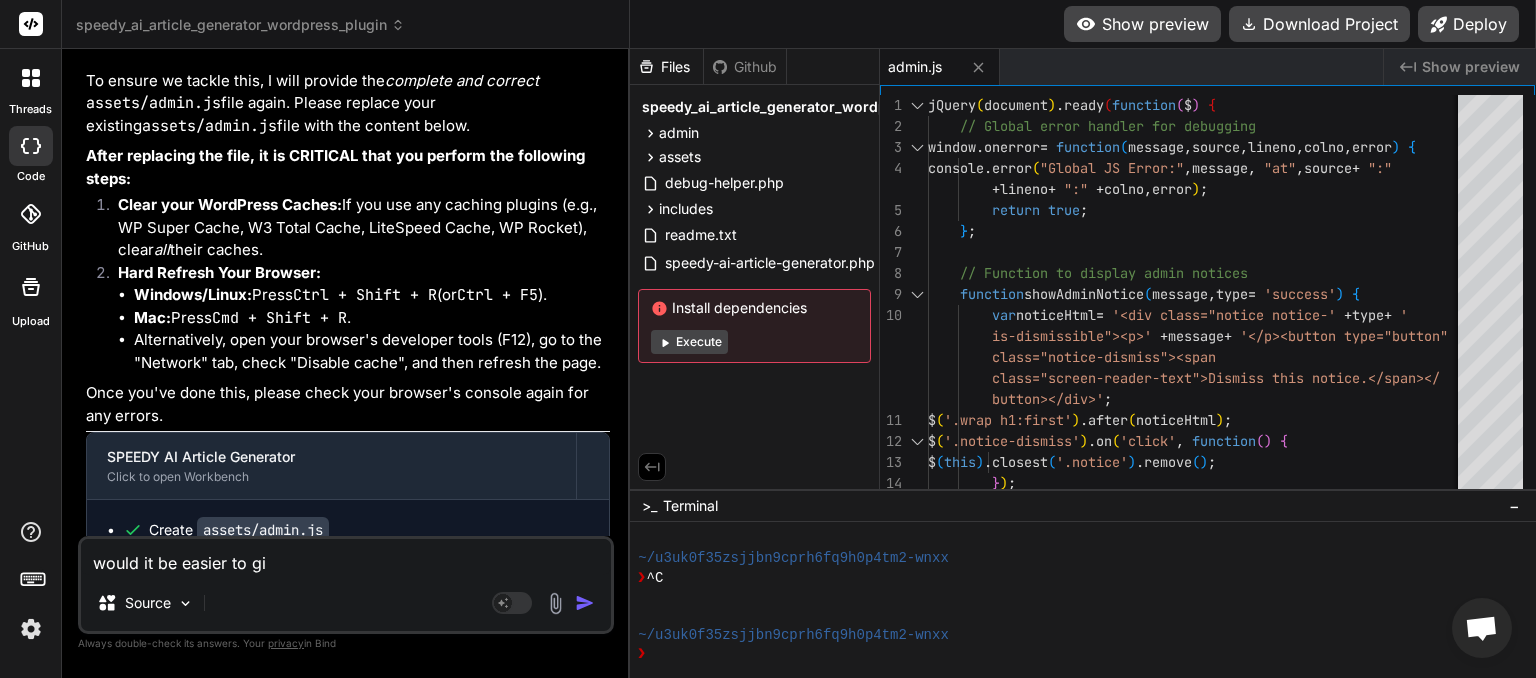 type on "would it be easier to giv" 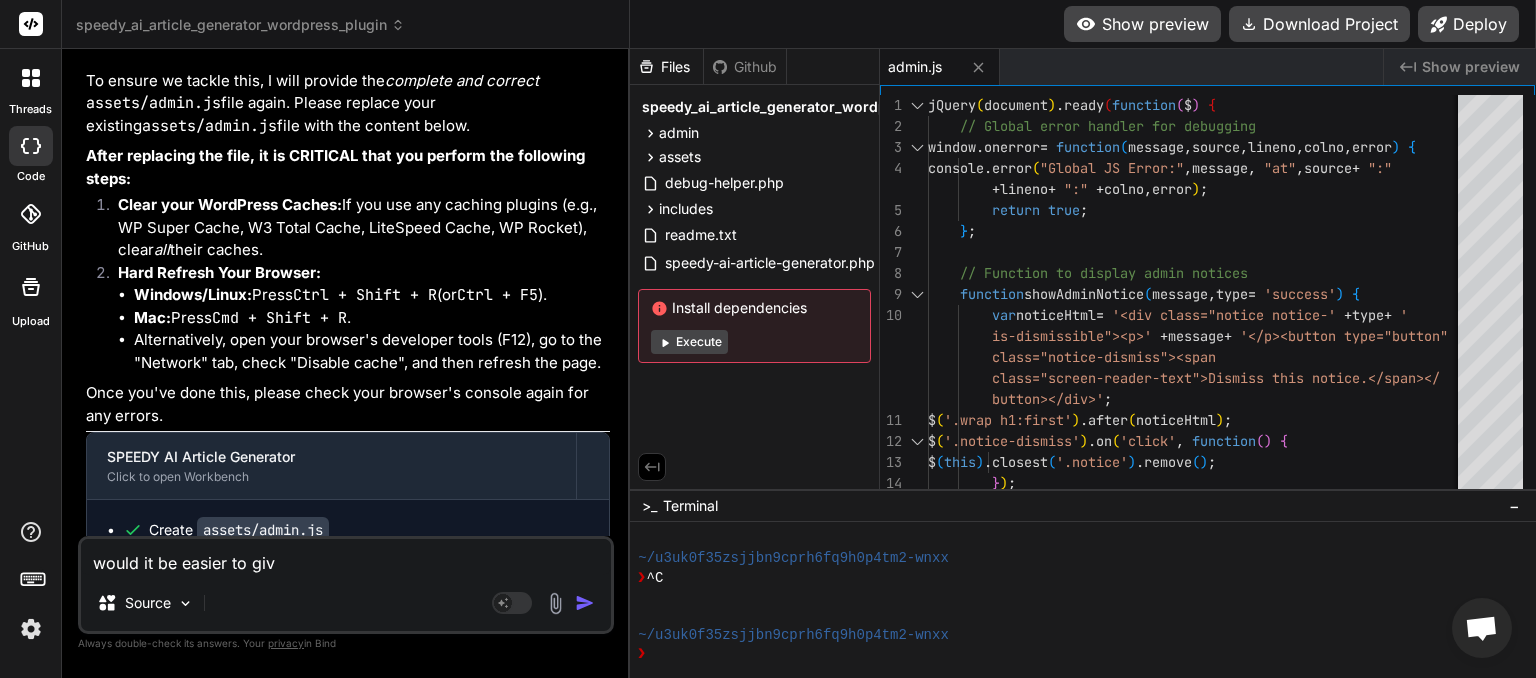 type on "would it be easier to give" 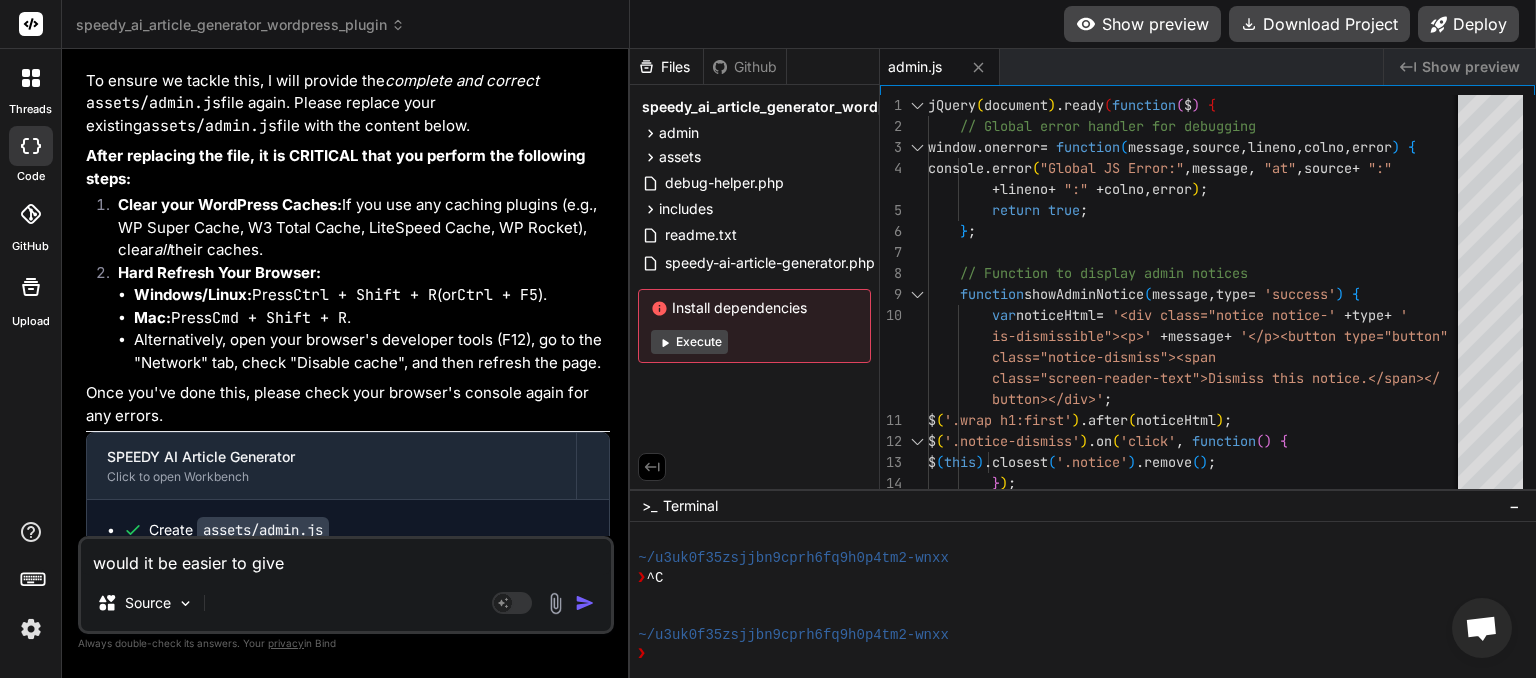 type on "would it be easier to give" 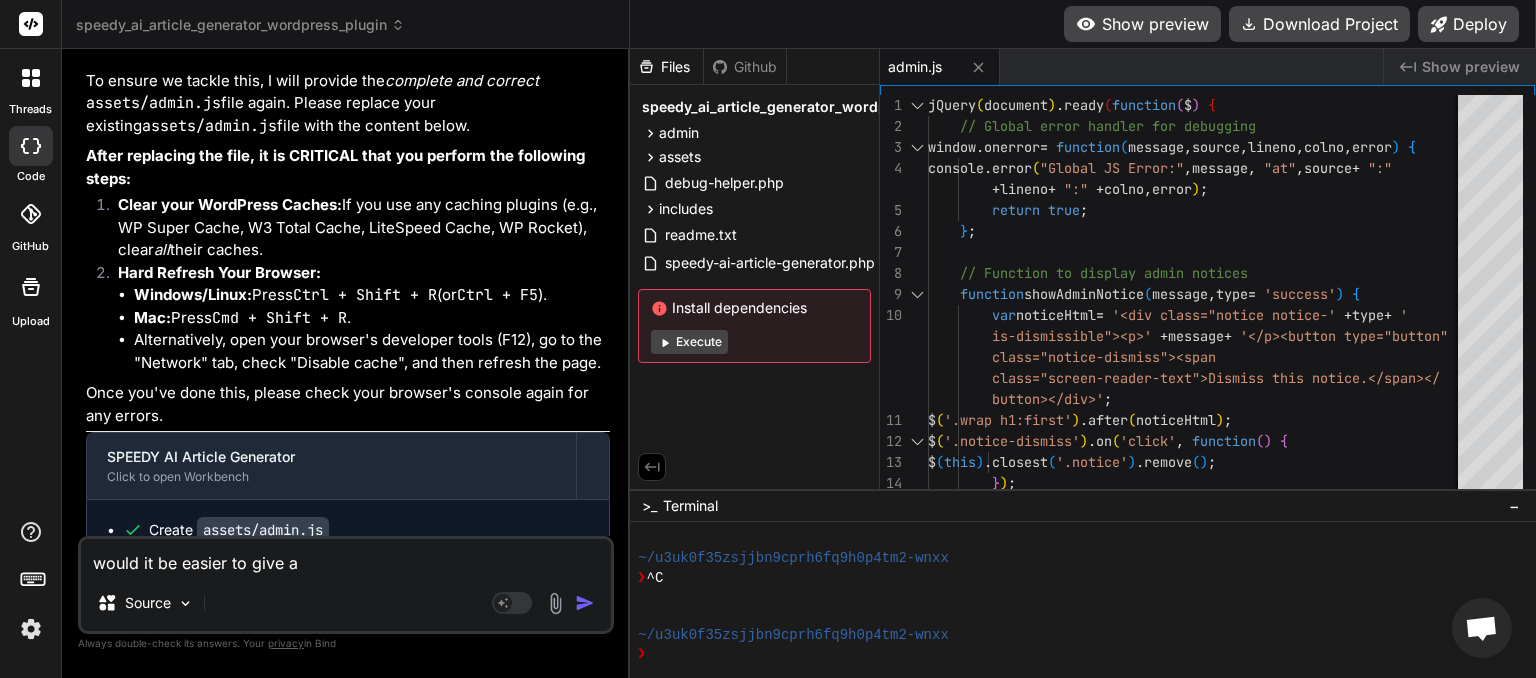 type on "would it be easier to give a" 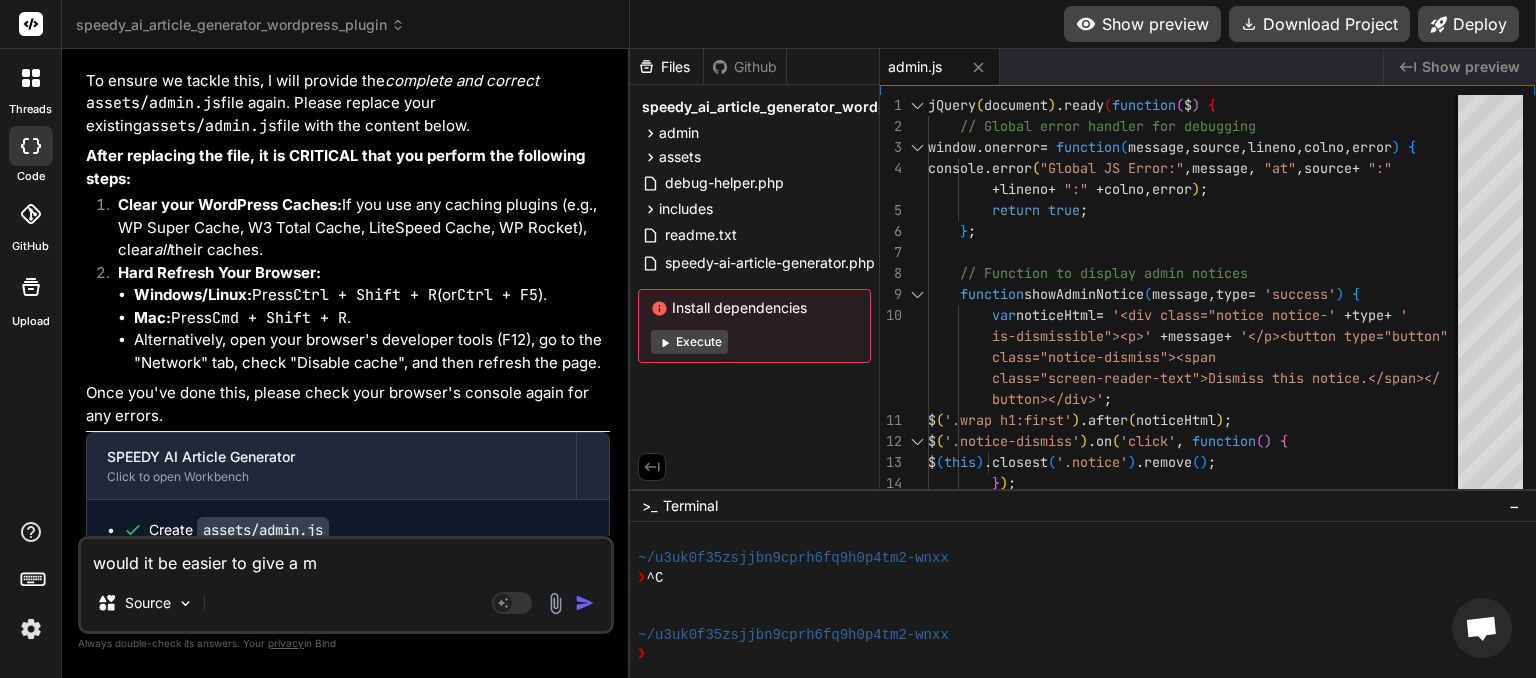 type on "would it be easier to give a ma" 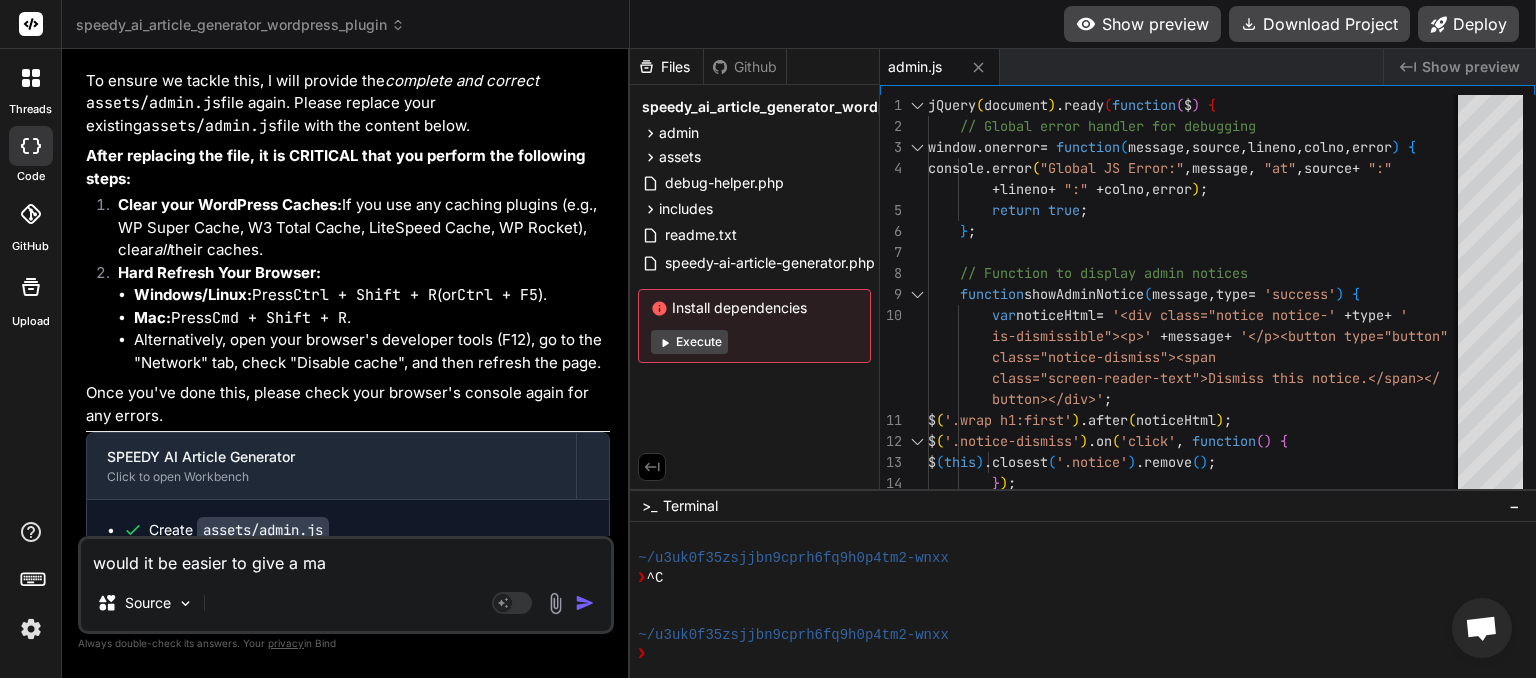 type on "would it be easier to give a max" 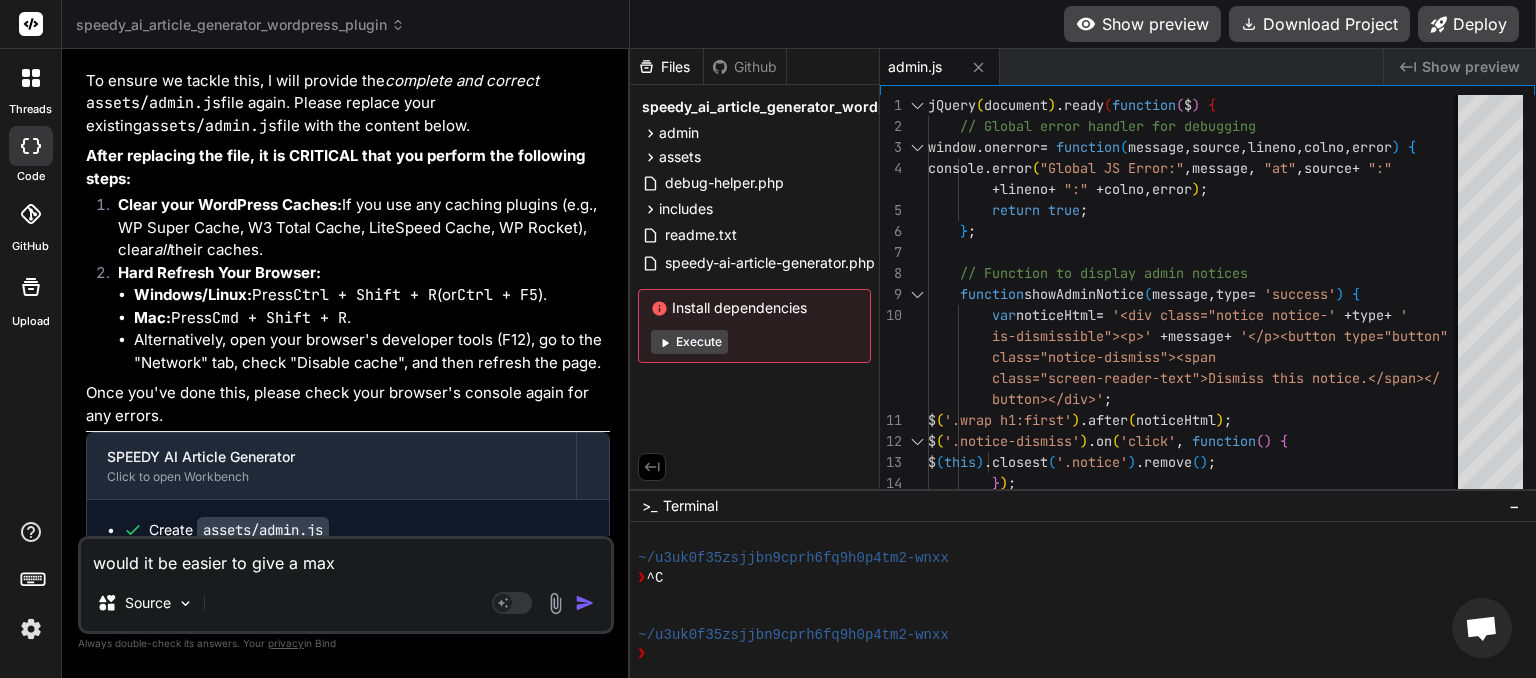 type on "would it be easier to give a maxi" 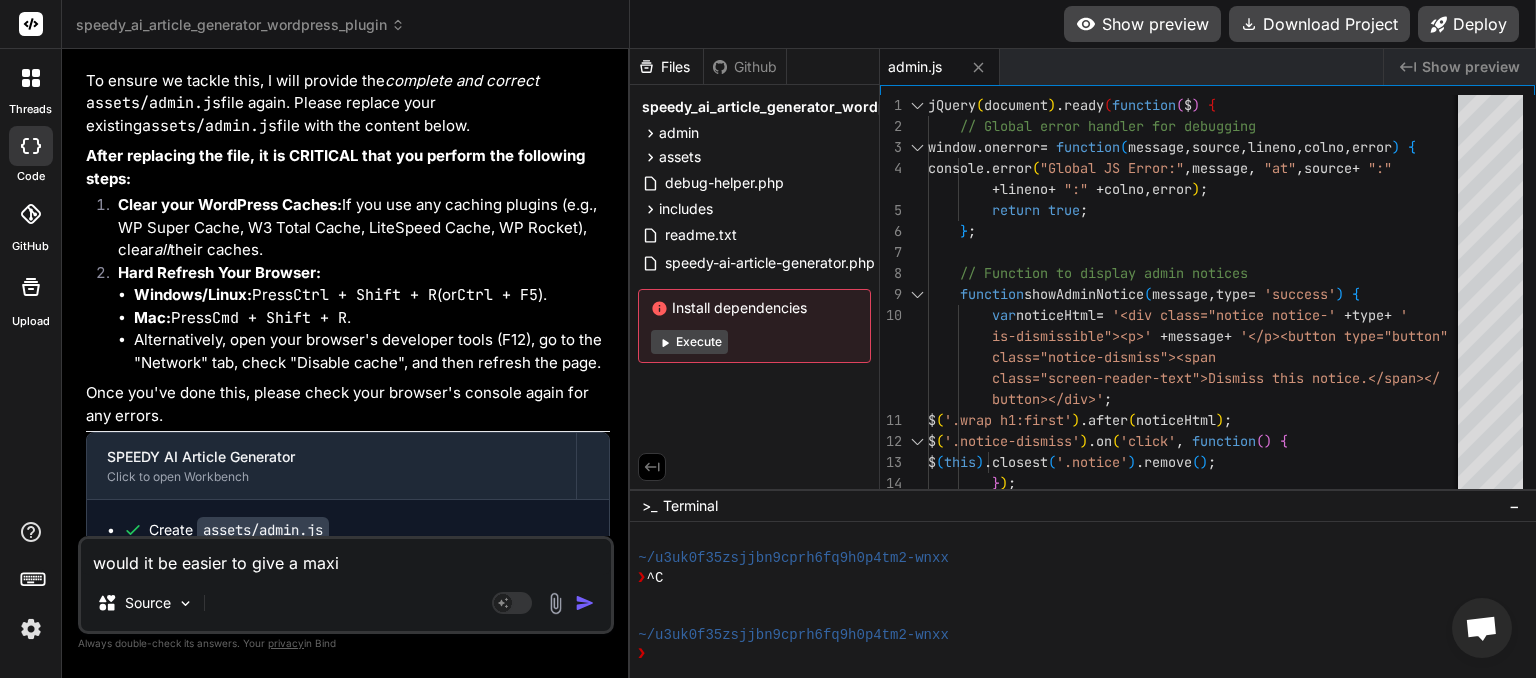 type on "would it be easier to give a maxim" 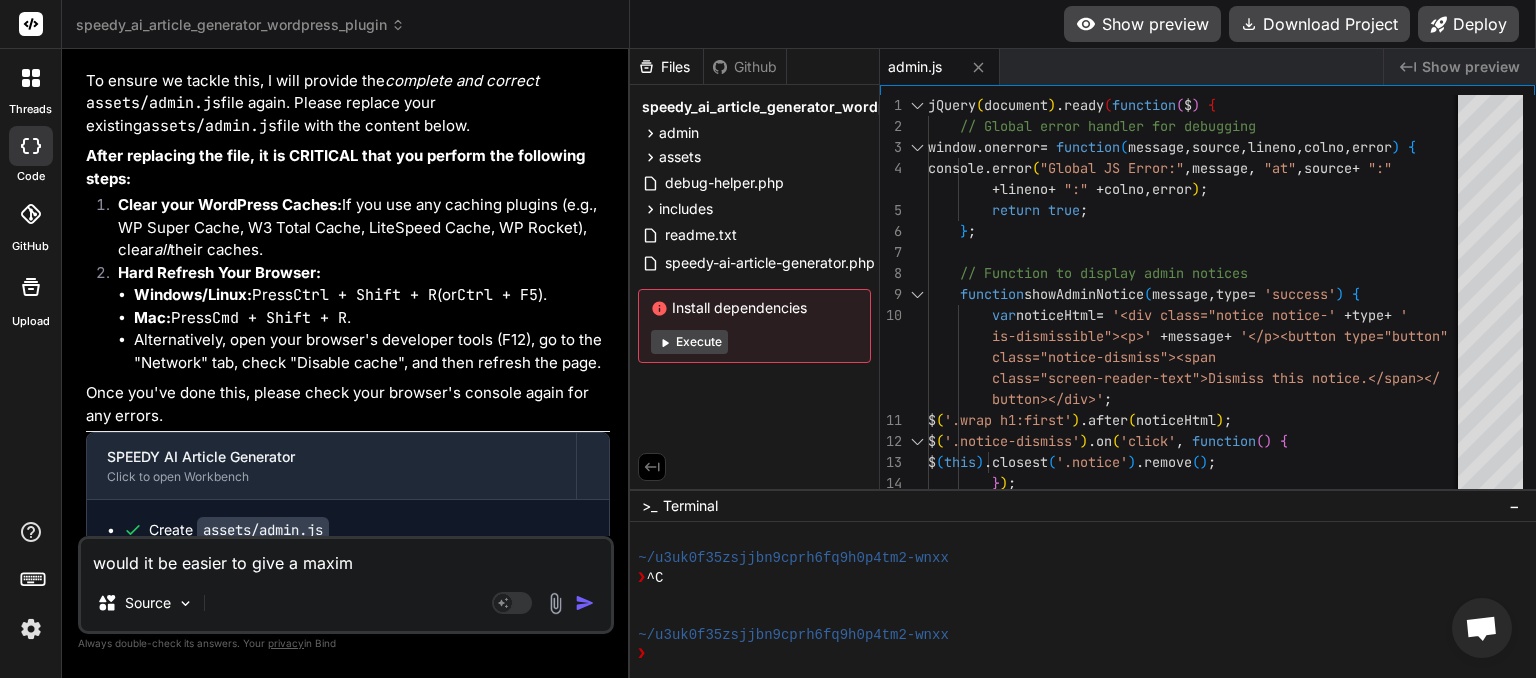 type on "would it be easier to give a maximu" 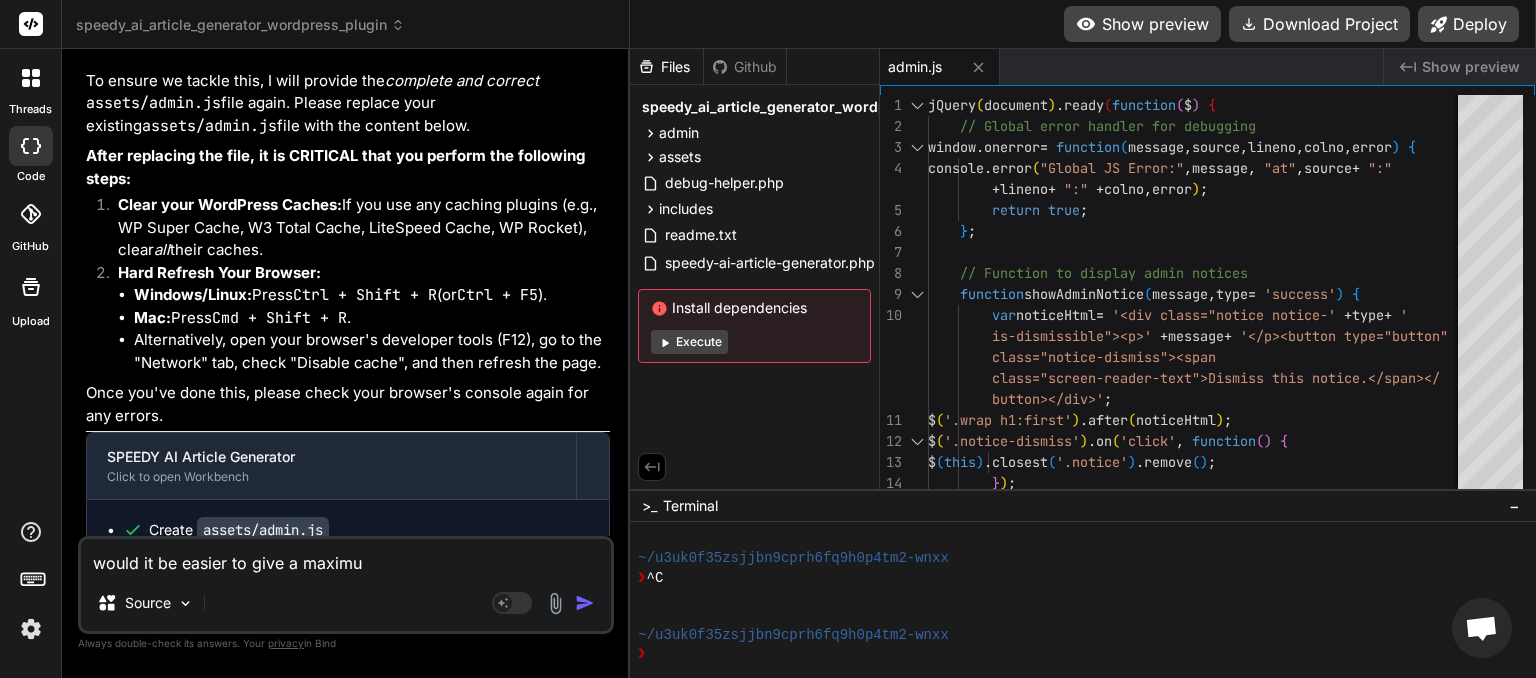 type on "would it be easier to give a maximum" 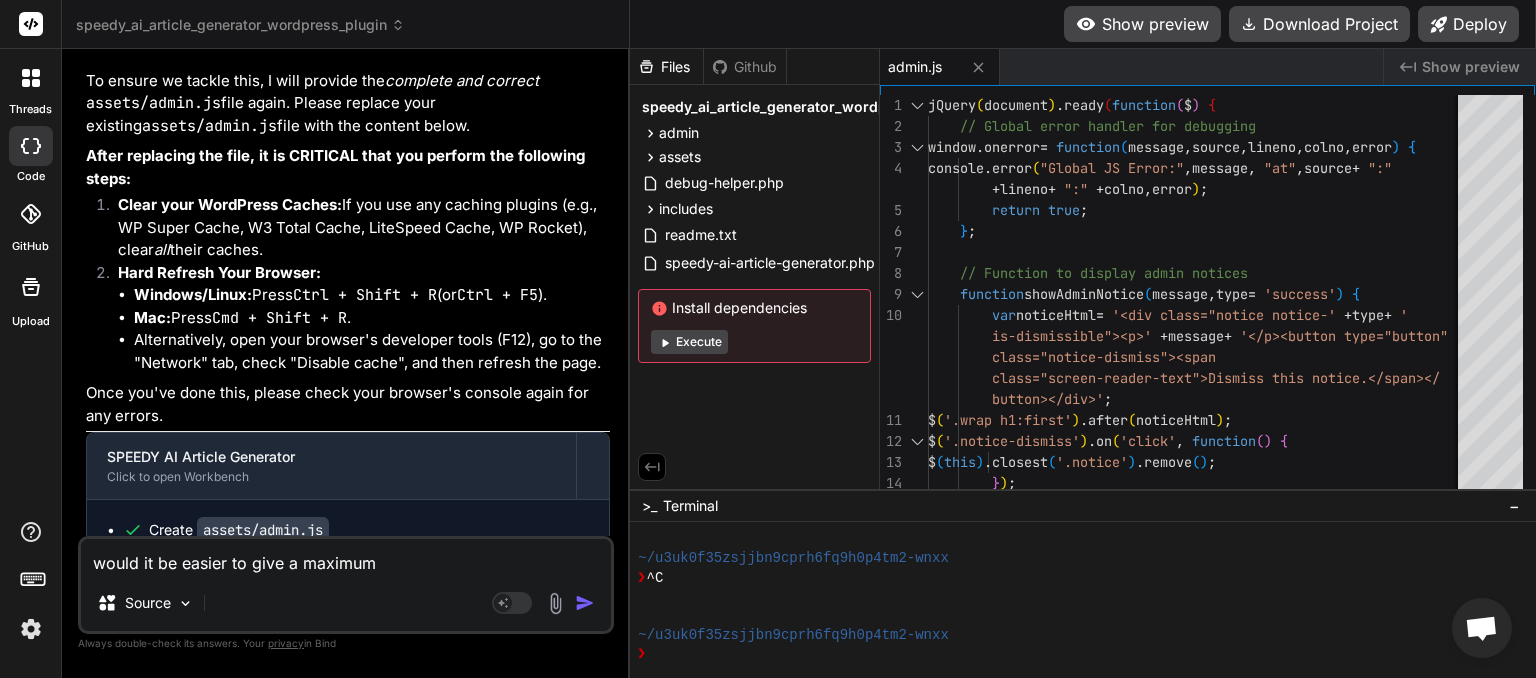 type on "x" 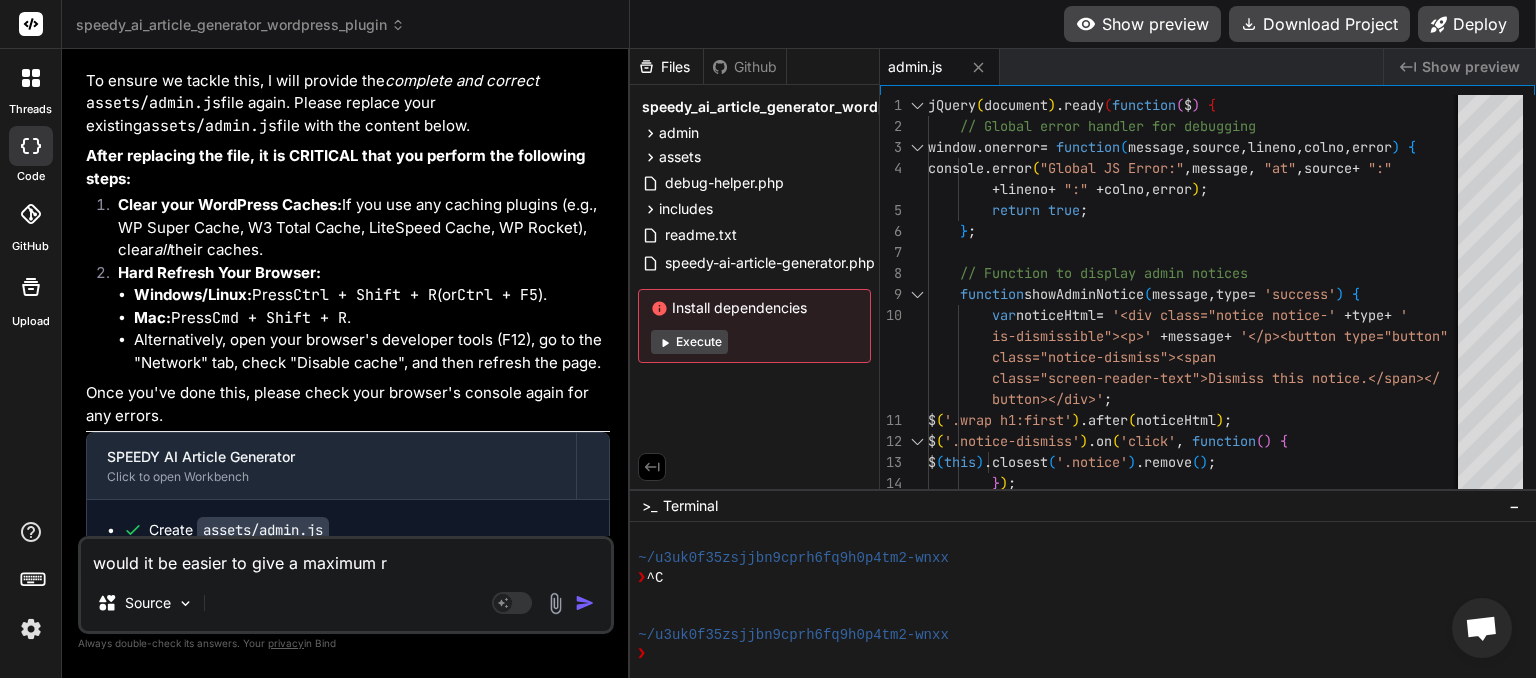 type on "x" 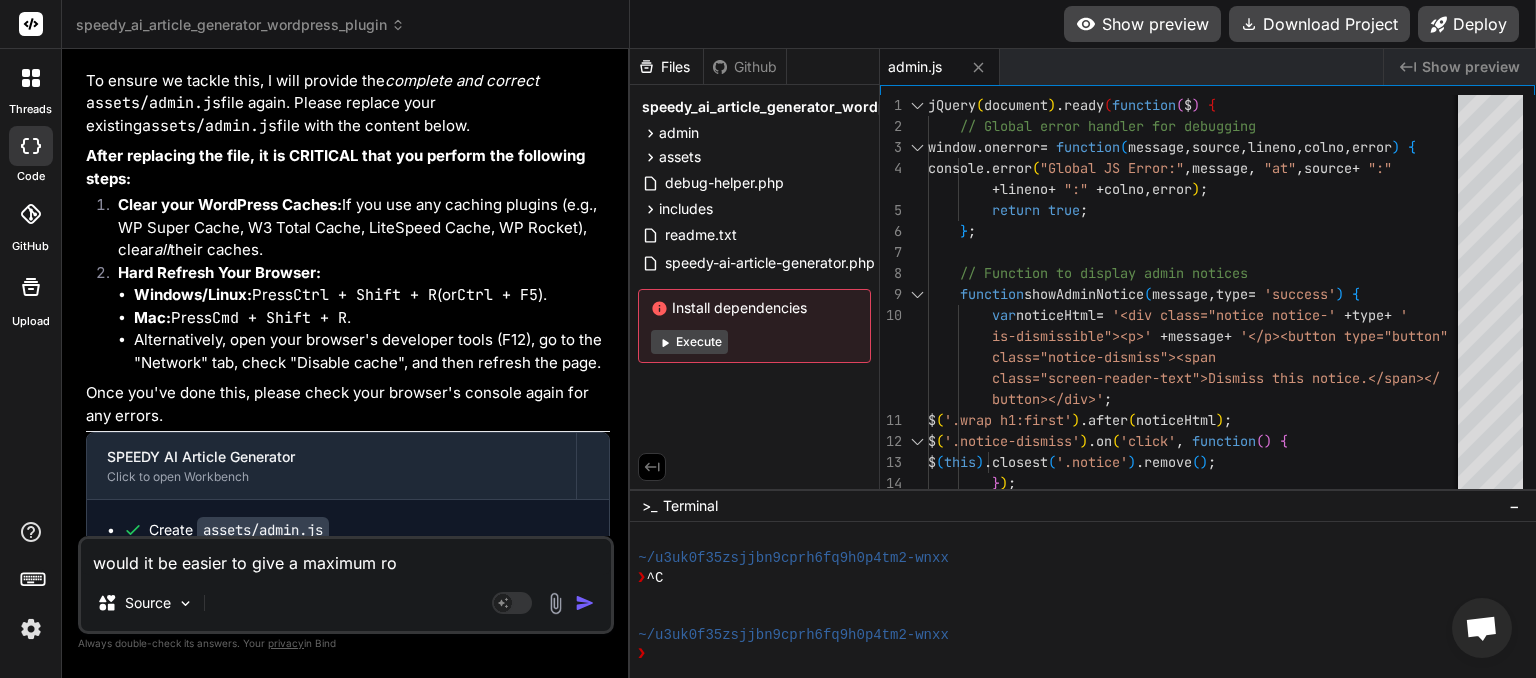 type on "would it be easier to give a maximum row" 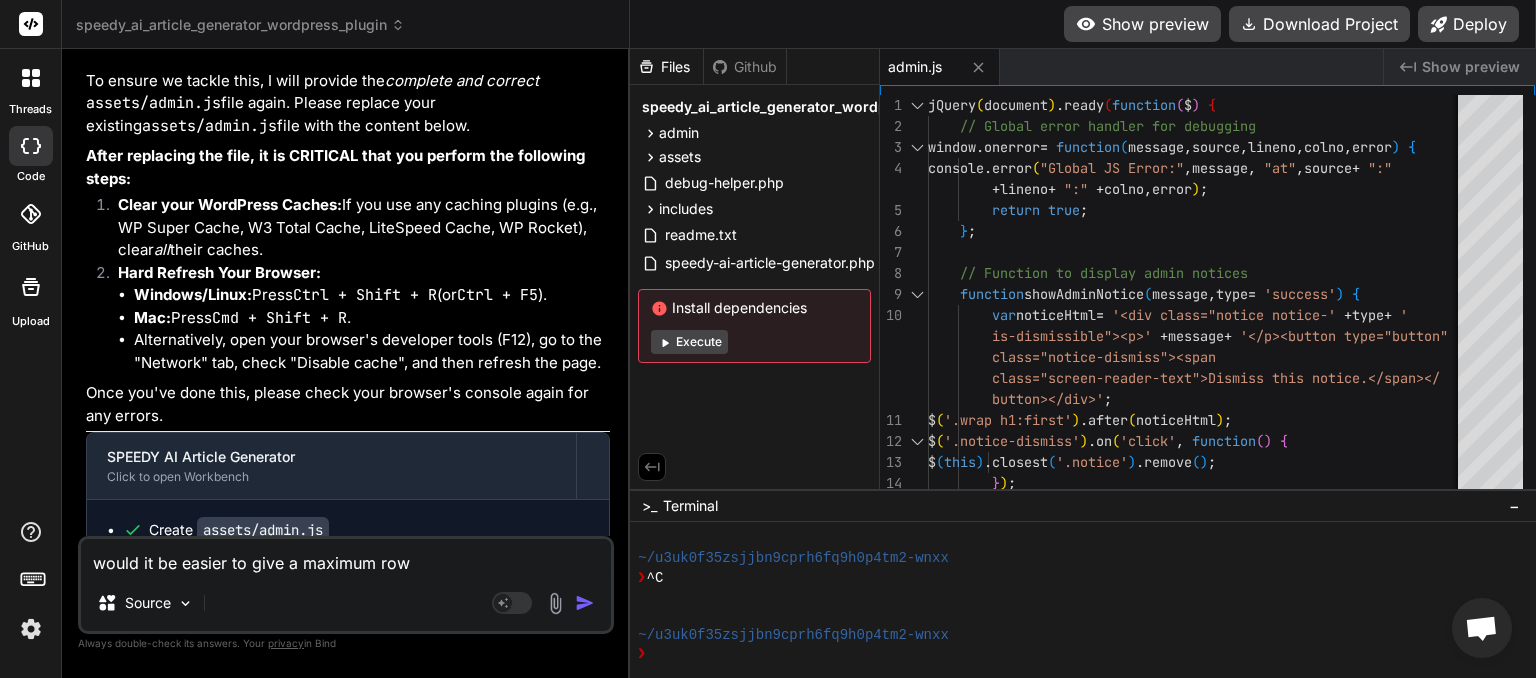 type on "would it be easier to give a maximum row" 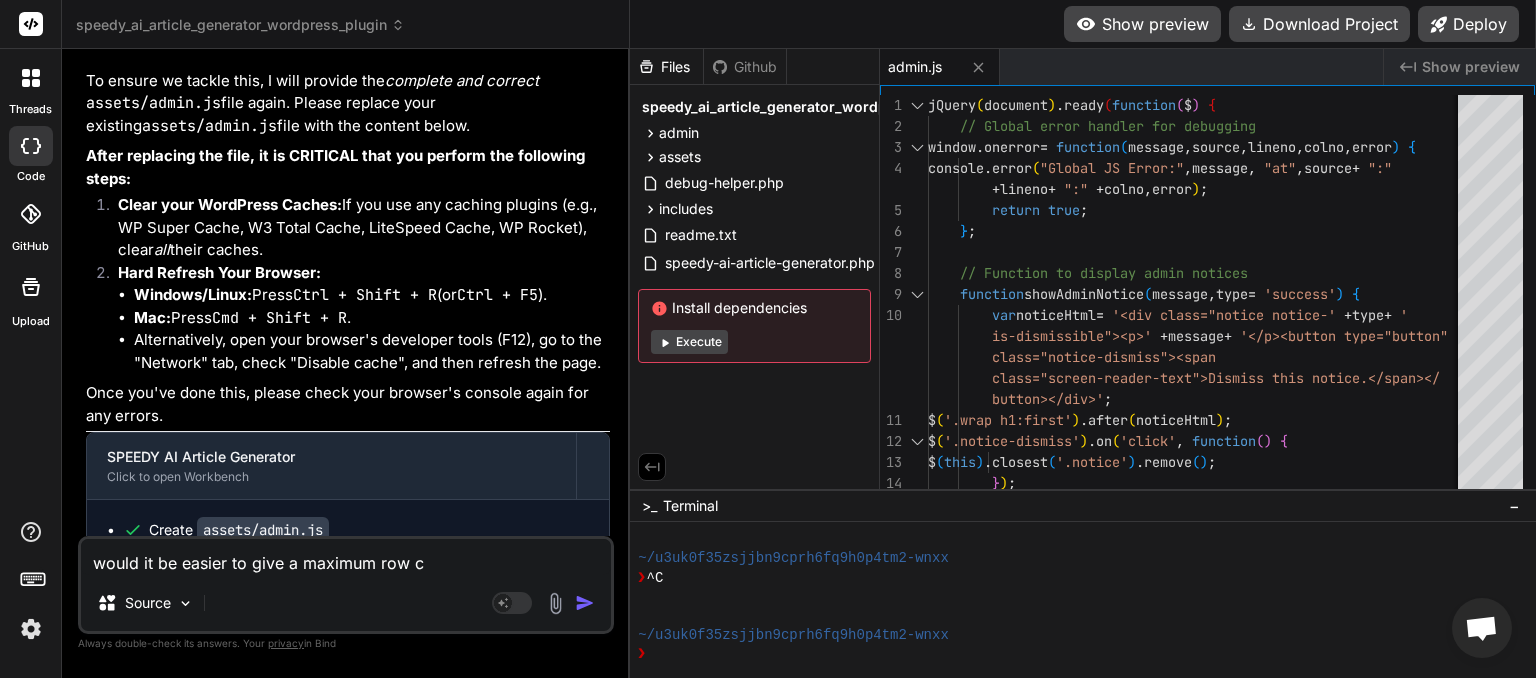 type on "would it be easier to give a maximum row co" 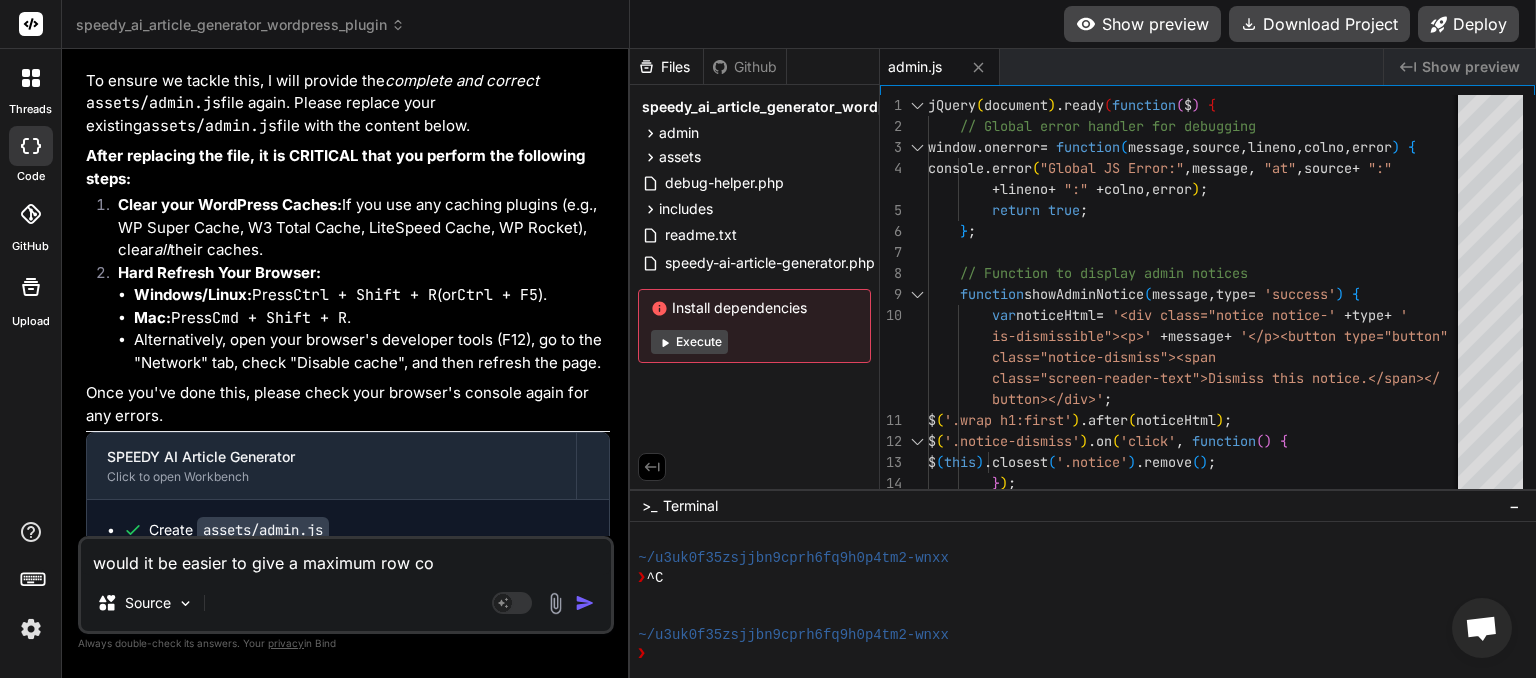 type on "would it be easier to give a maximum row cou" 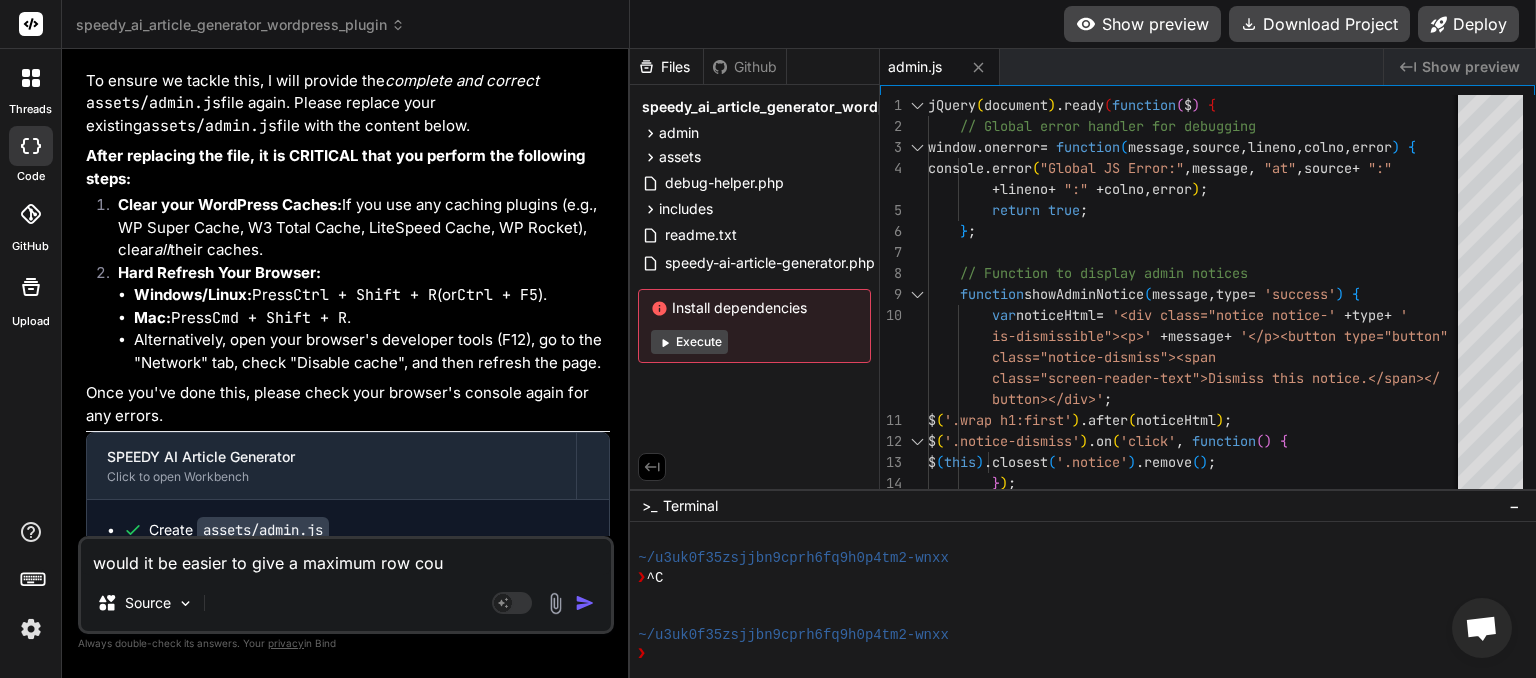 type on "would it be easier to give a maximum row coun" 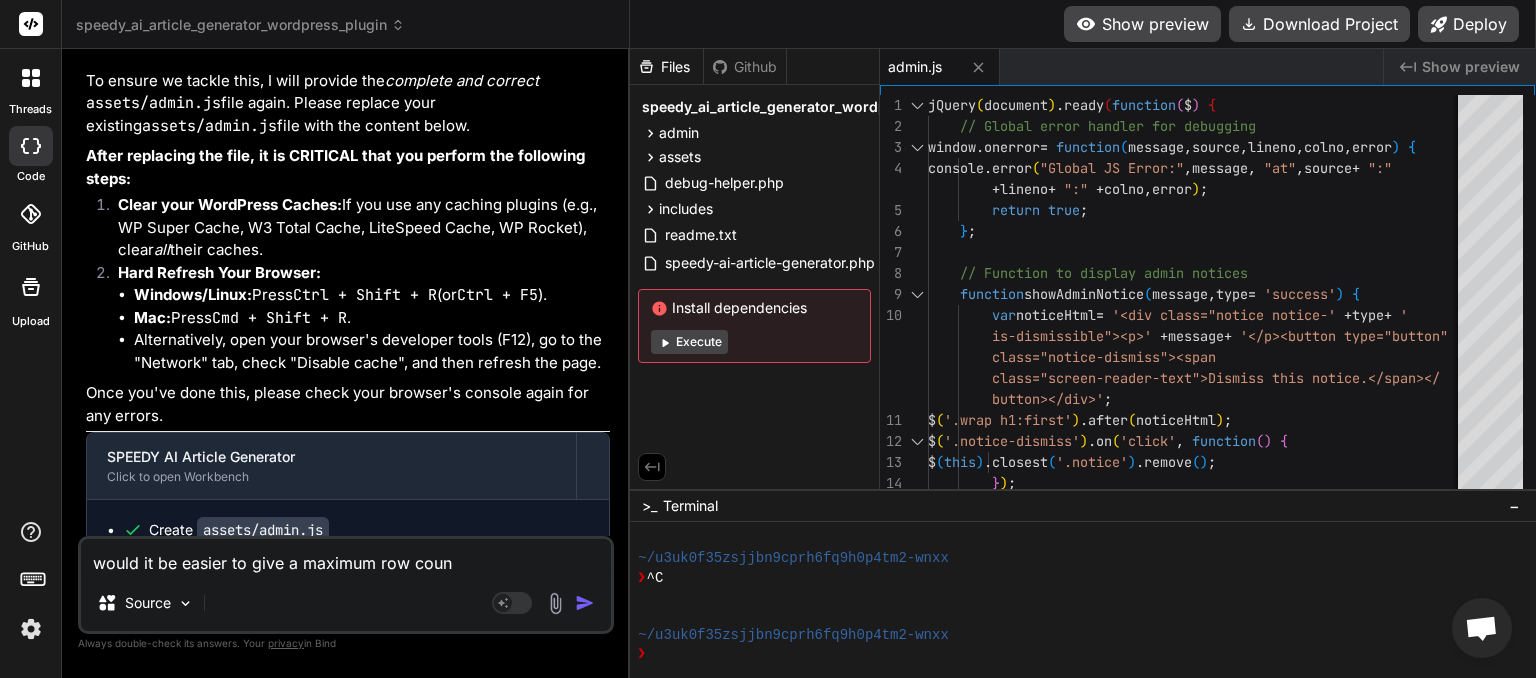 type on "would it be easier to give a maximum row count" 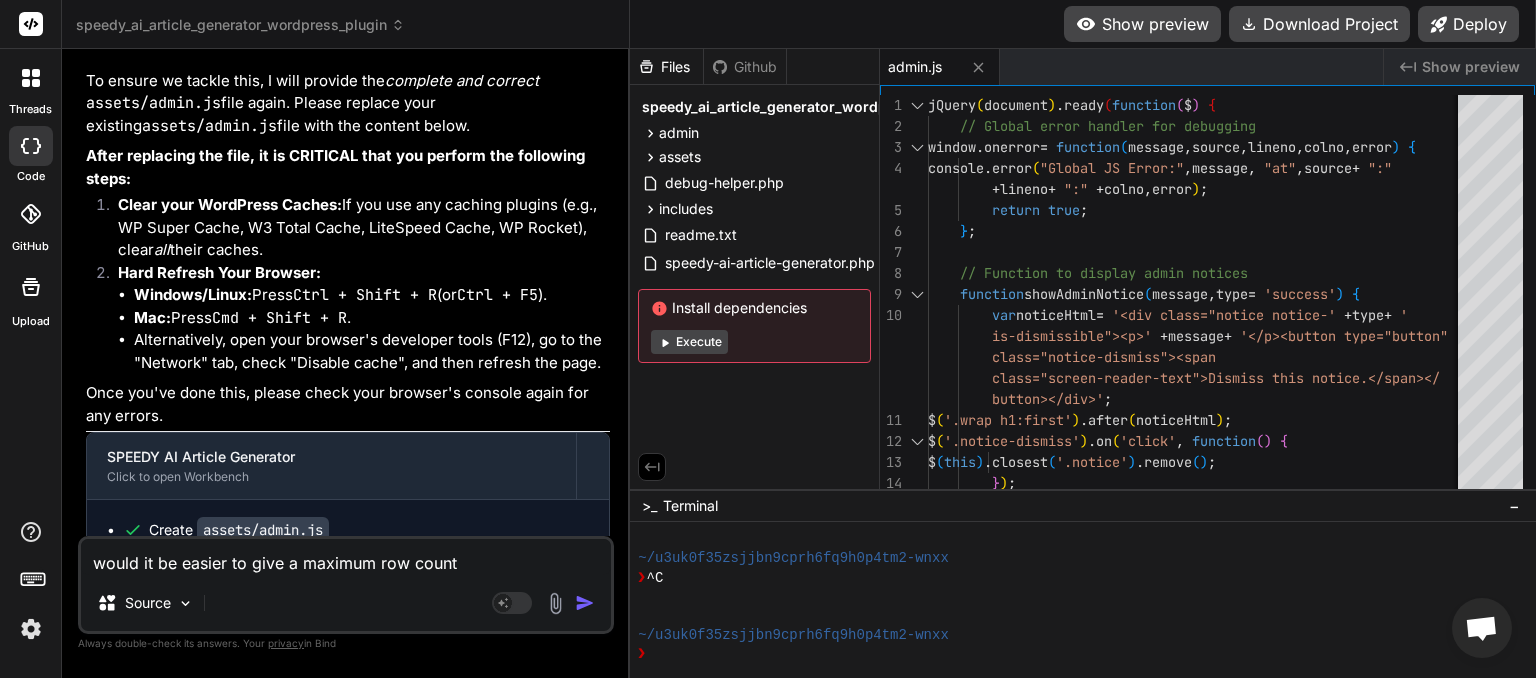 type on "would it be easier to give a maximum row count" 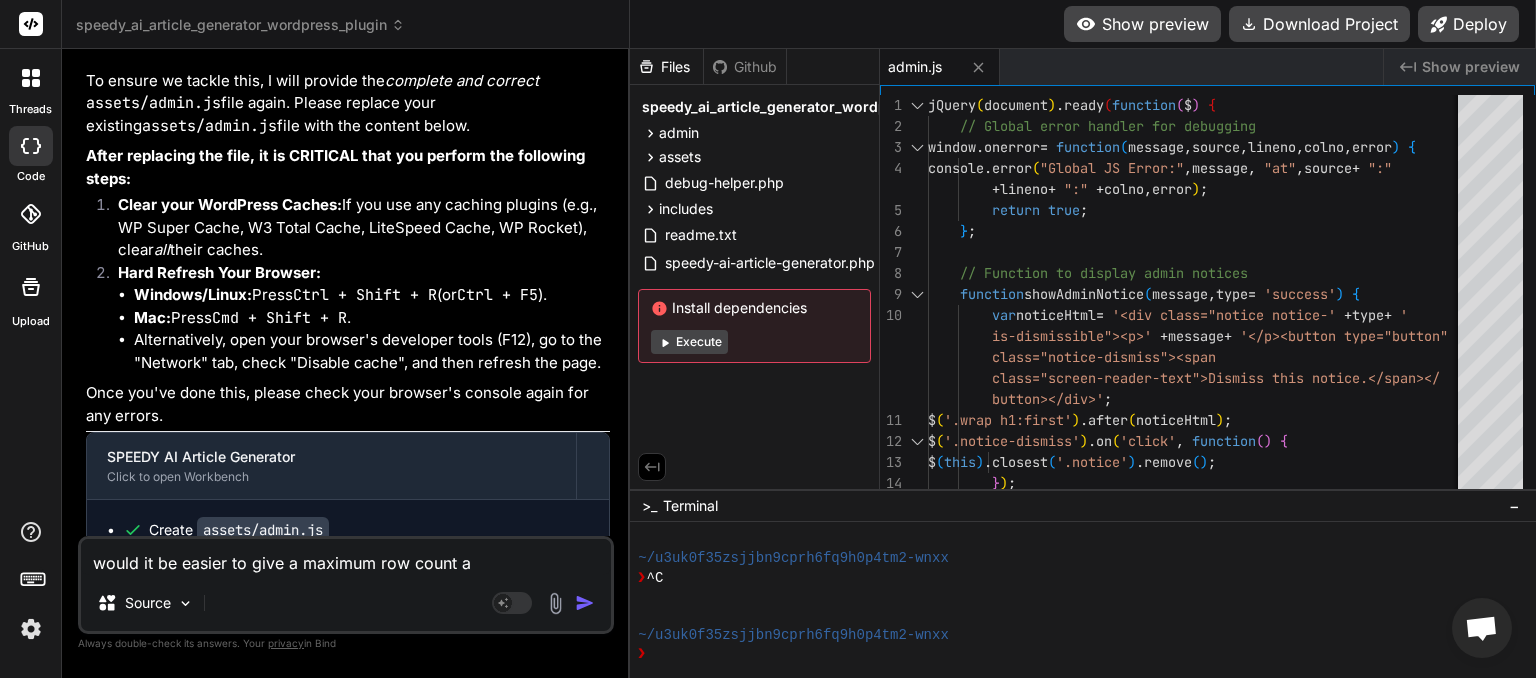 type on "would it be easier to give a maximum row count an" 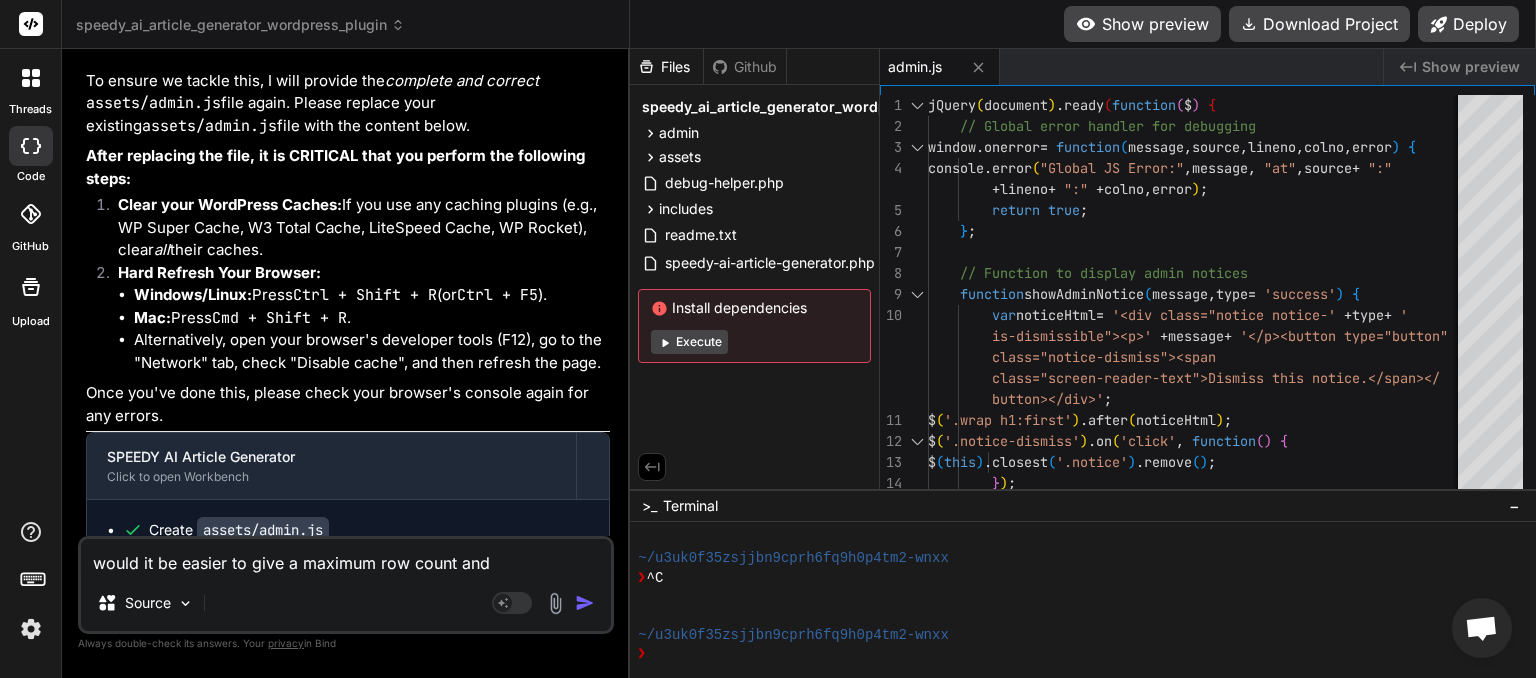 type on "would it be easier to give a maximum row count and" 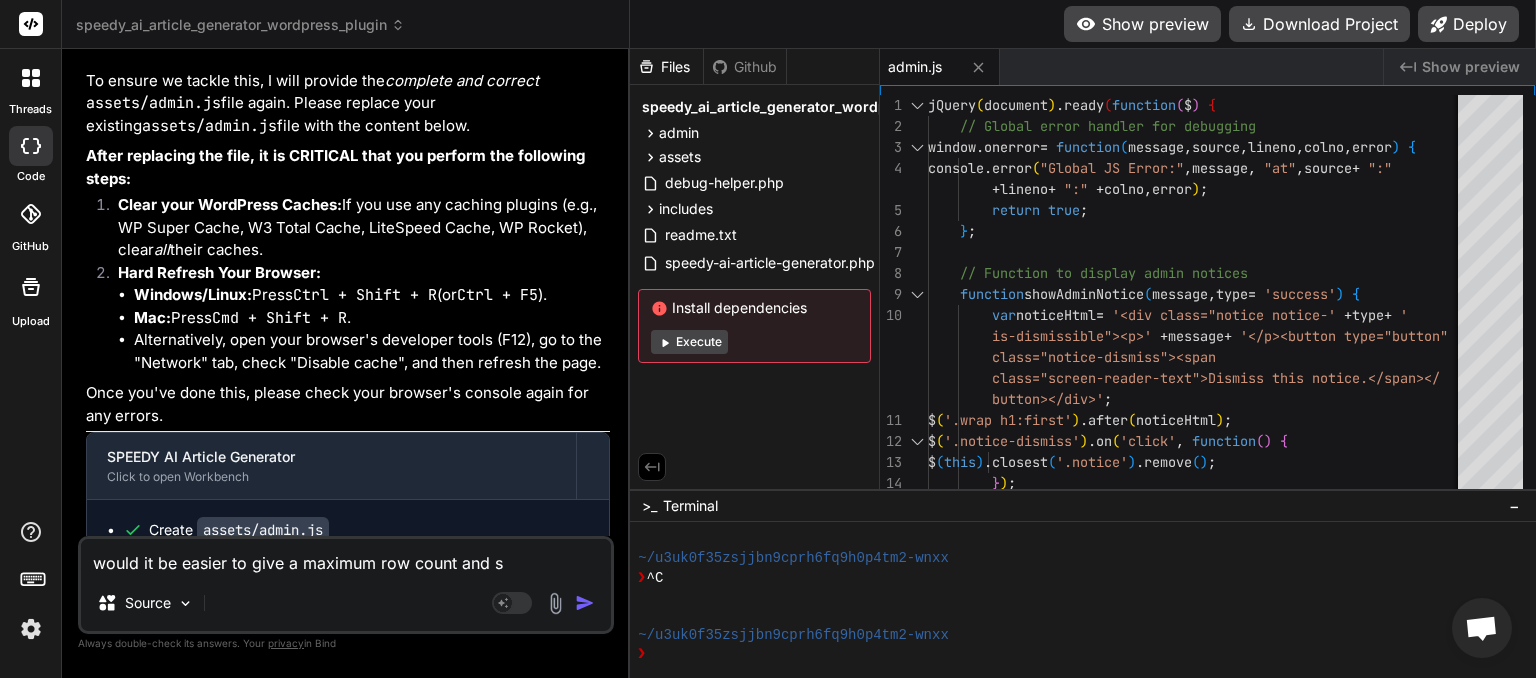 type on "would it be easier to give a maximum row count and sh" 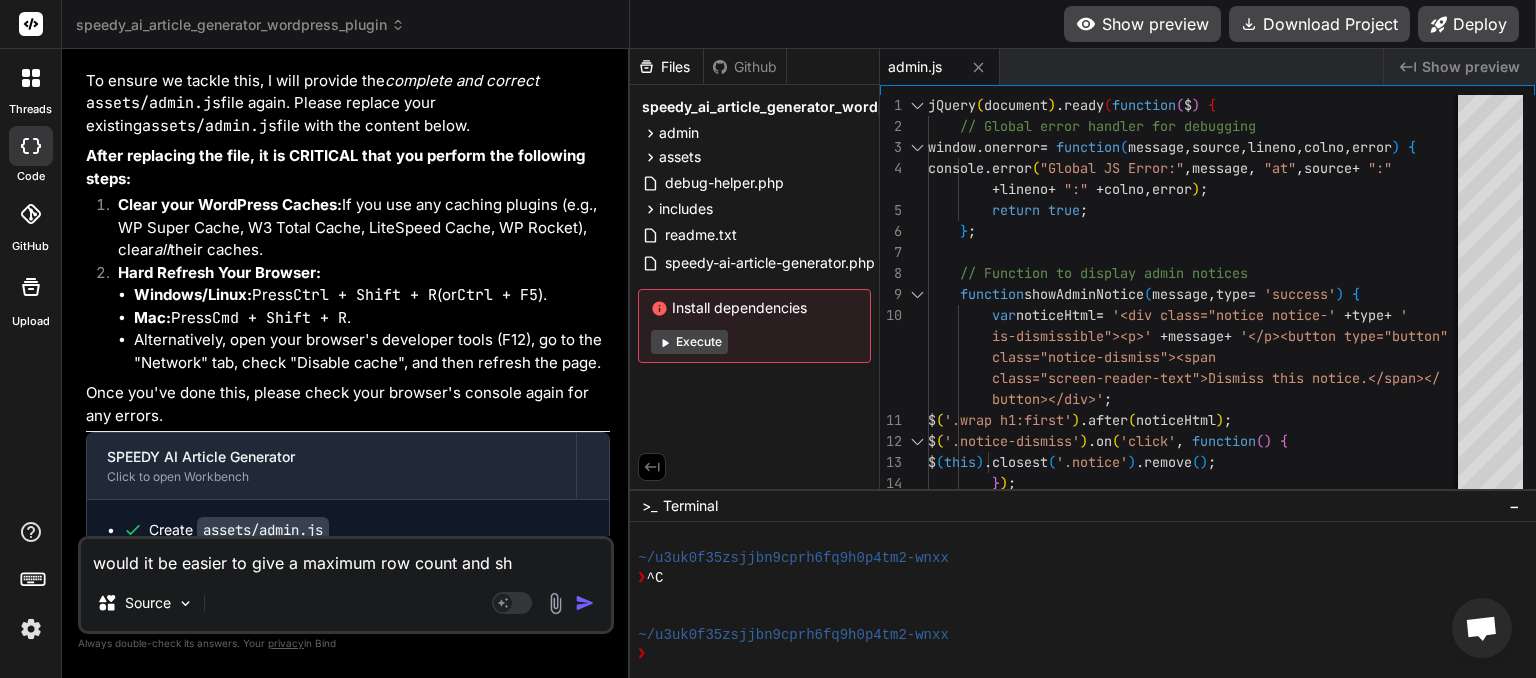 type on "would it be easier to give a maximum row count and shg" 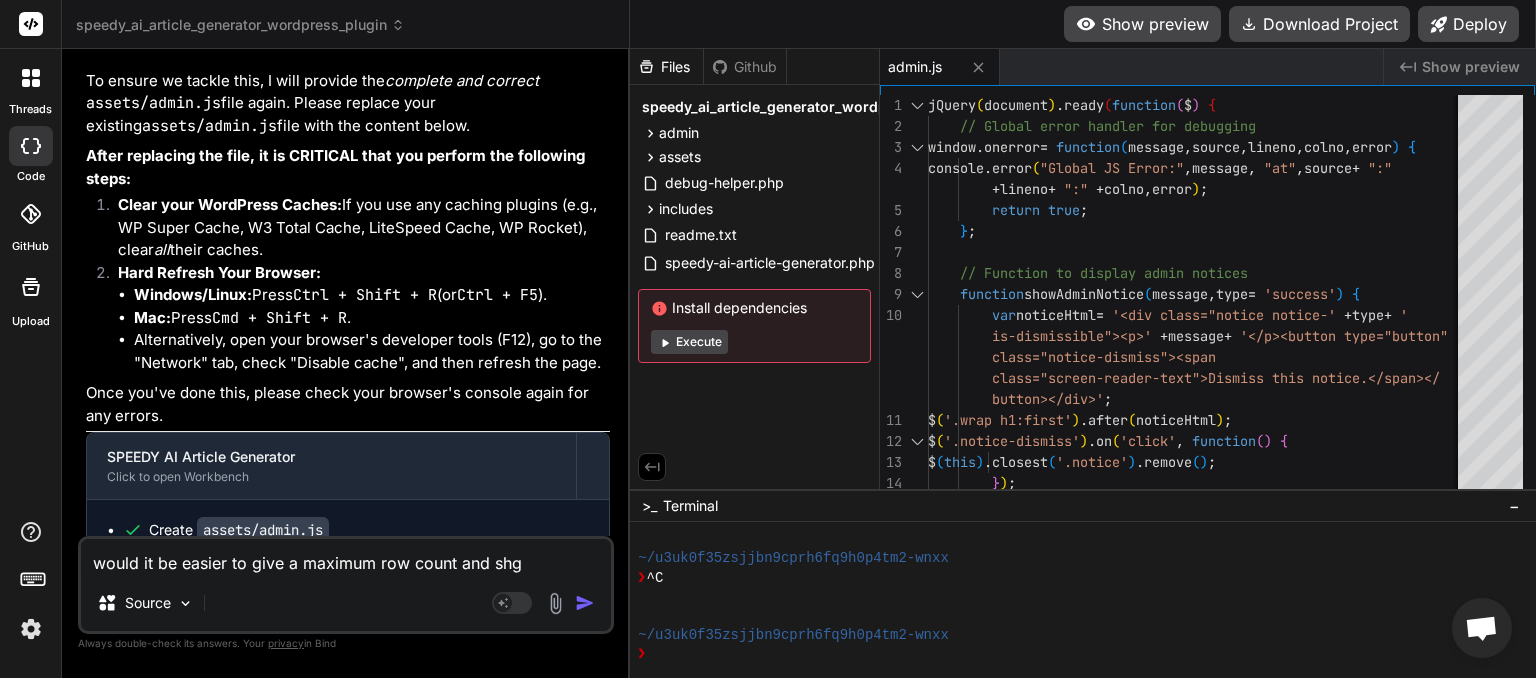 type on "would it be easier to give a maximum row count and sh" 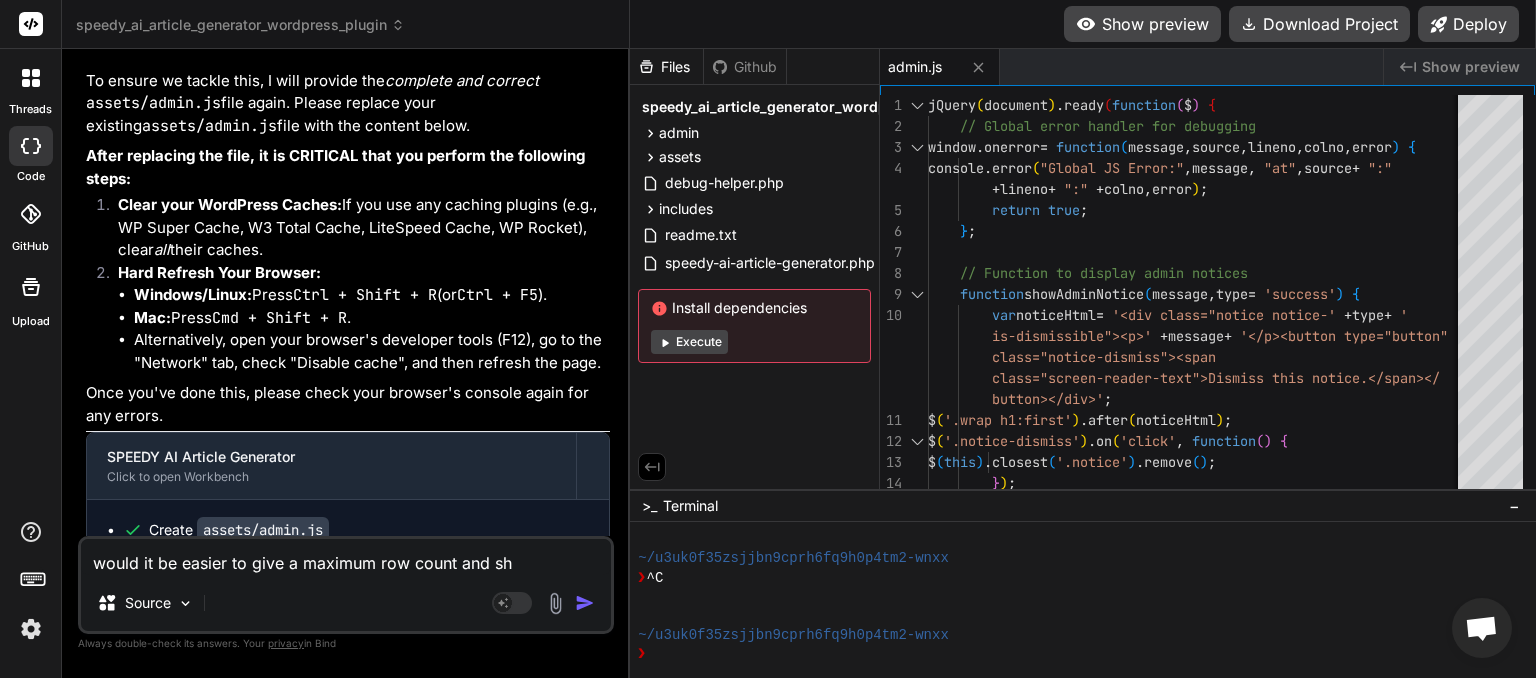 type on "would it be easier to give a maximum row count and s" 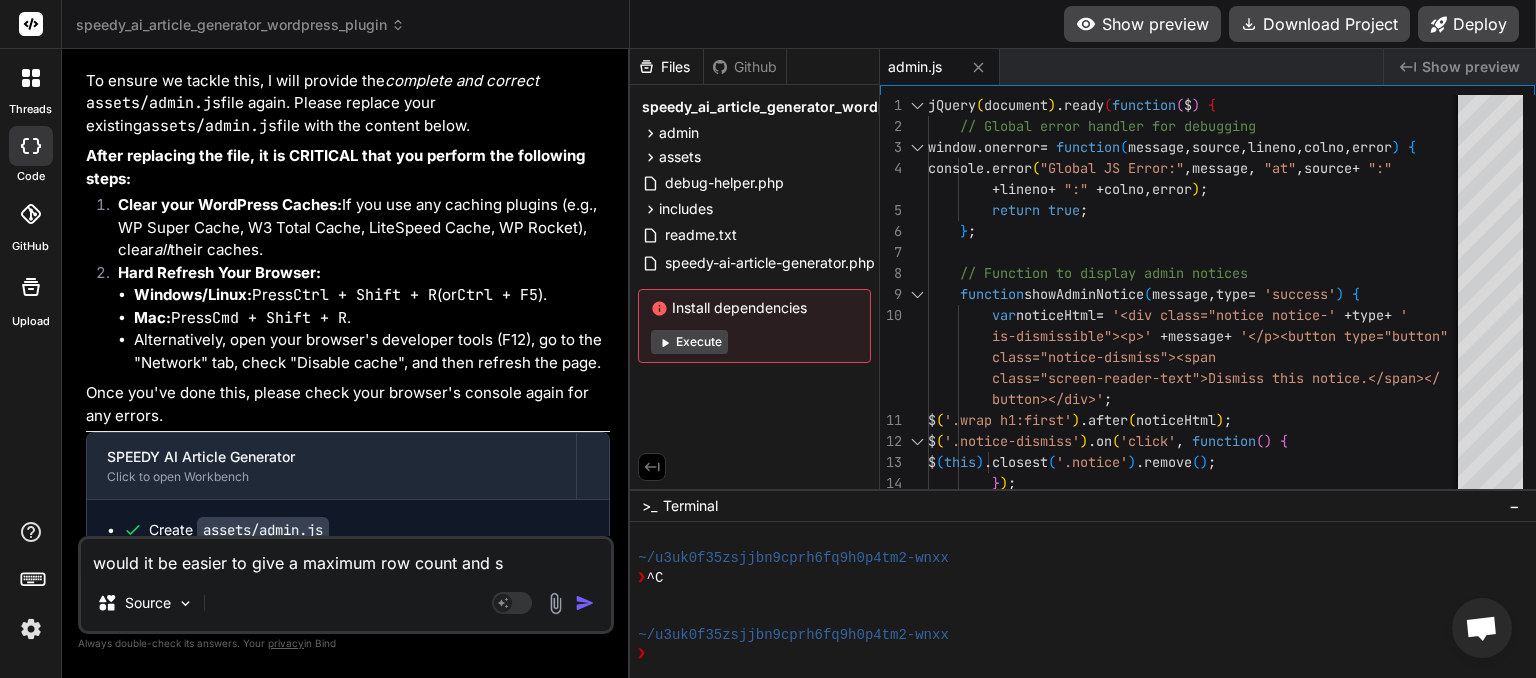 type on "would it be easier to give a maximum row count and sh" 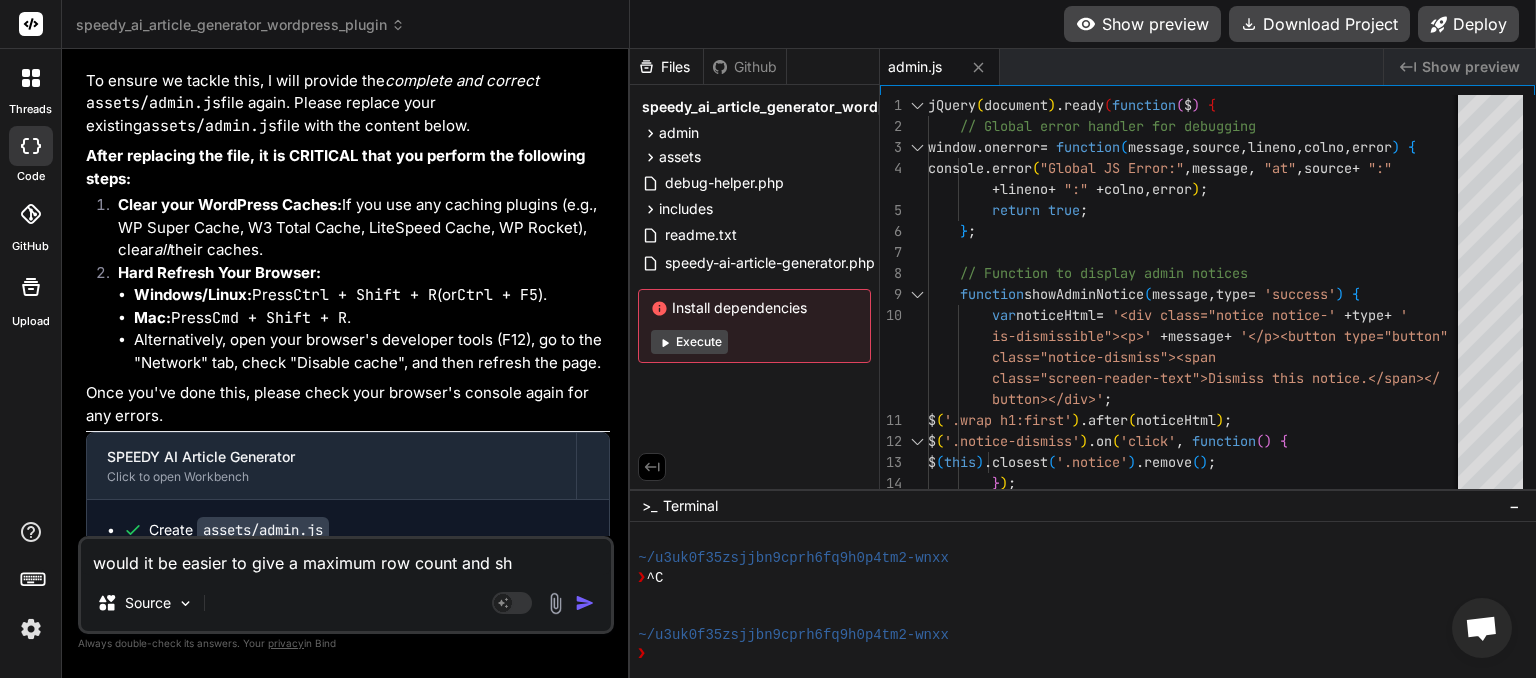 type on "would it be easier to give a maximum row count and sho" 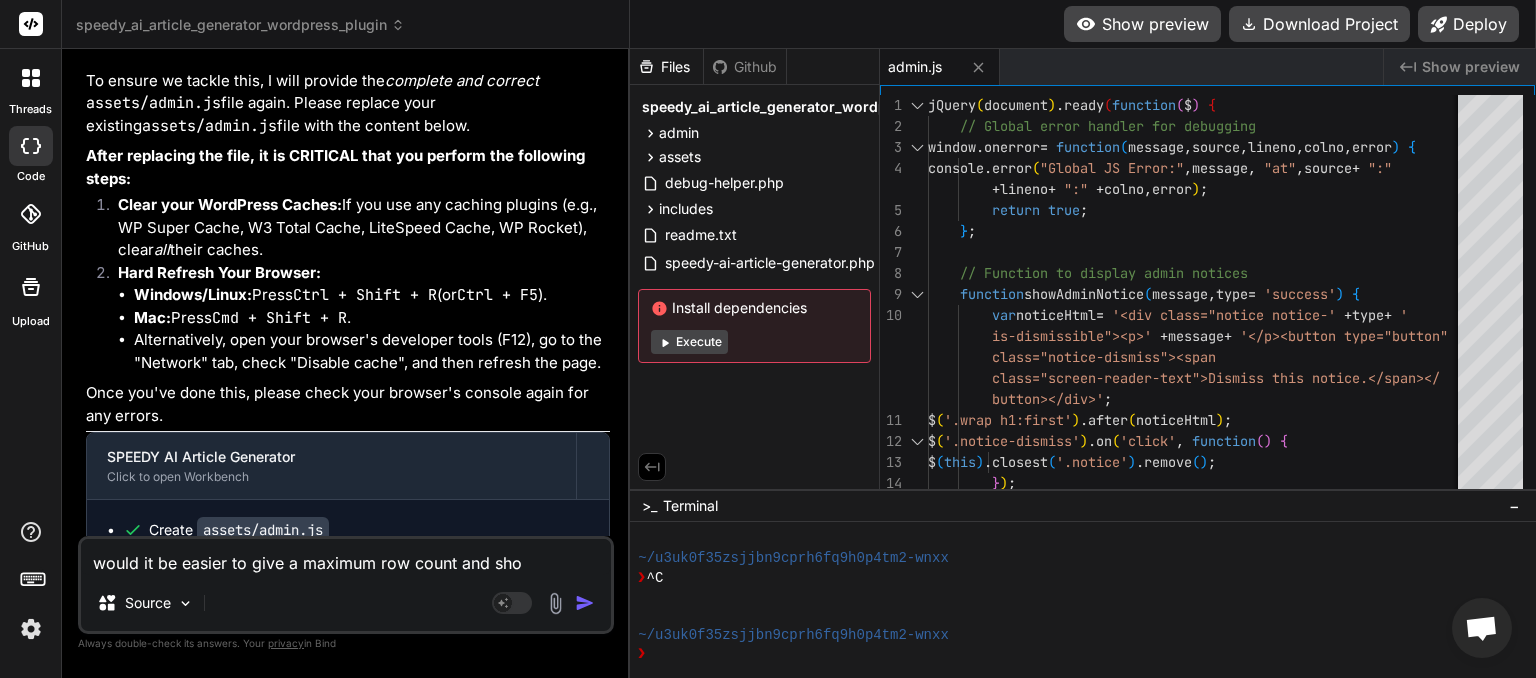 type on "would it be easier to give a maximum row count and show" 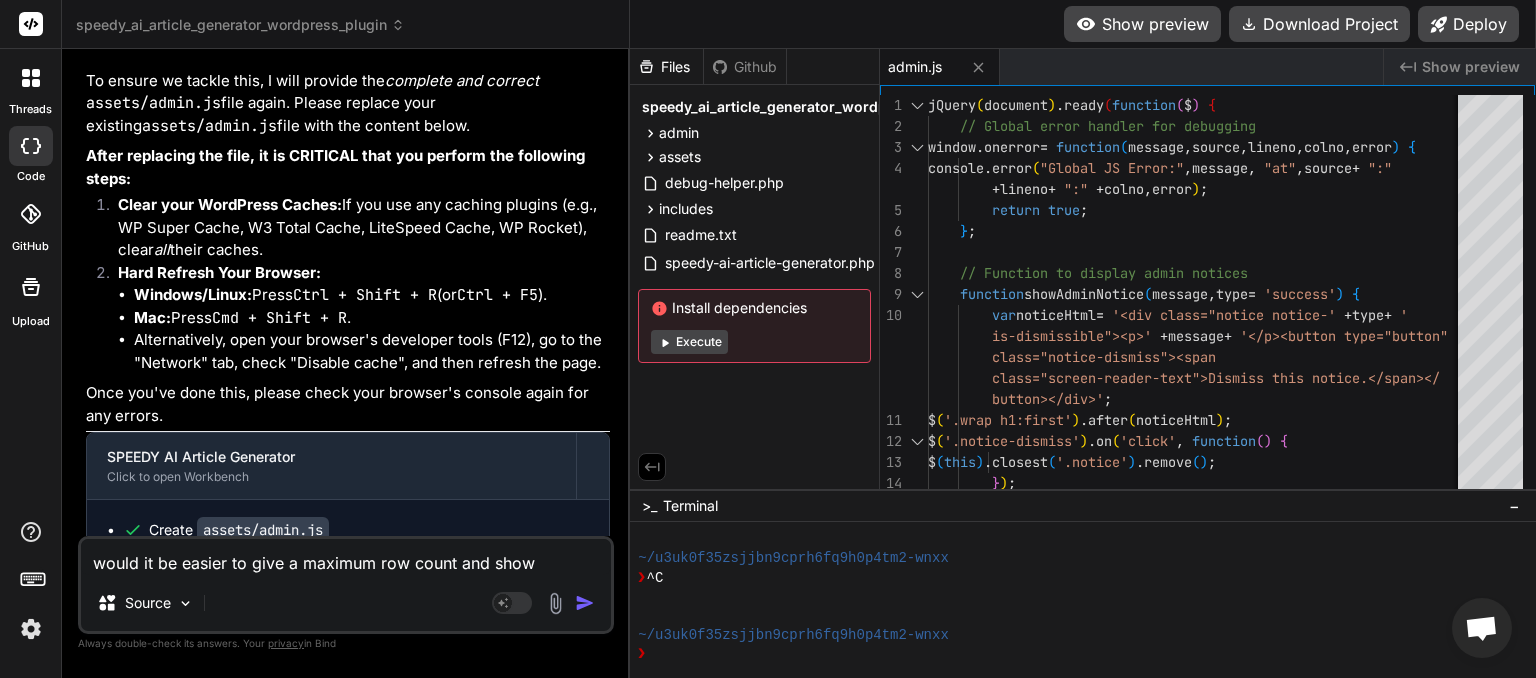 type on "would it be easier to give a maximum row count and show" 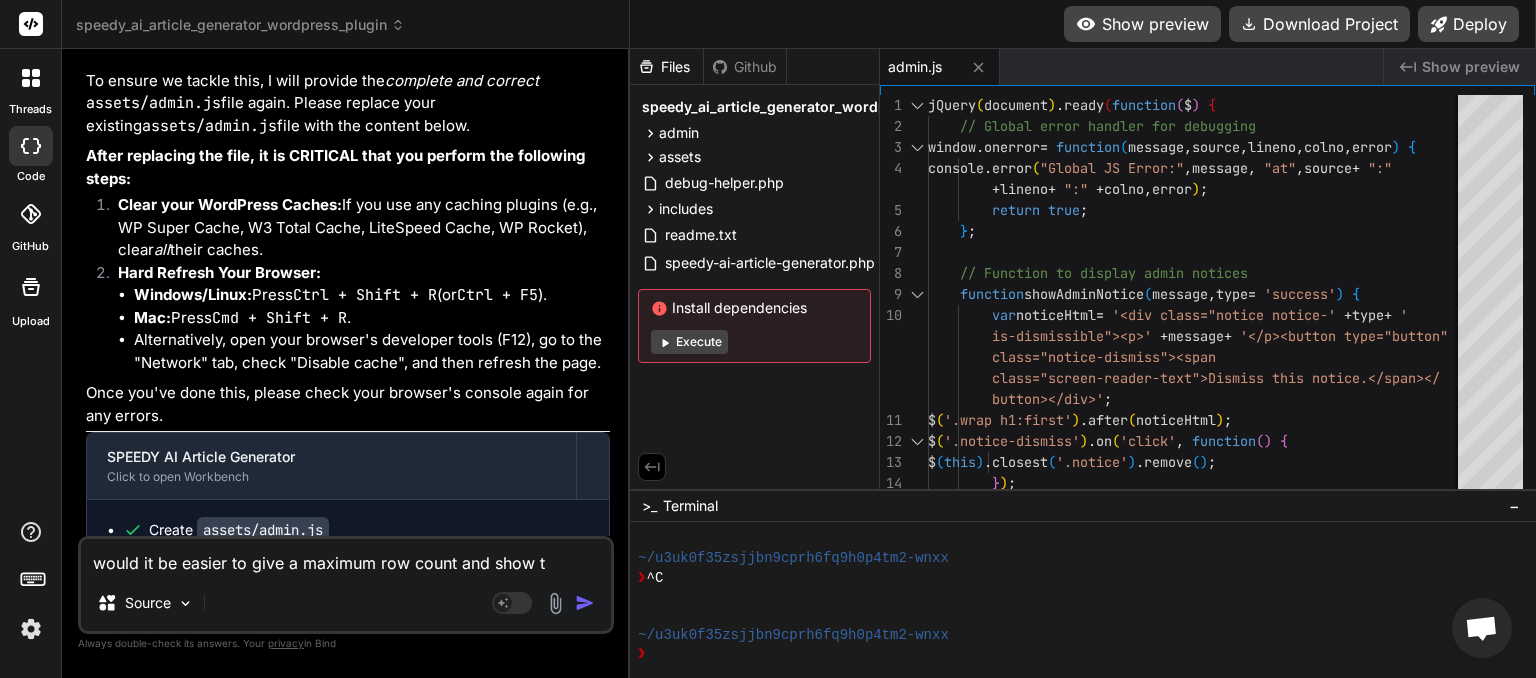 type on "would it be easier to give a maximum row count and show th" 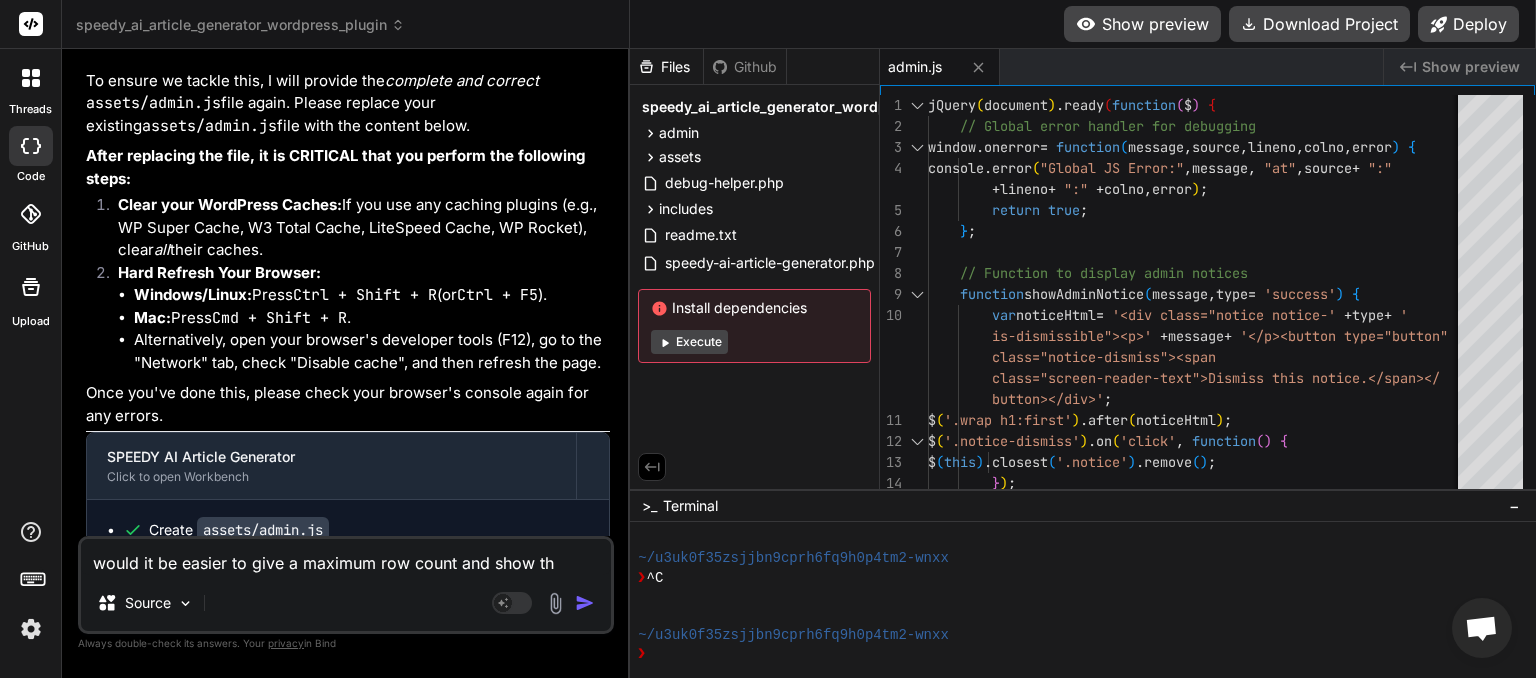 type on "would it be easier to give a maximum row count and show the" 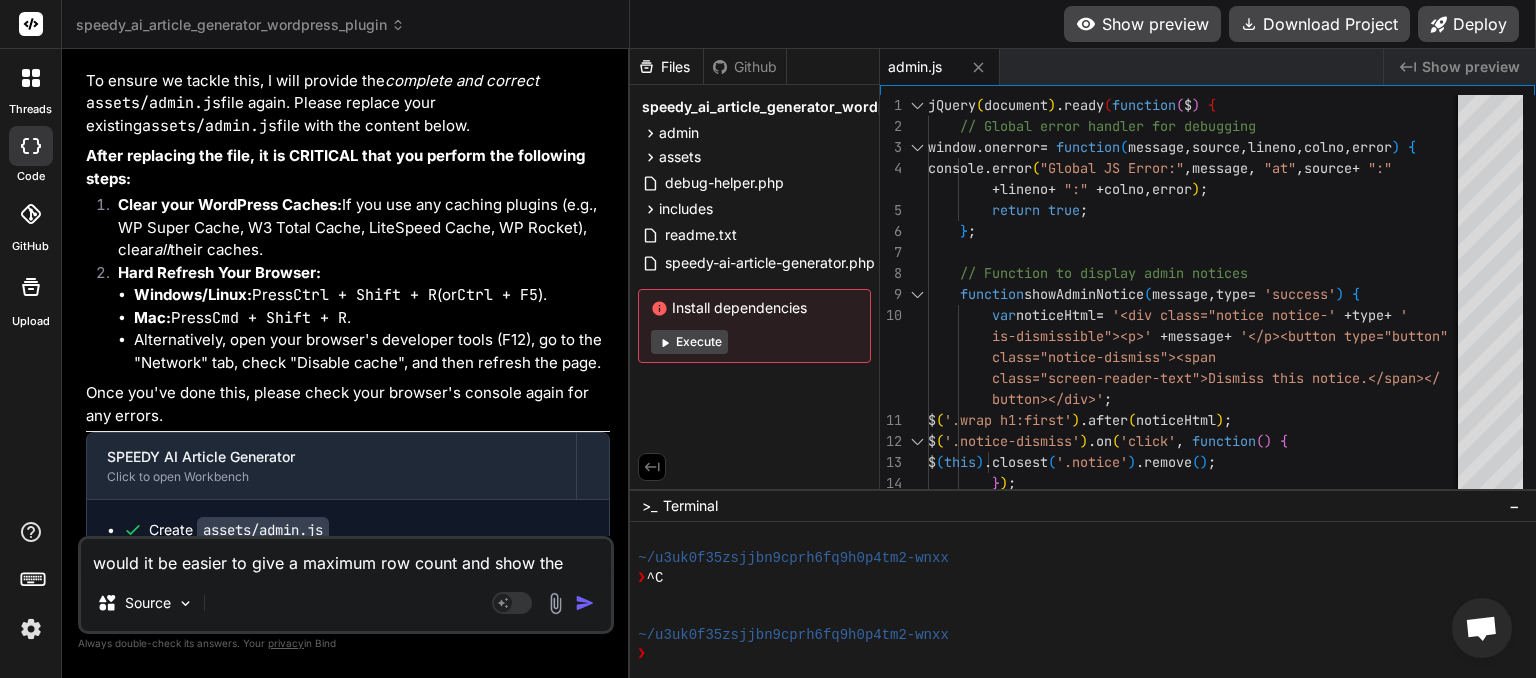 type on "would it be easier to give a maximum row count and show the" 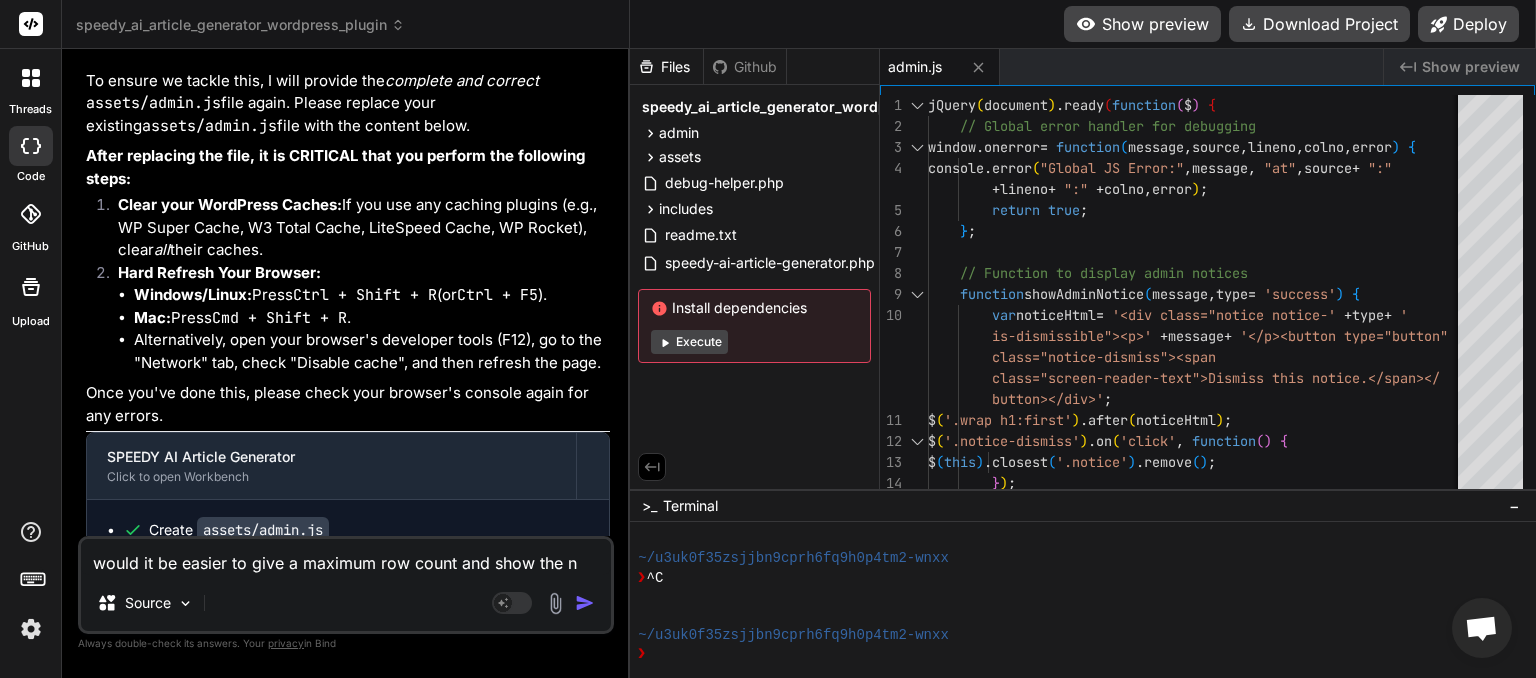 type on "would it be easier to give a maximum row count and show the nu" 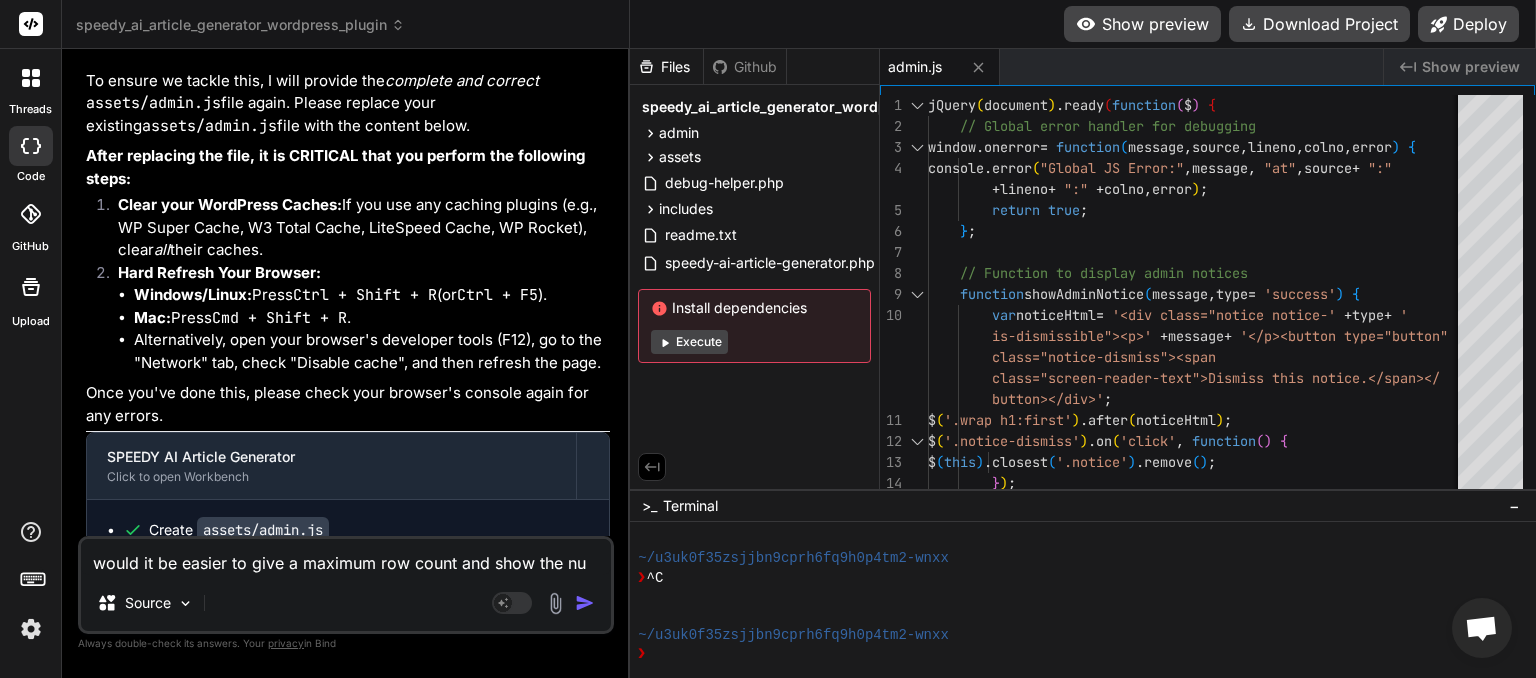 type on "would it be easier to give a maximum row count and show the num" 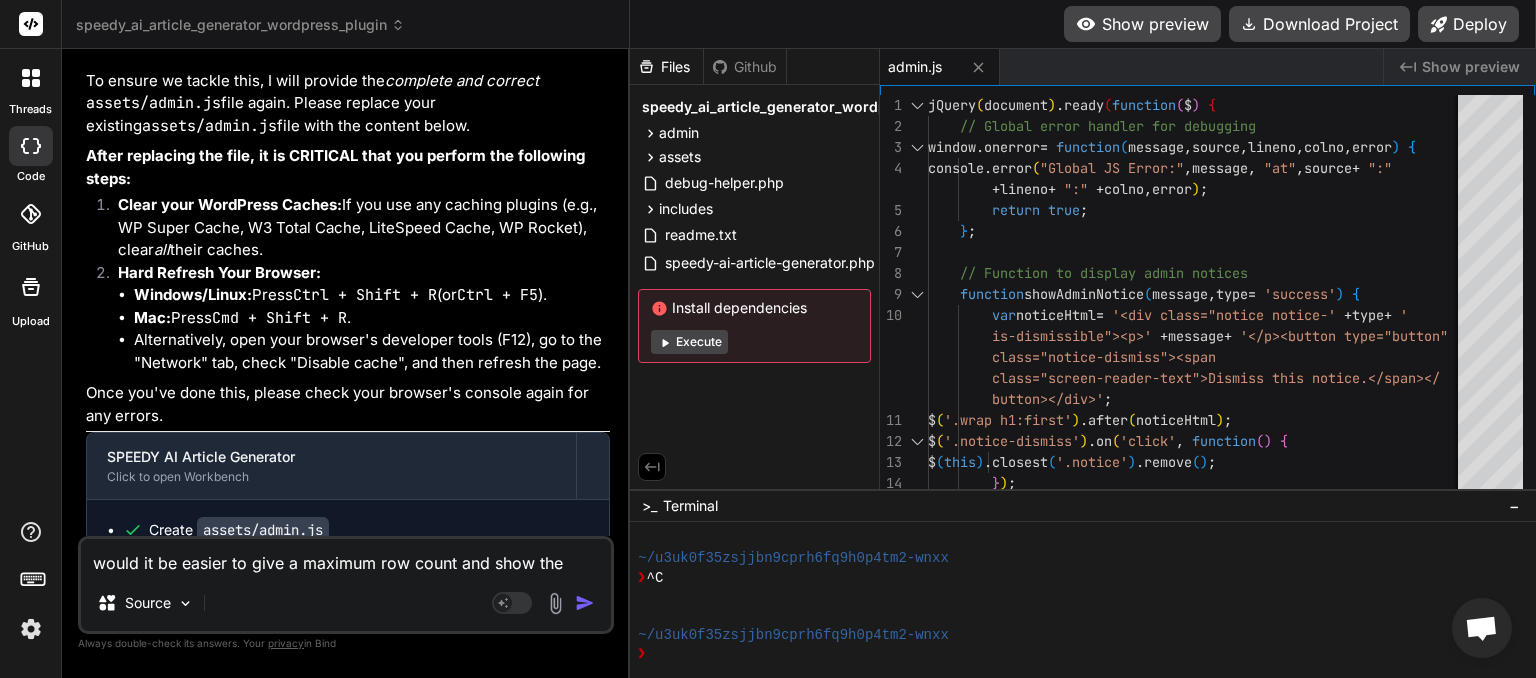 type on "would it be easier to give a maximum row count and show the numb" 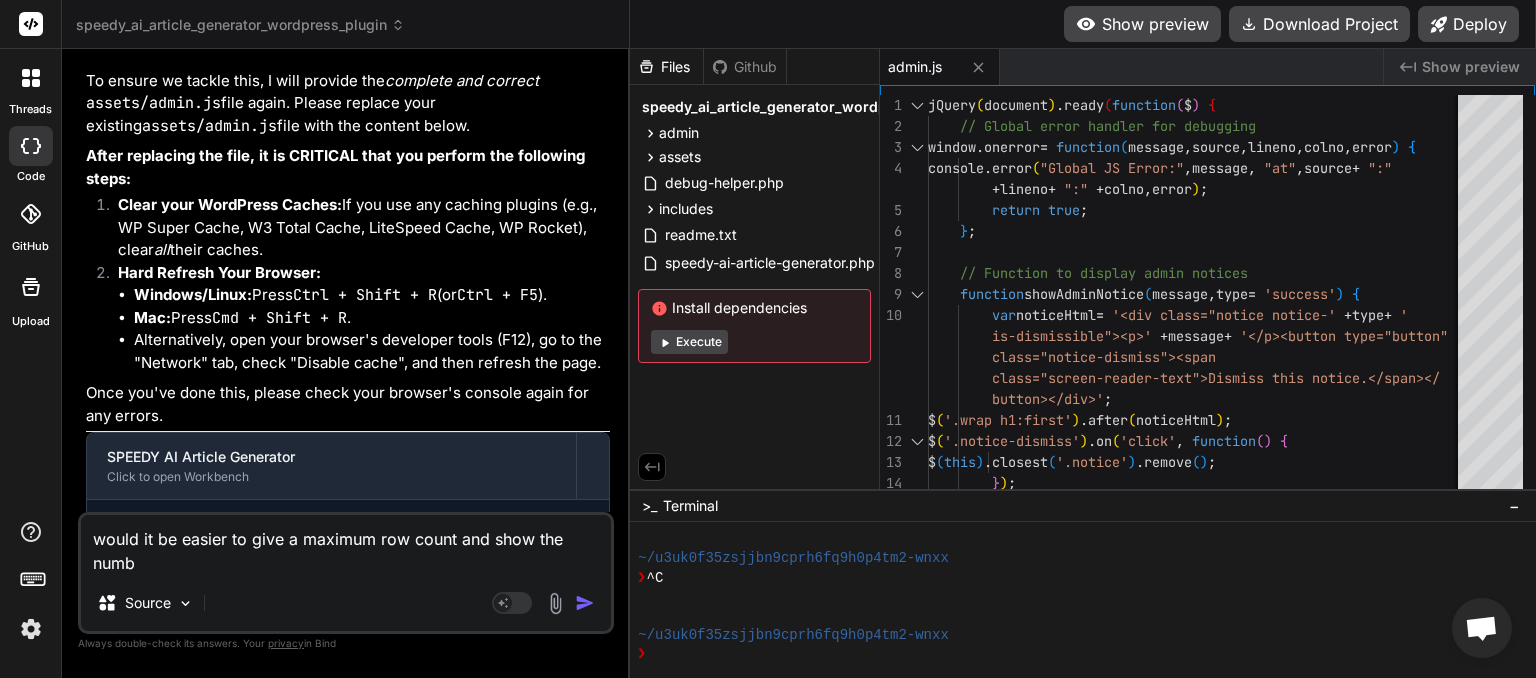 type on "would it be easier to give a maximum row count and show the numbe" 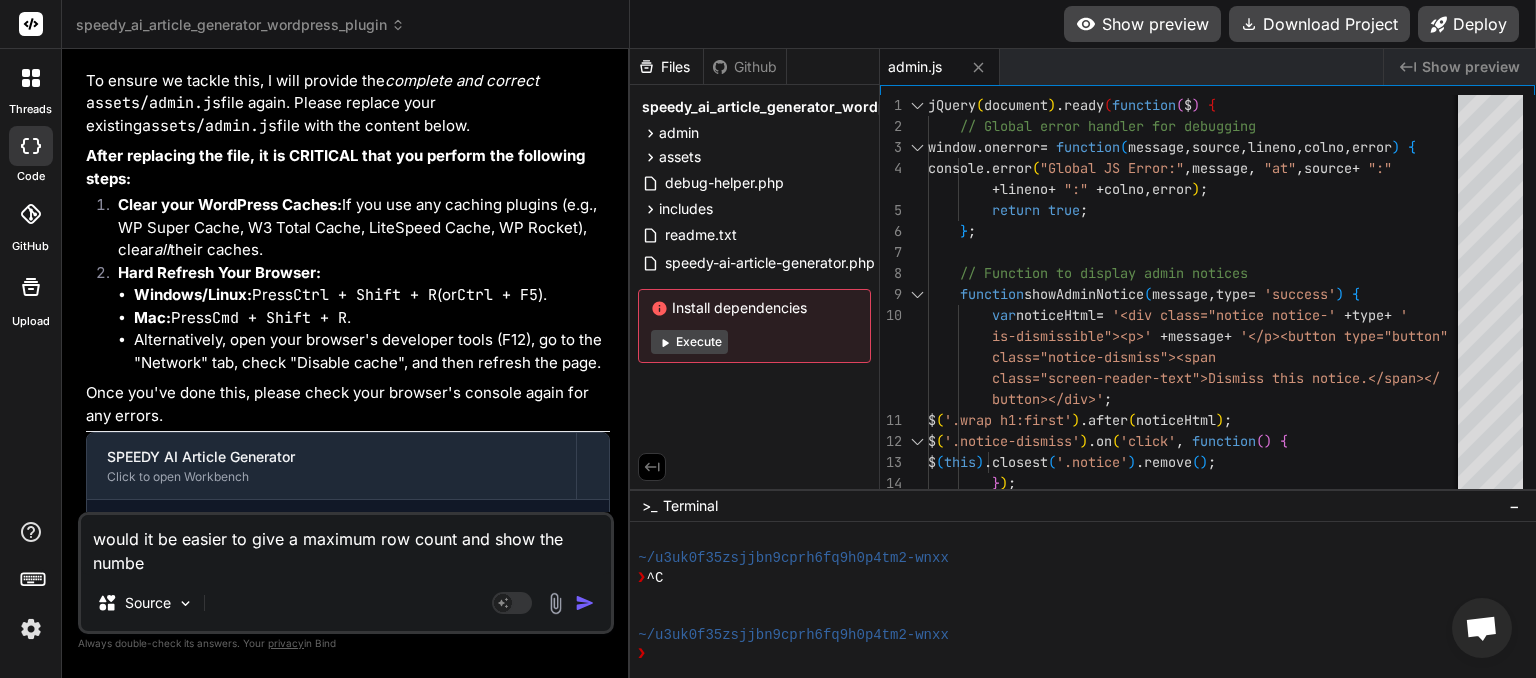 type on "would it be easier to give a maximum row count and show the number" 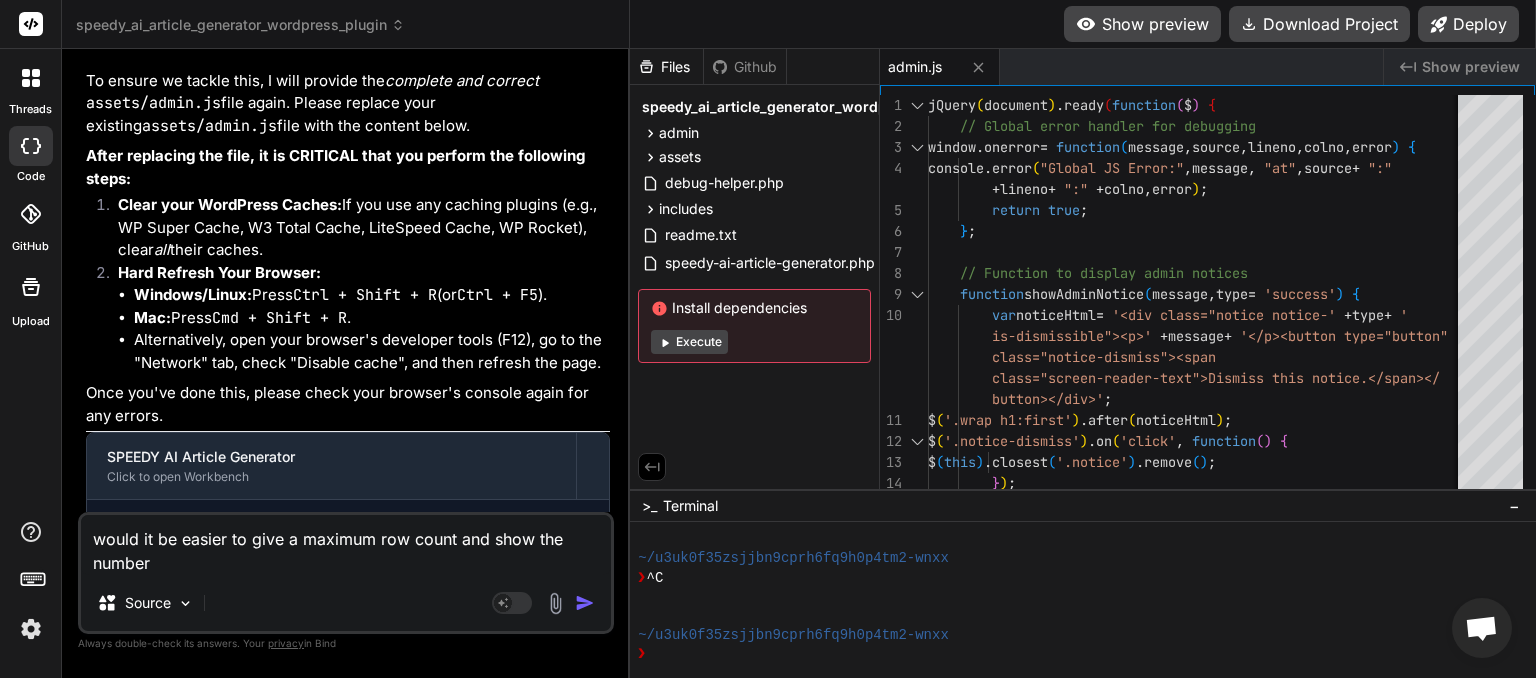 type on "would it be easier to give a maximum row count and show the number" 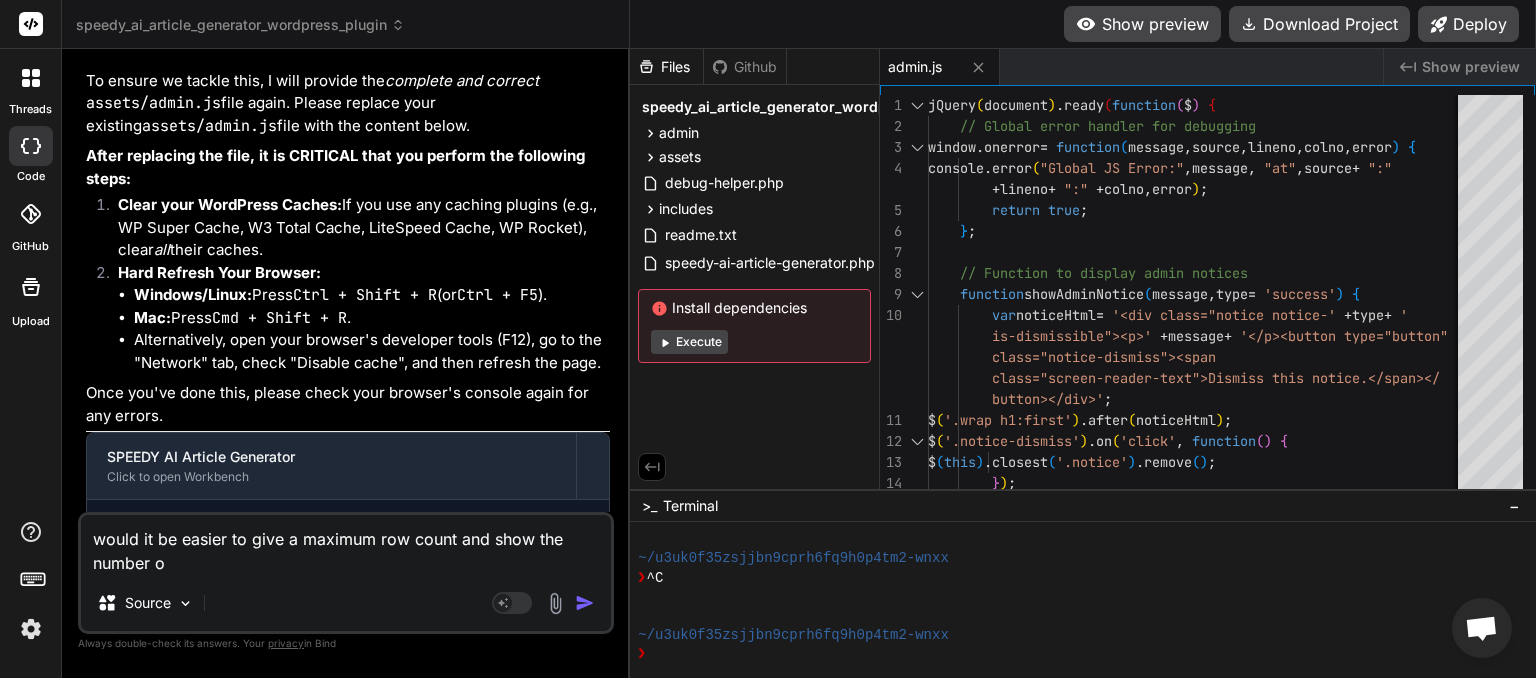 type on "would it be easier to give a maximum row count and show the number of" 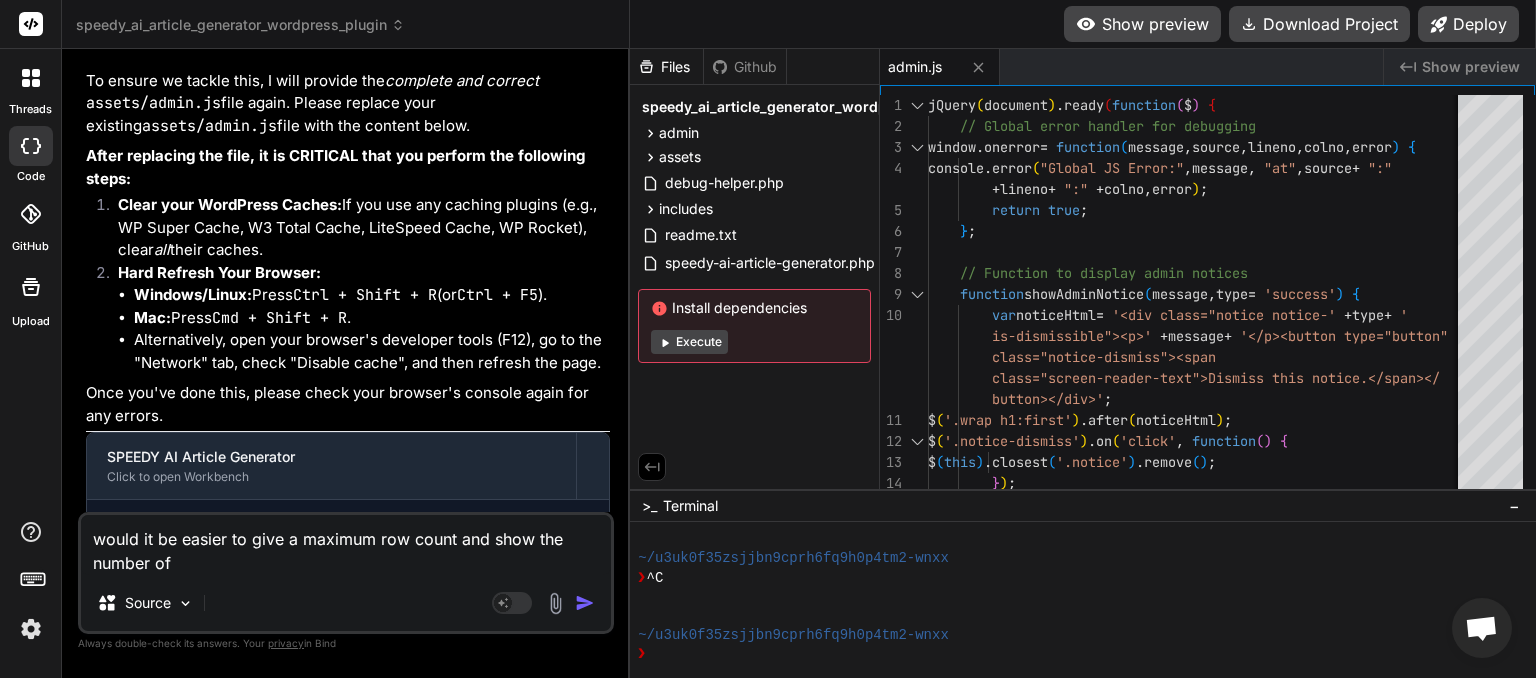 type on "would it be easier to give a maximum row count and show the number of" 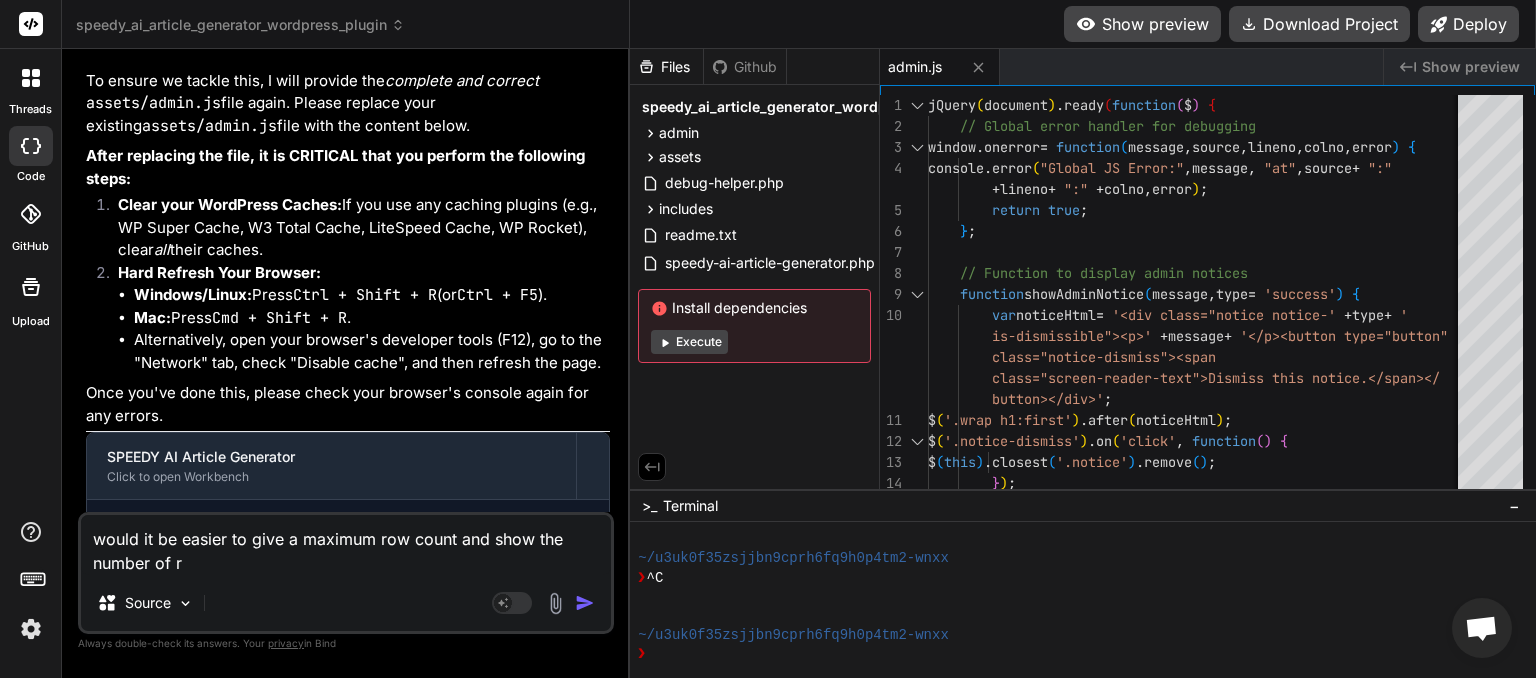 type on "would it be easier to give a maximum row count and show the number of ro" 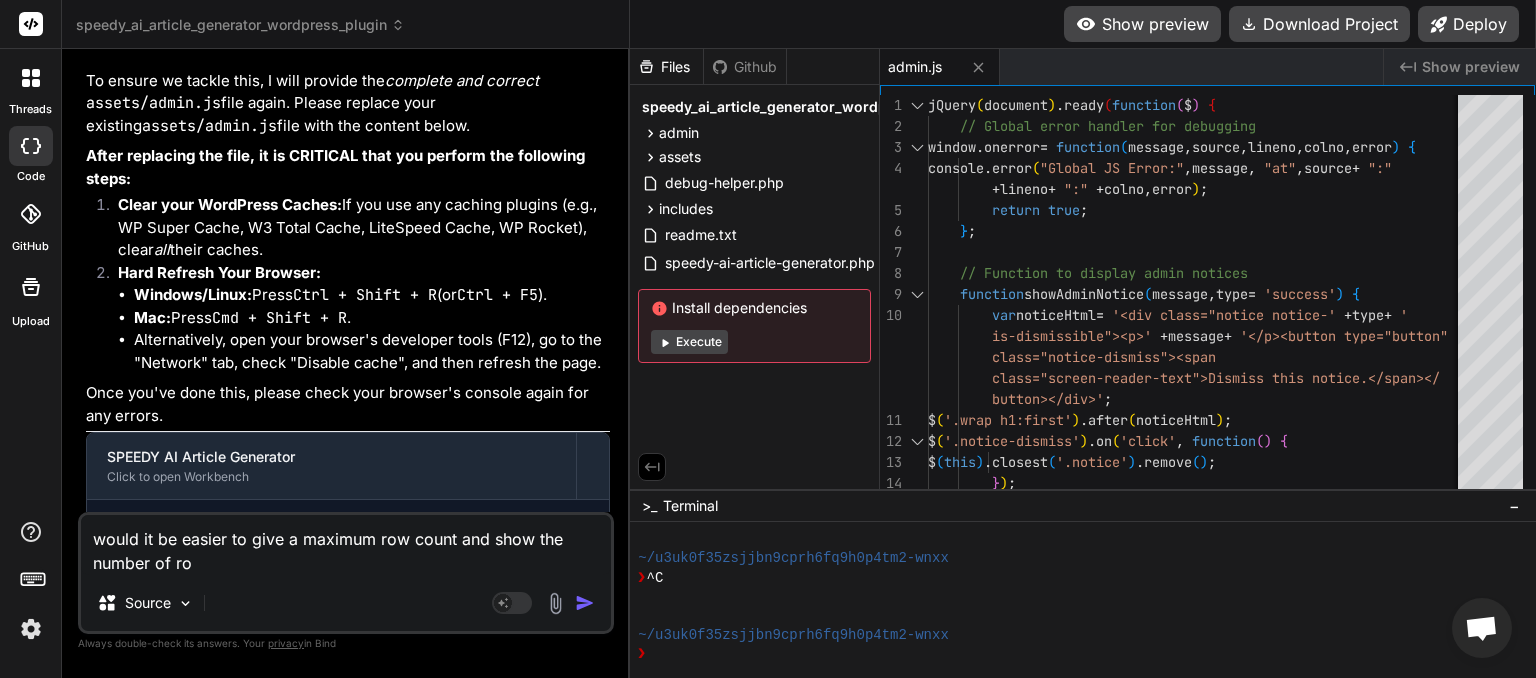 type on "would it be easier to give a maximum row count and show the number of row" 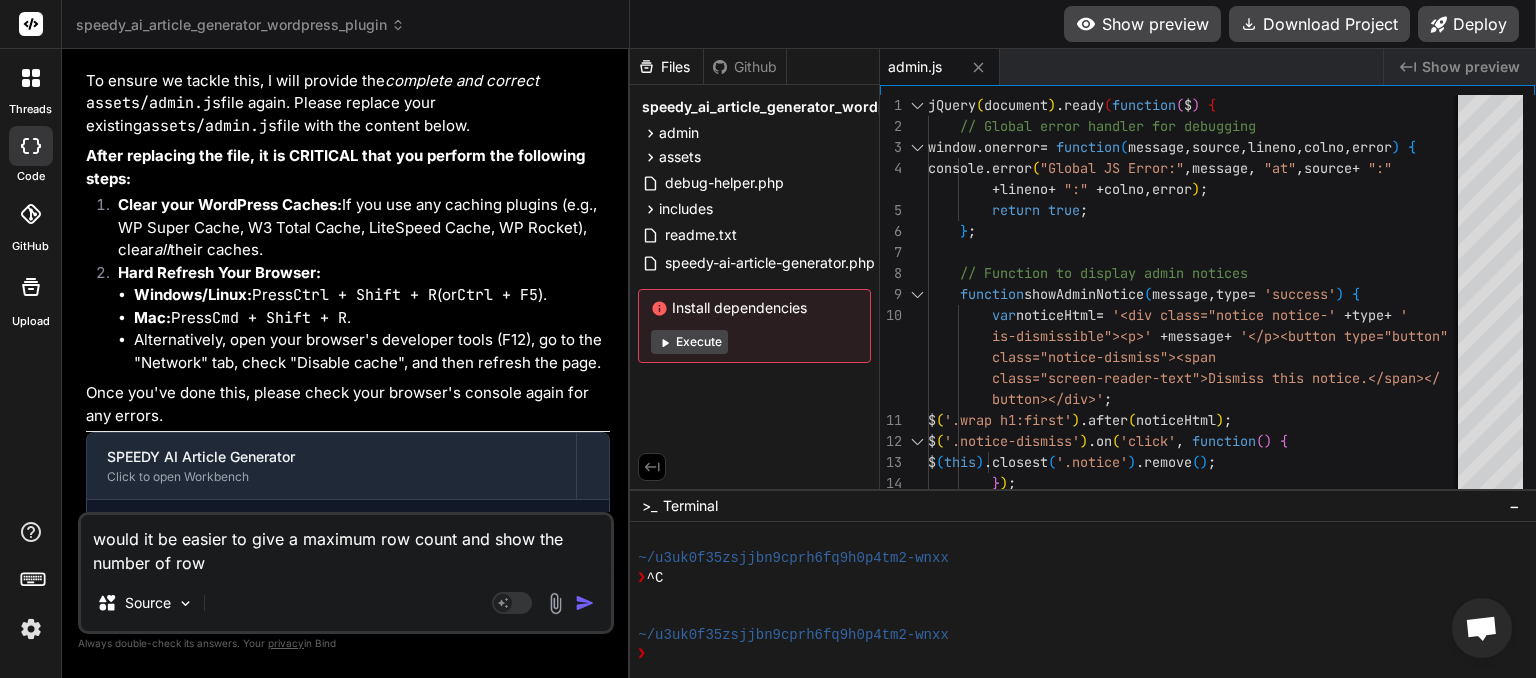 type on "would it be easier to give a maximum row count and show the number of rows" 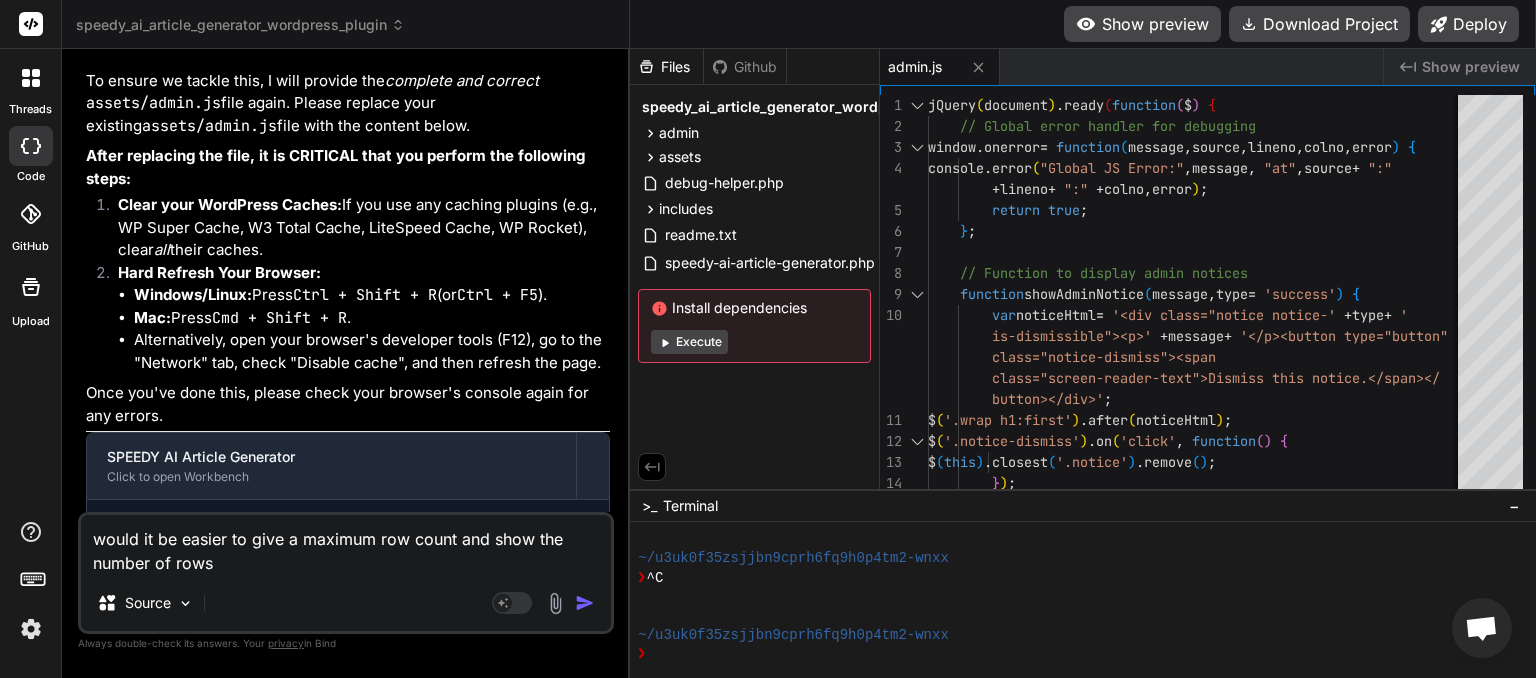 type on "would it be easier to give a maximum row count and show the number of rows" 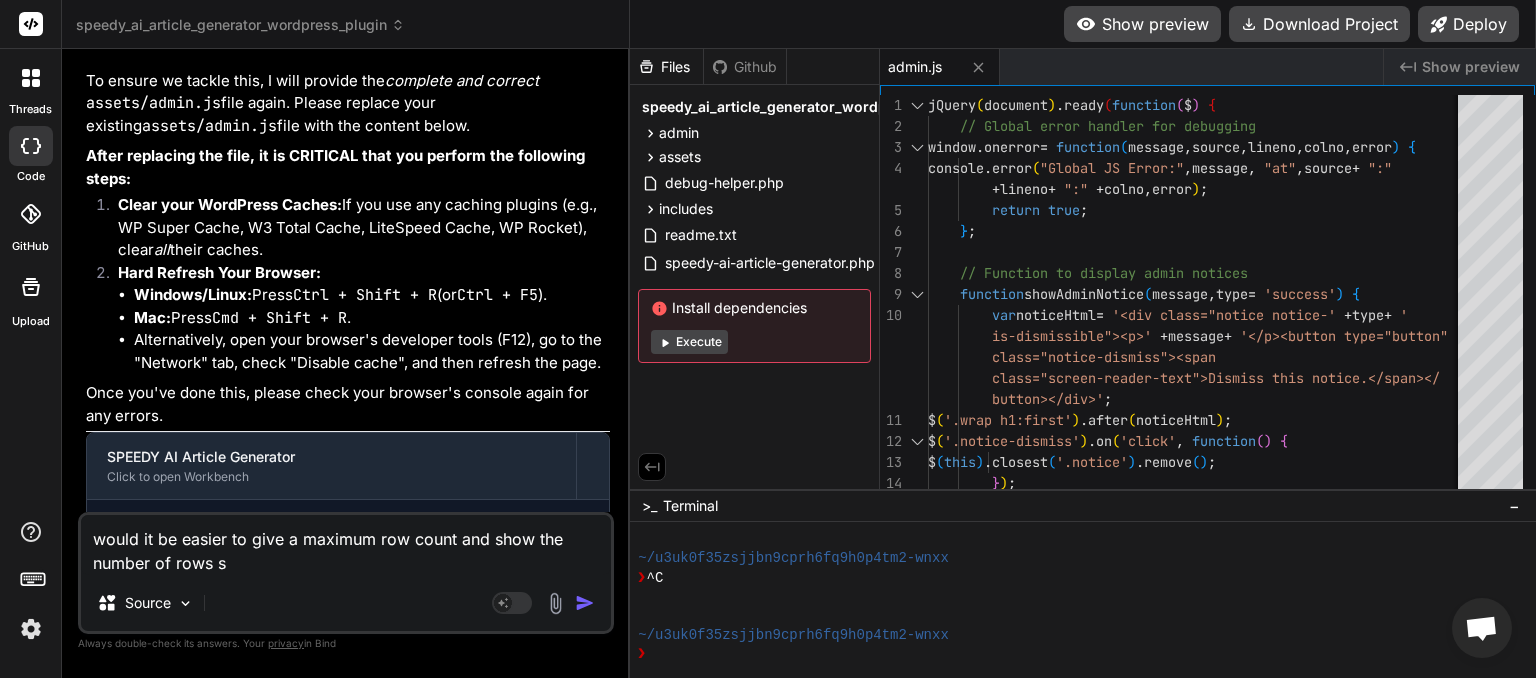 type on "would it be easier to give a maximum row count and show the number of rows su" 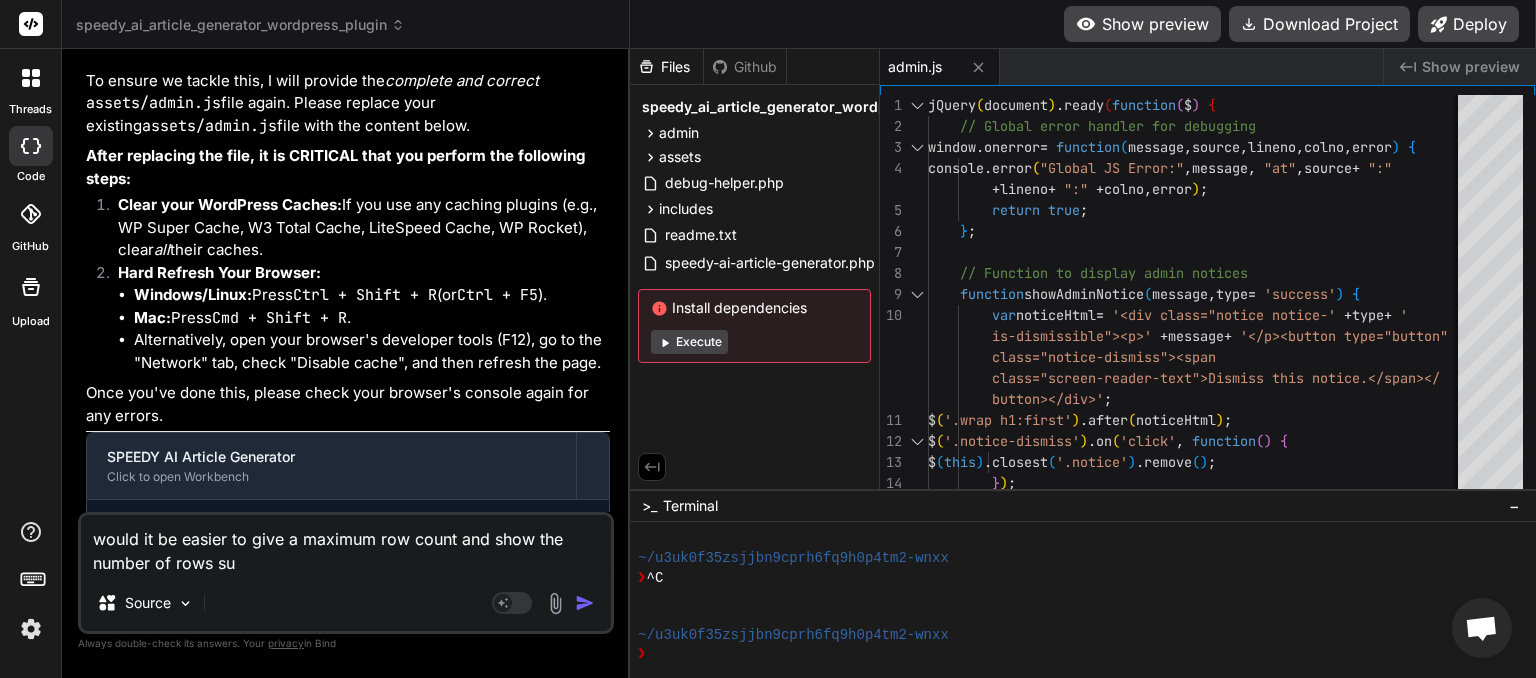 type on "would it be easier to give a maximum row count and show the number of rows sue" 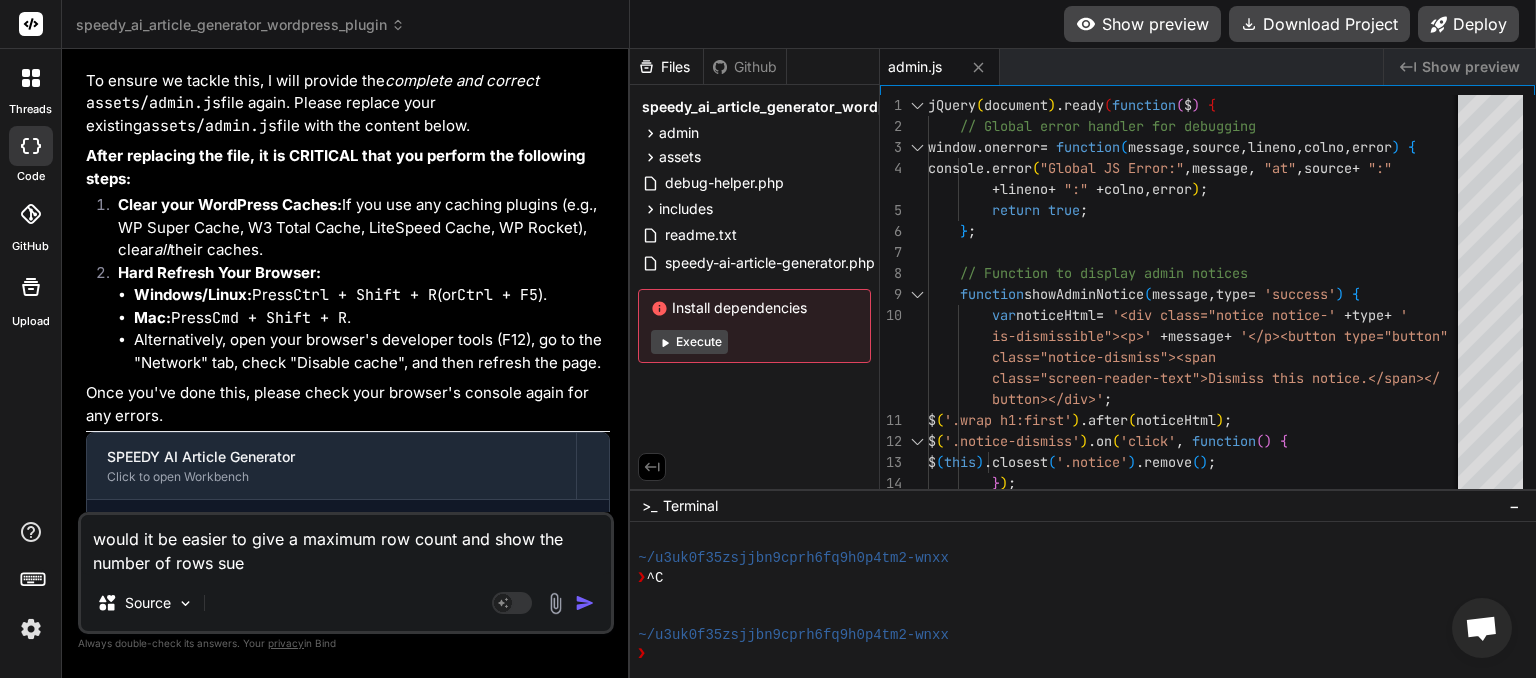 type on "would it be easier to give a maximum row count and show the number of rows sued" 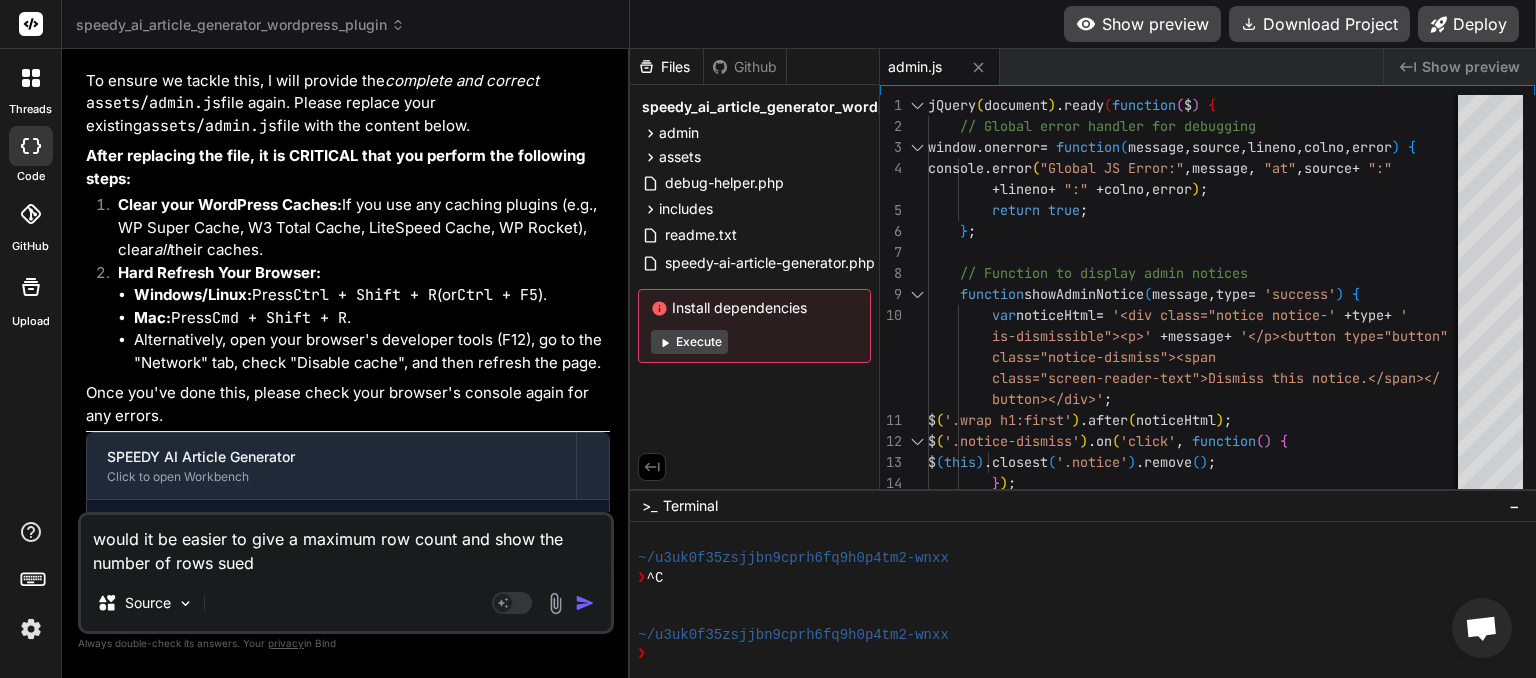 type on "x" 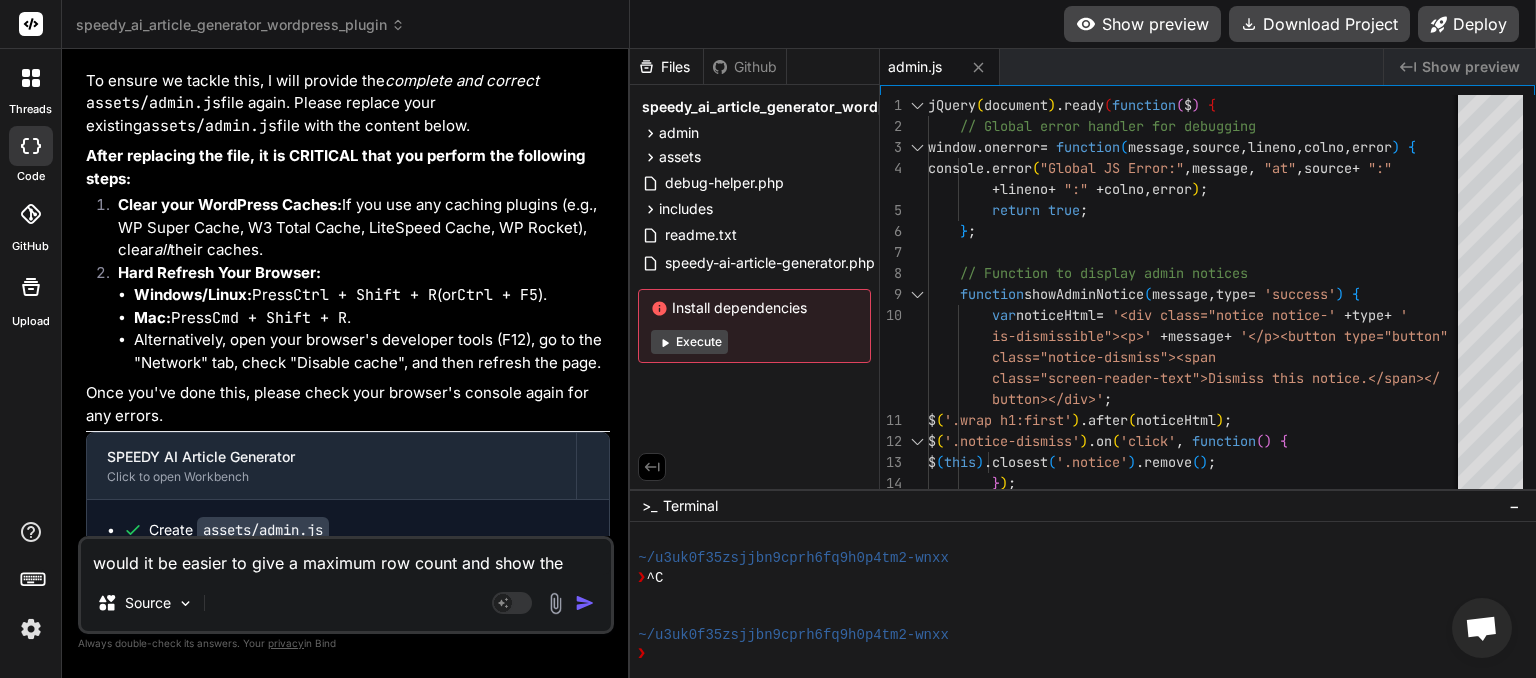 type 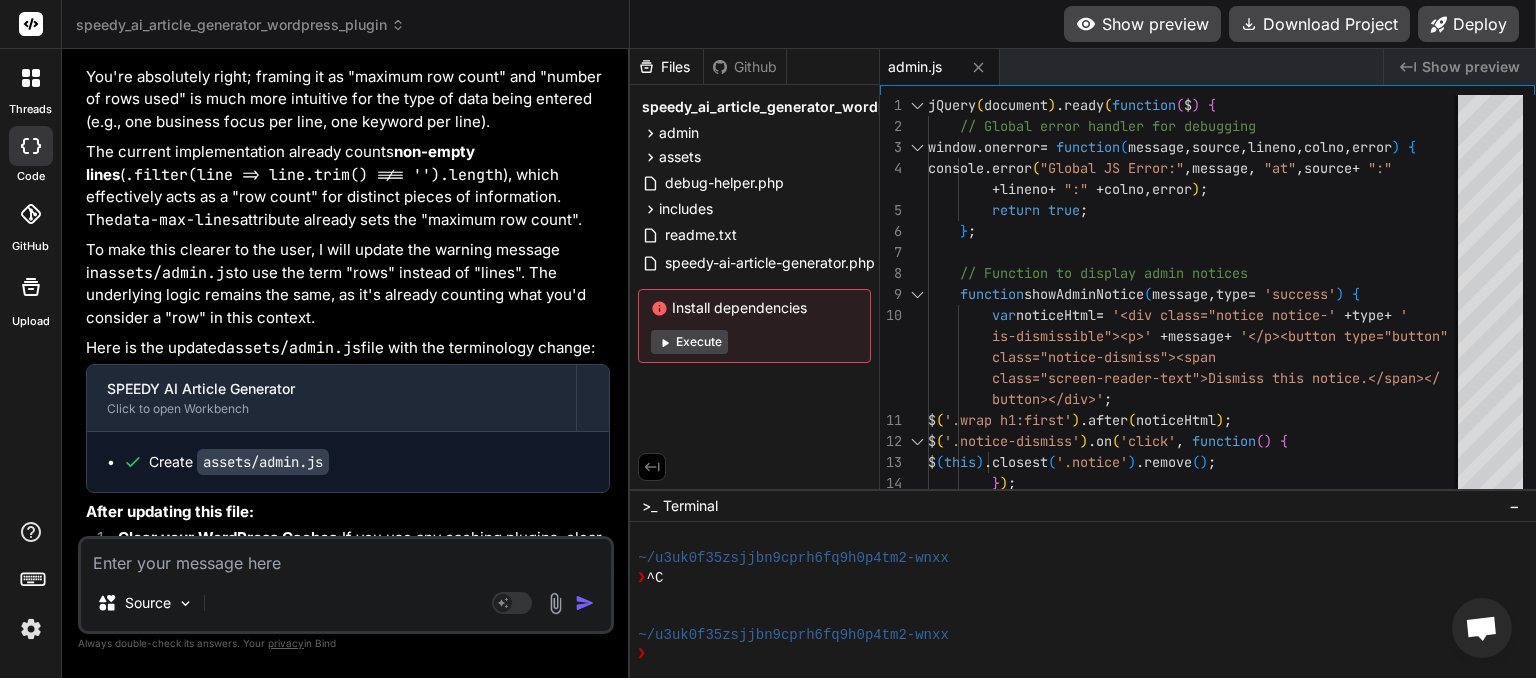 scroll, scrollTop: 7184, scrollLeft: 0, axis: vertical 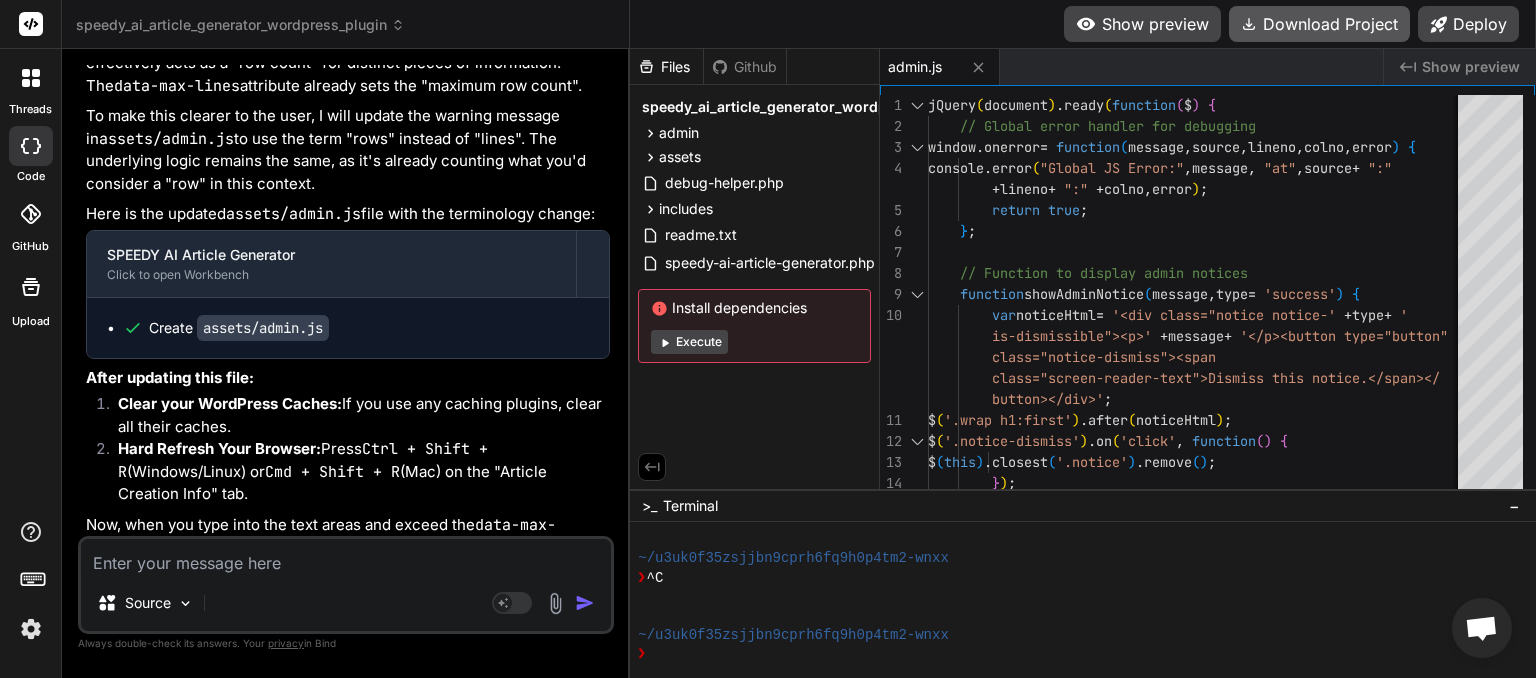 click on "Download Project" at bounding box center [1319, 24] 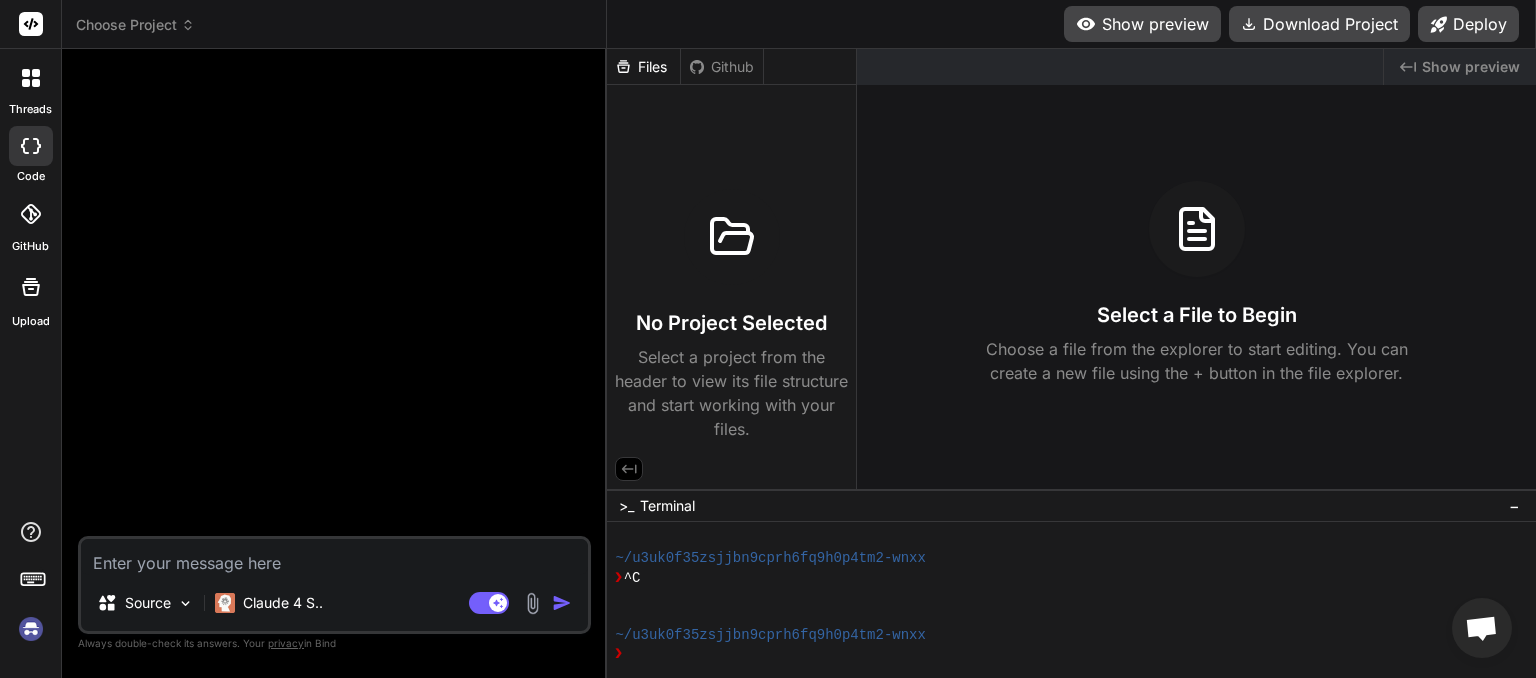 scroll, scrollTop: 0, scrollLeft: 0, axis: both 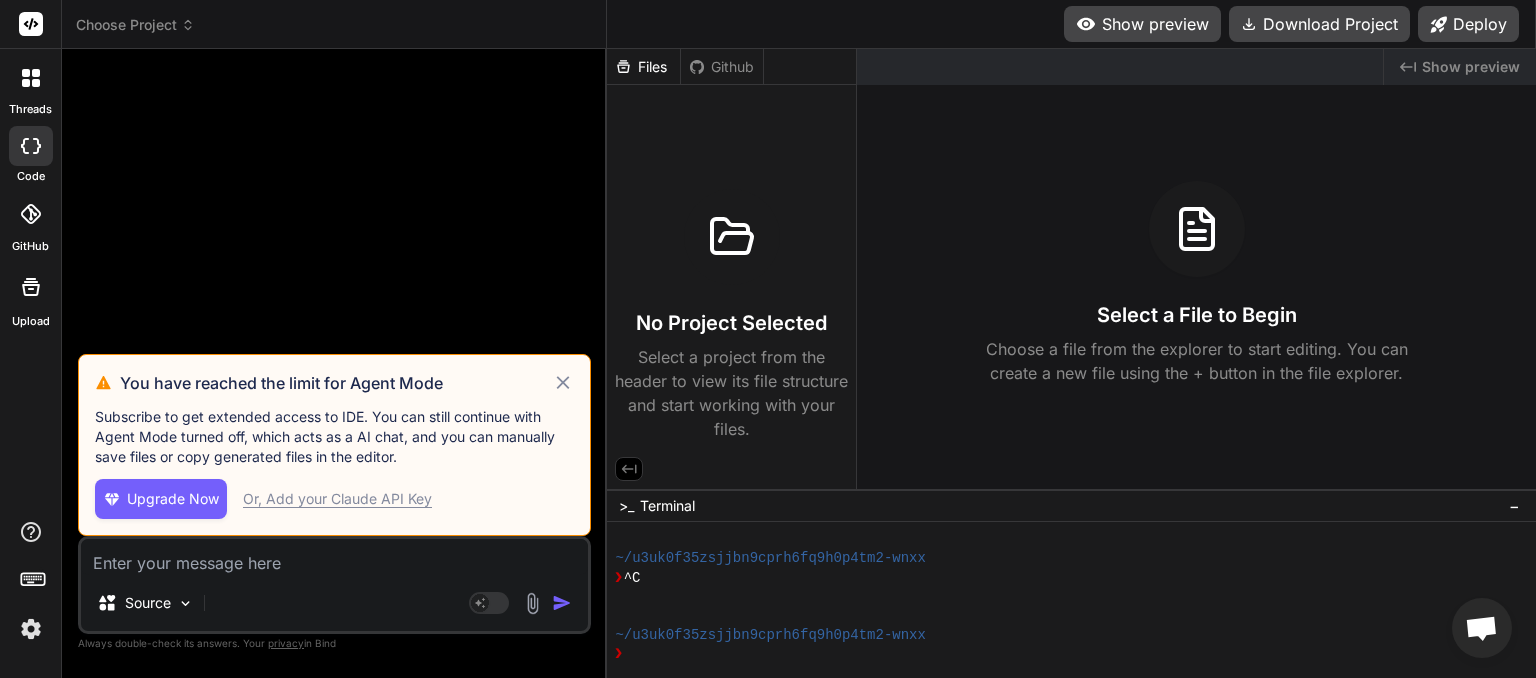 click 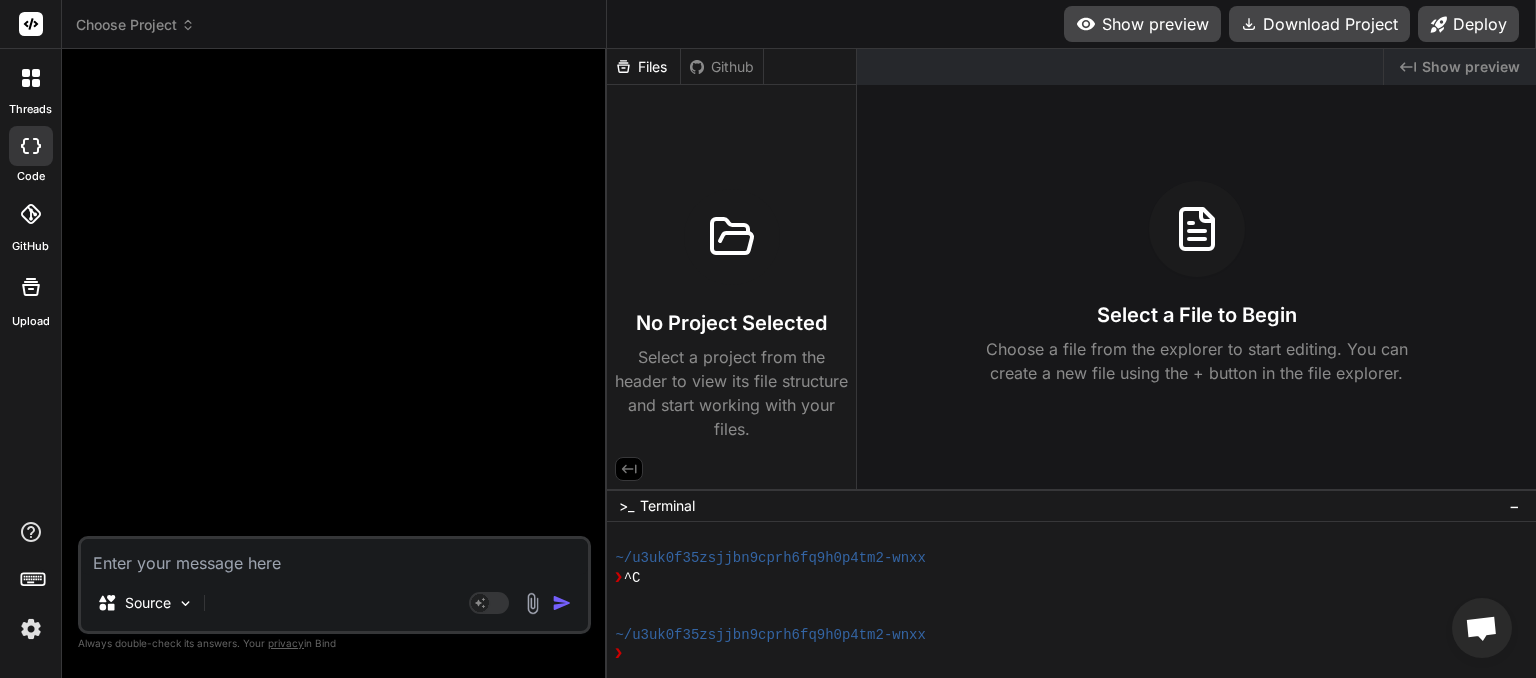 click on "Choose Project" at bounding box center (135, 25) 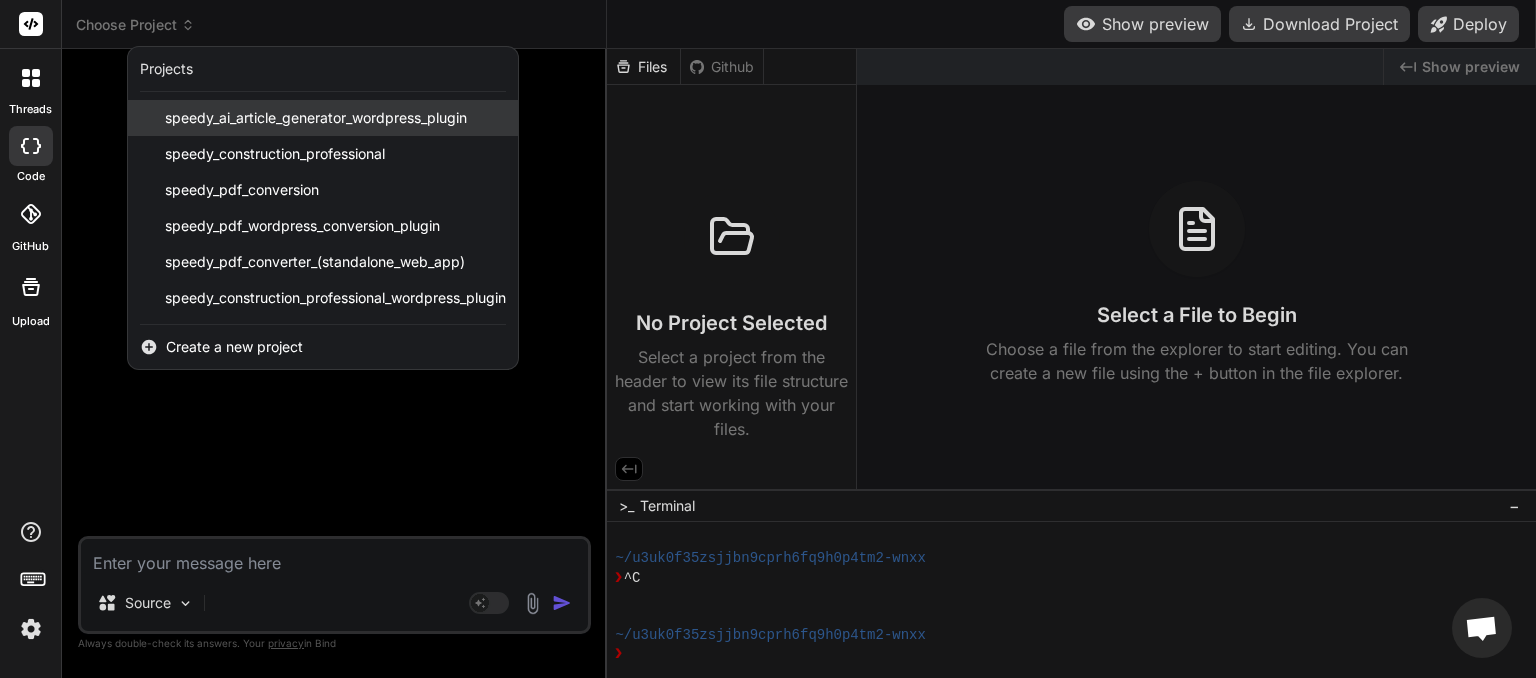 click on "speedy_ai_article_generator_wordpress_plugin" at bounding box center [316, 118] 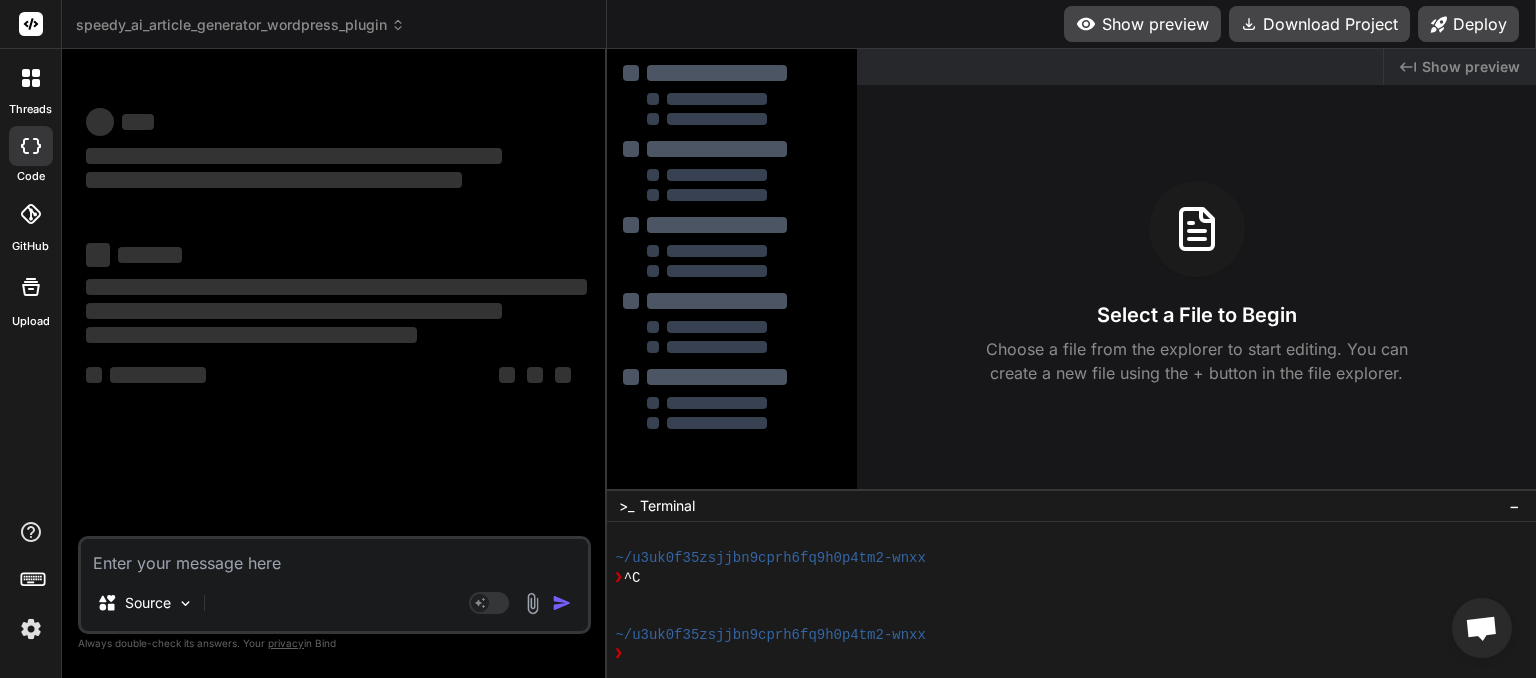 scroll, scrollTop: 249, scrollLeft: 0, axis: vertical 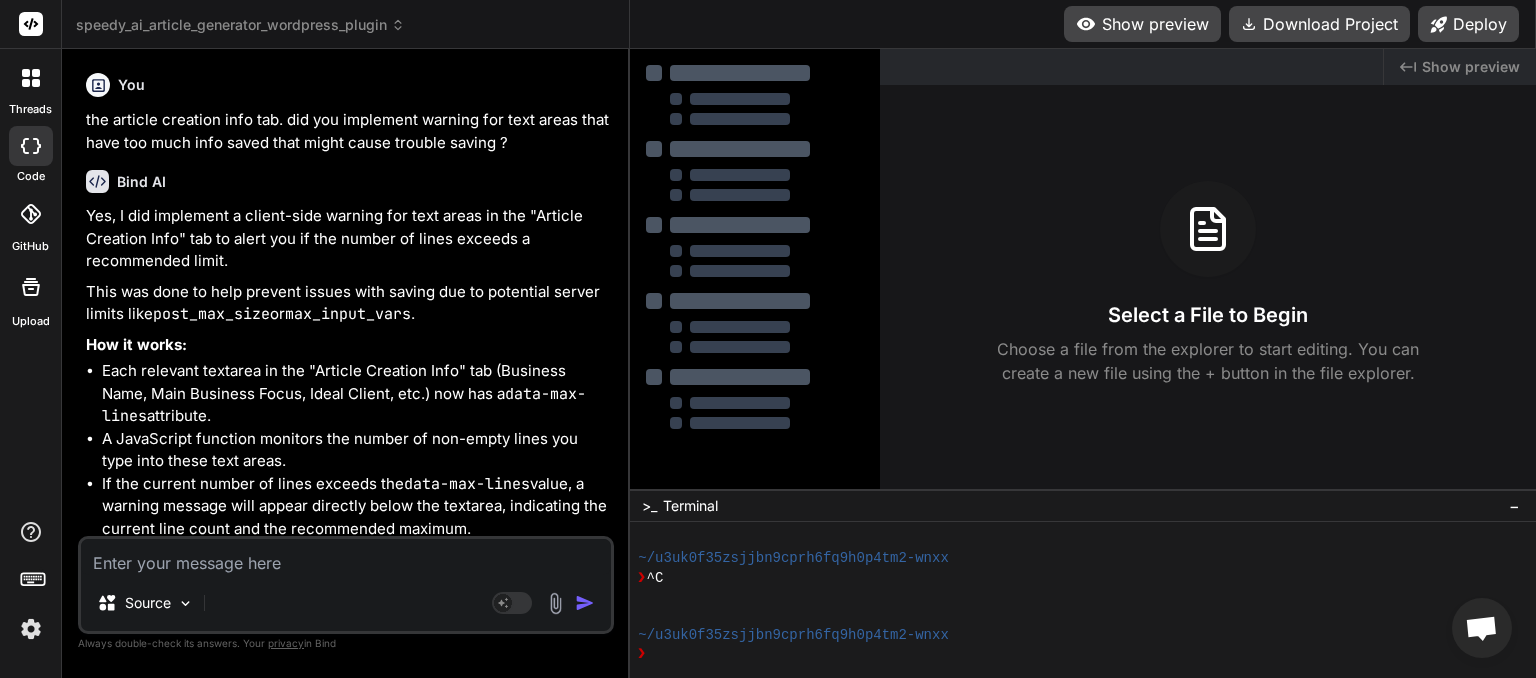 type on "x" 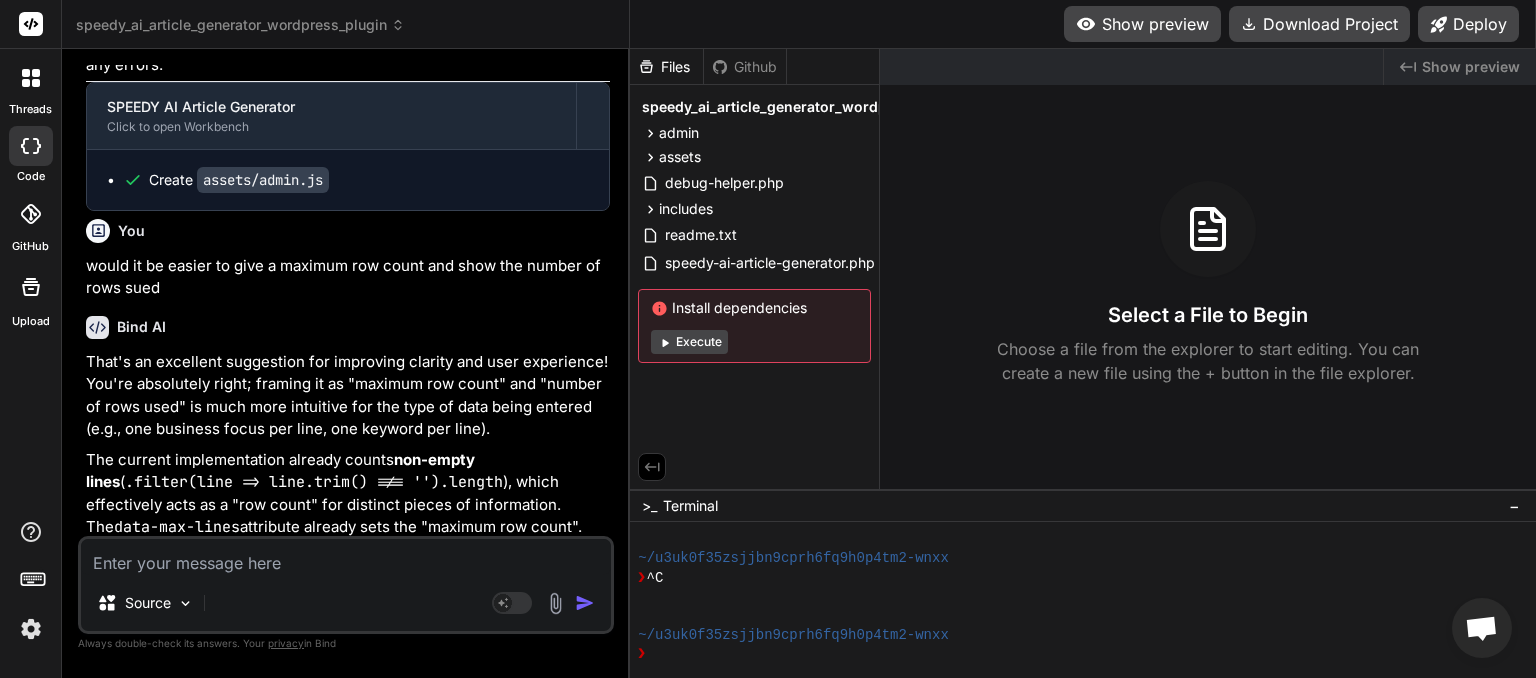 scroll, scrollTop: 4708, scrollLeft: 0, axis: vertical 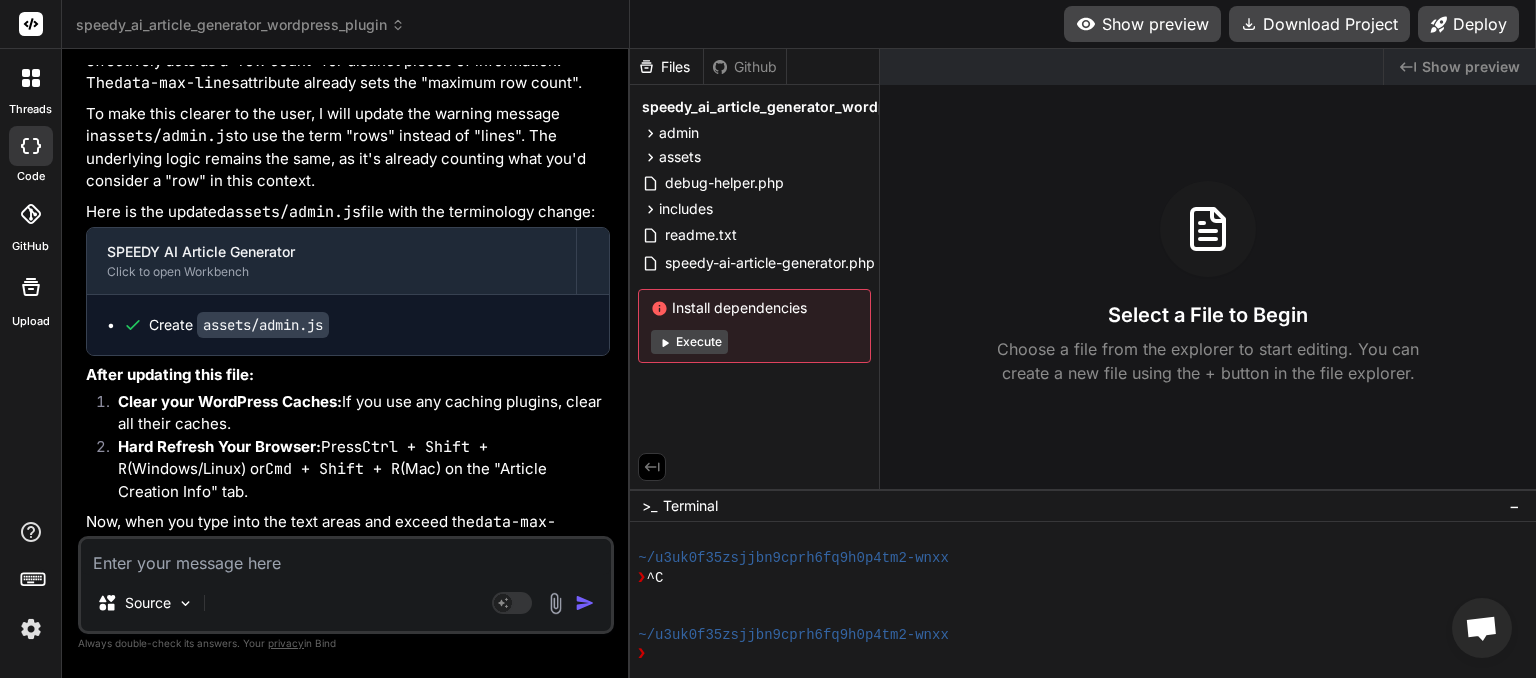 click at bounding box center [346, 557] 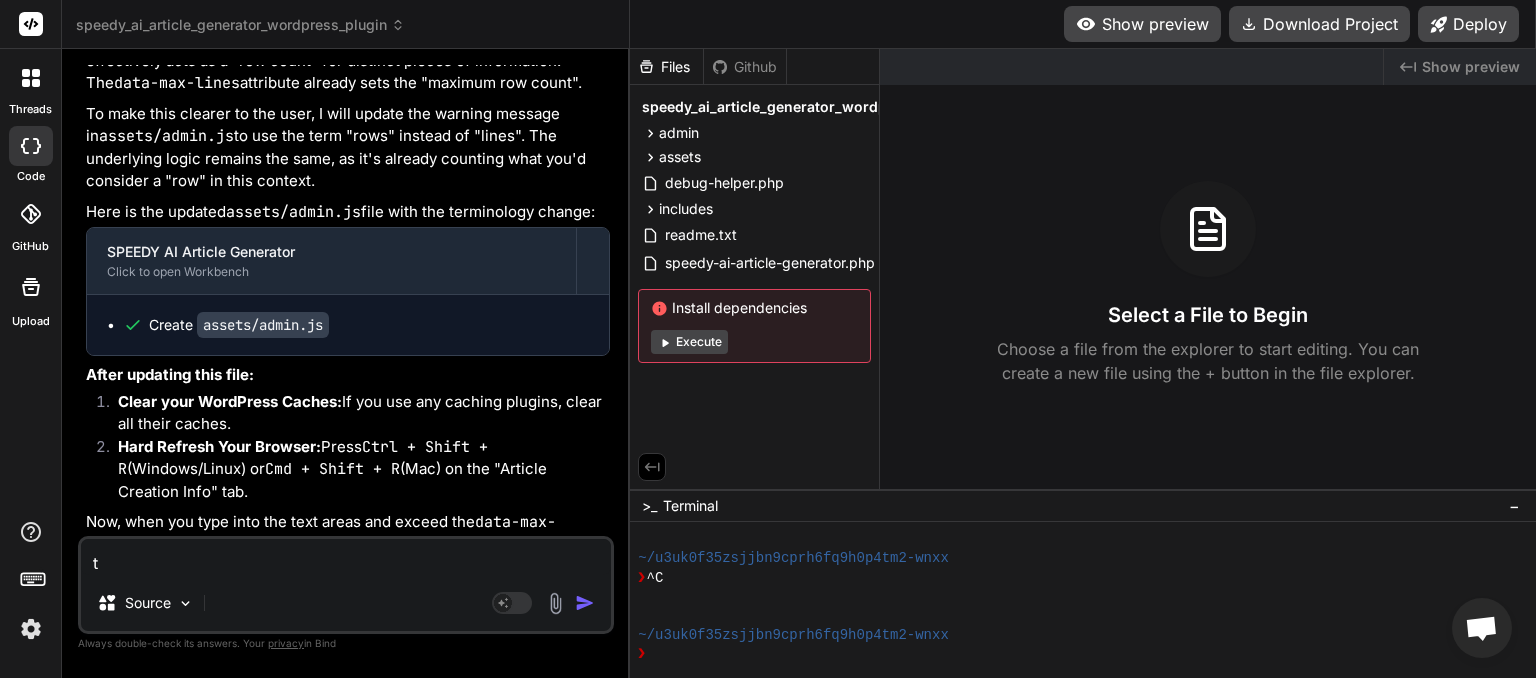 type on "th" 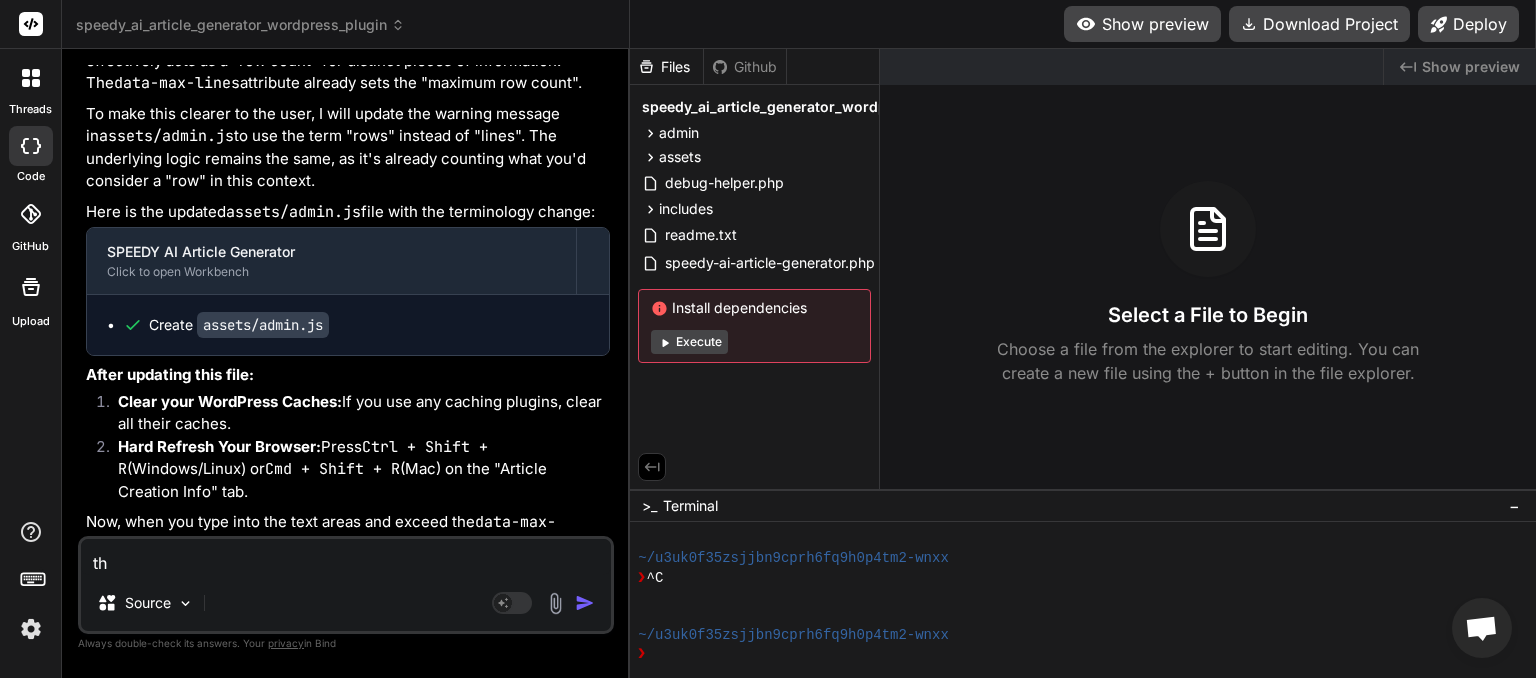 type on "thj" 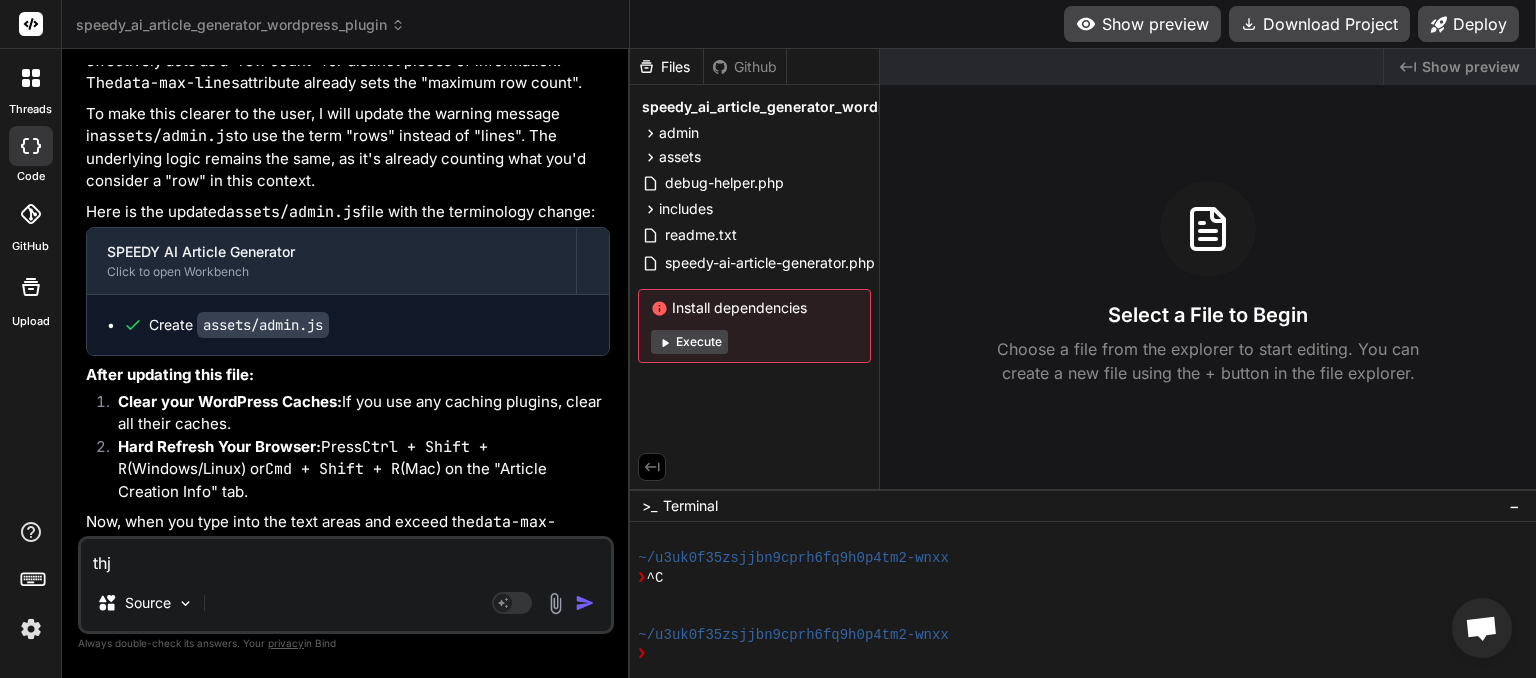 type on "thje" 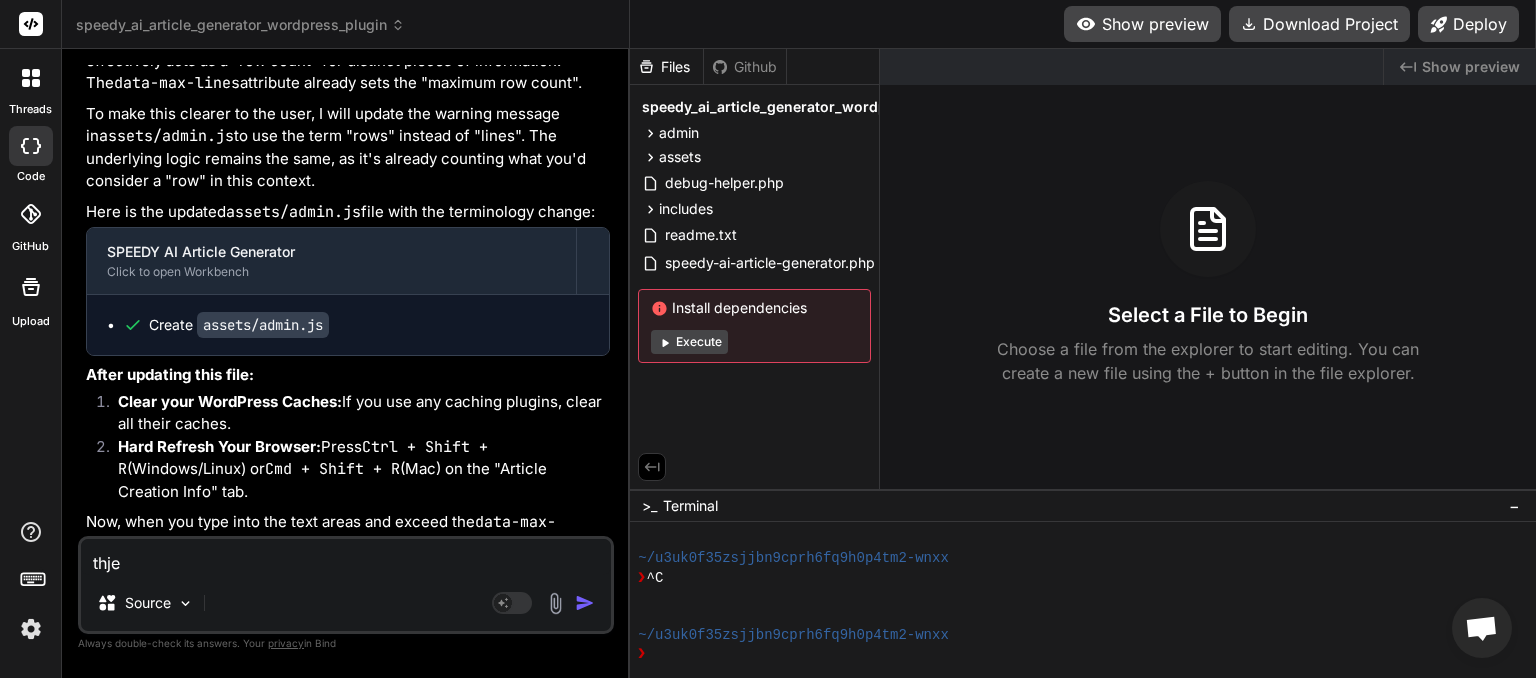 type on "thj" 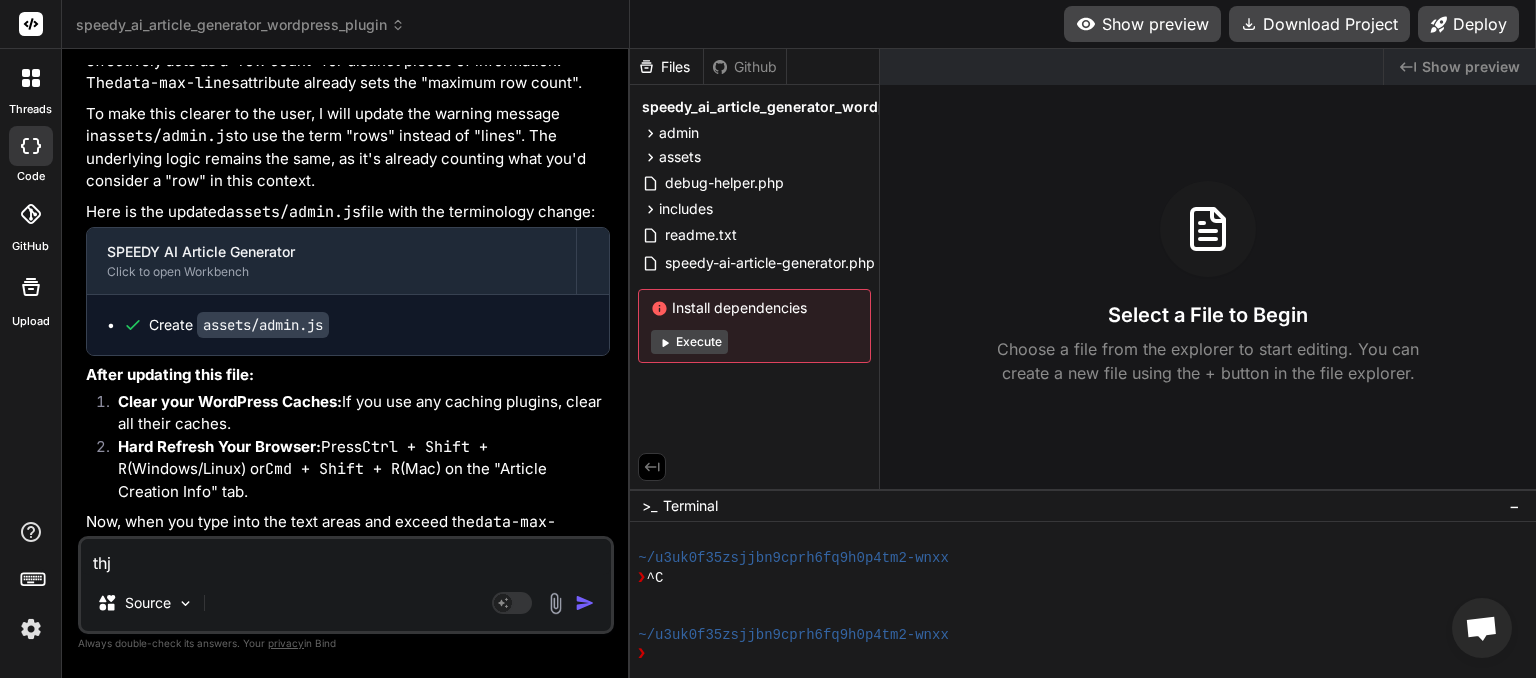 type on "th" 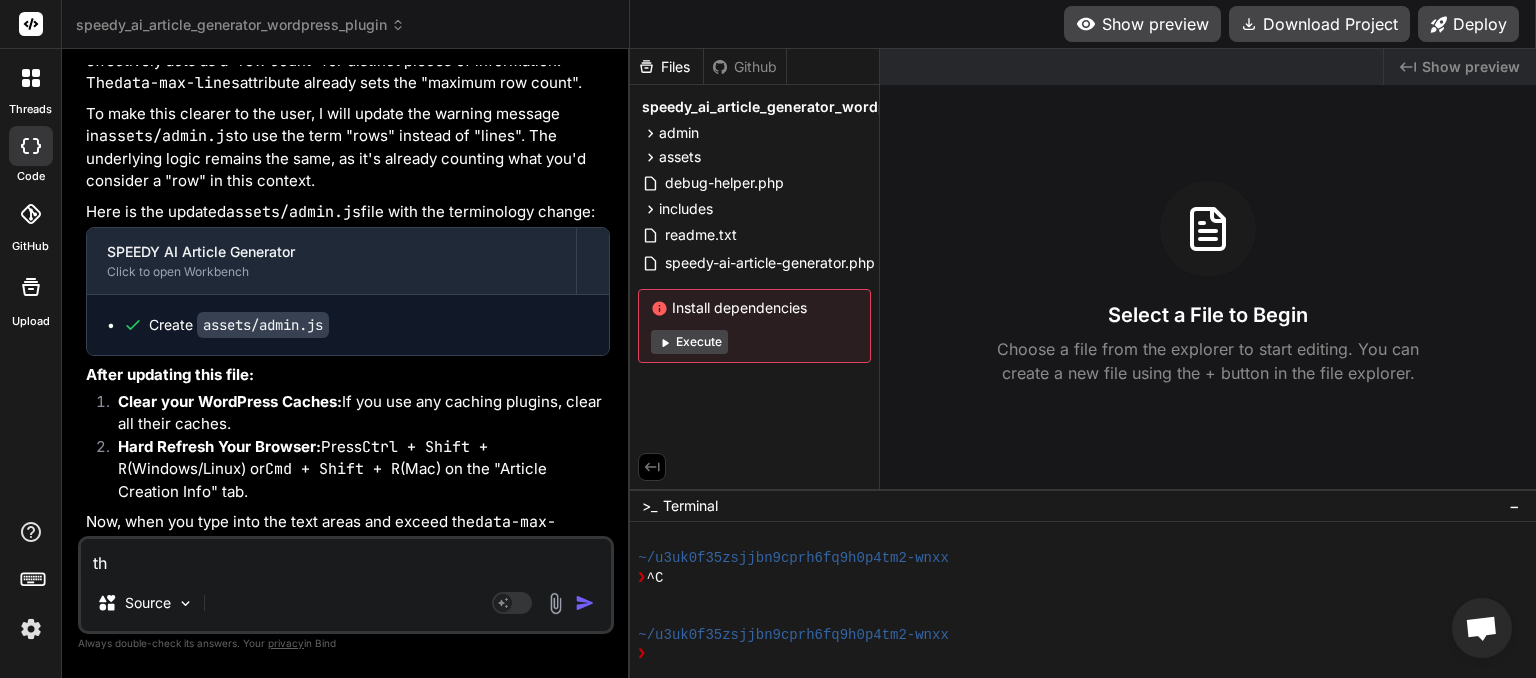 type on "the" 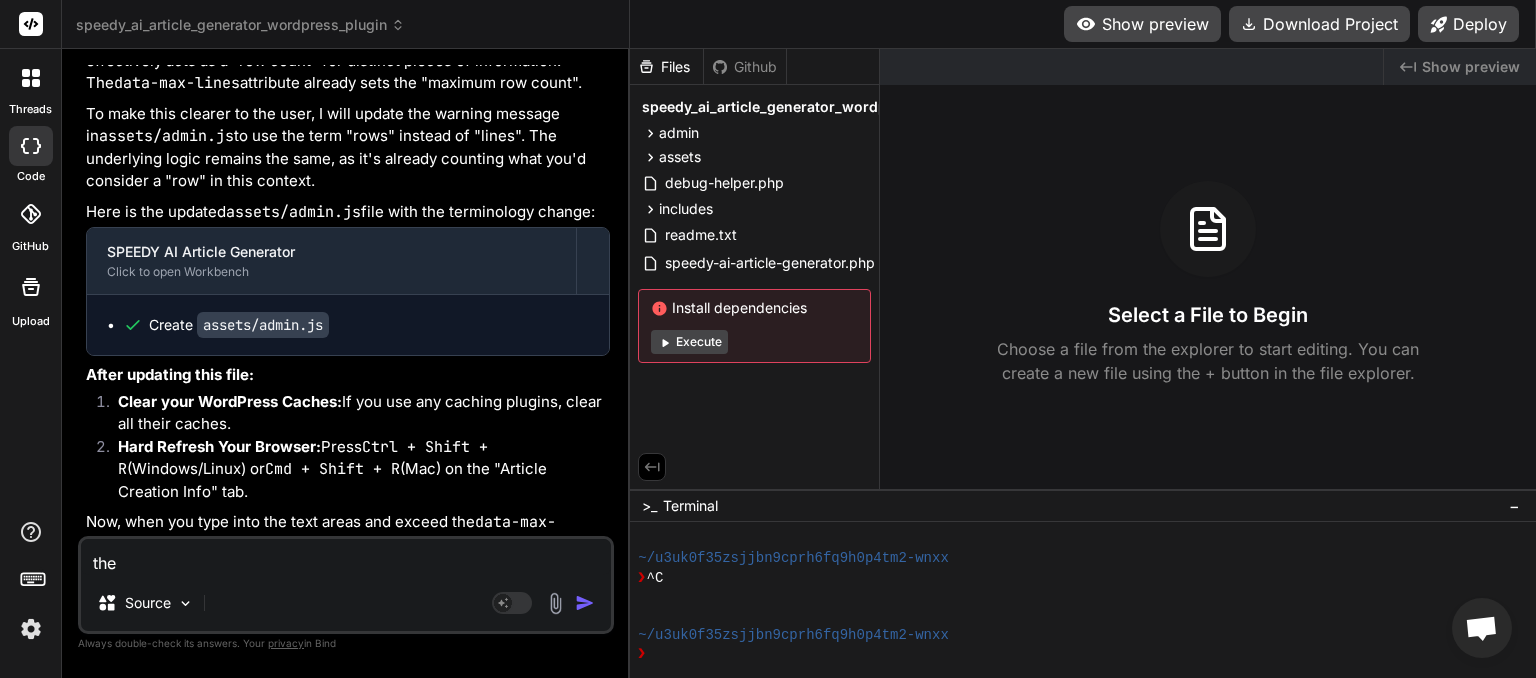 type on "the" 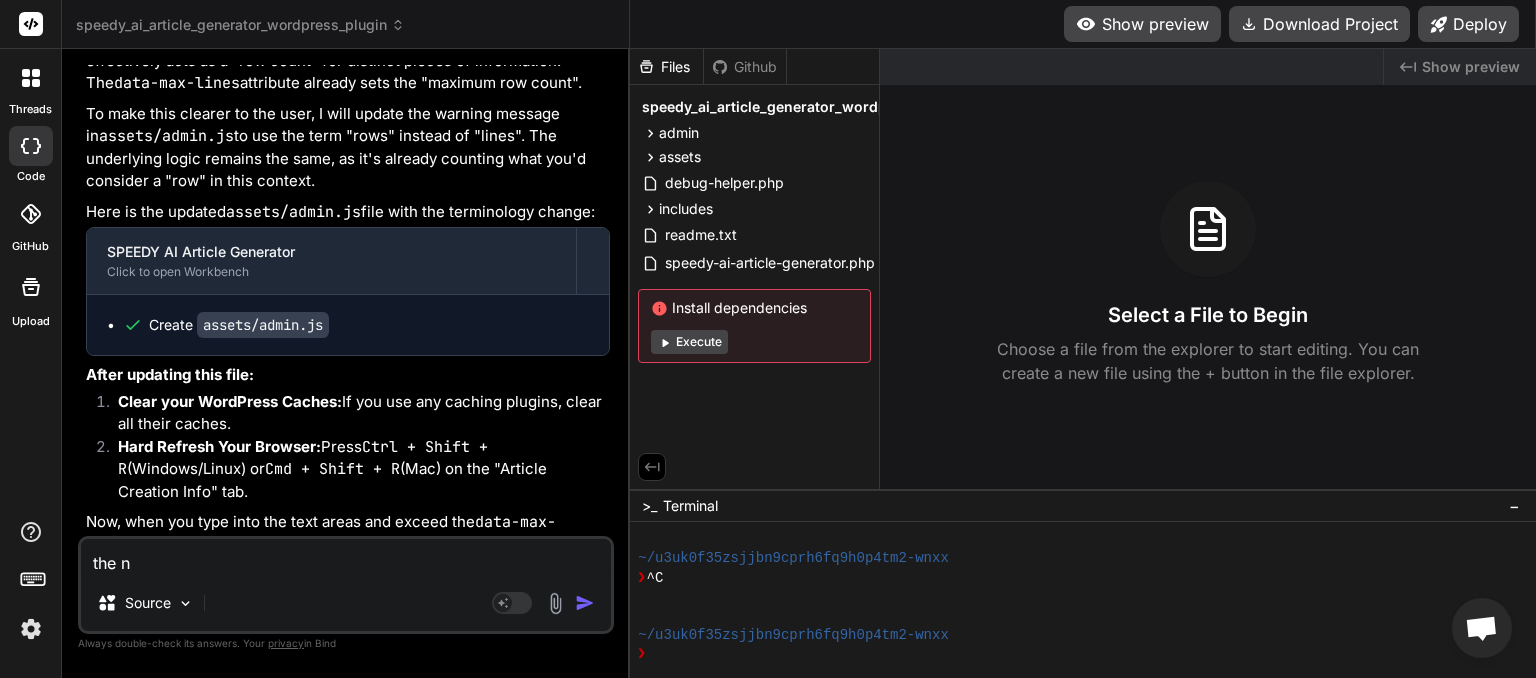 type on "the ne" 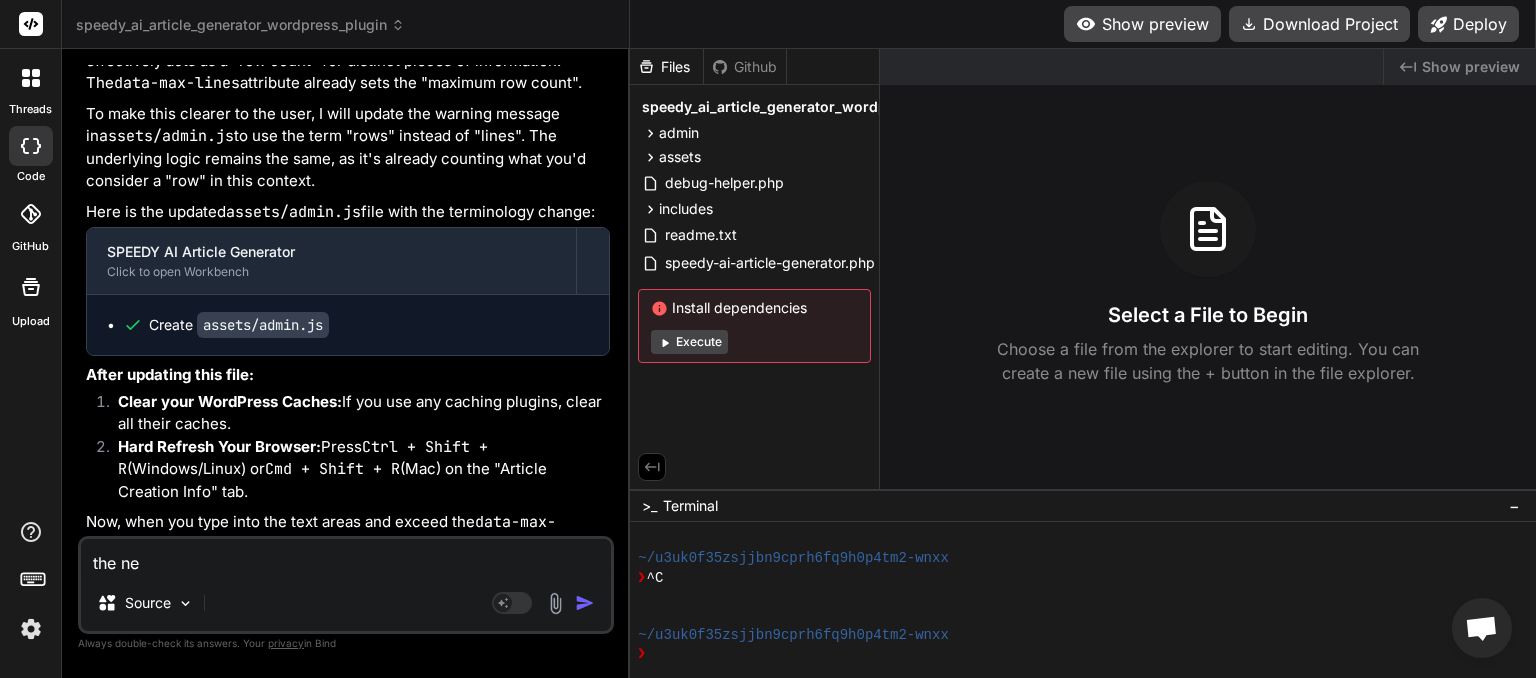 type on "the new" 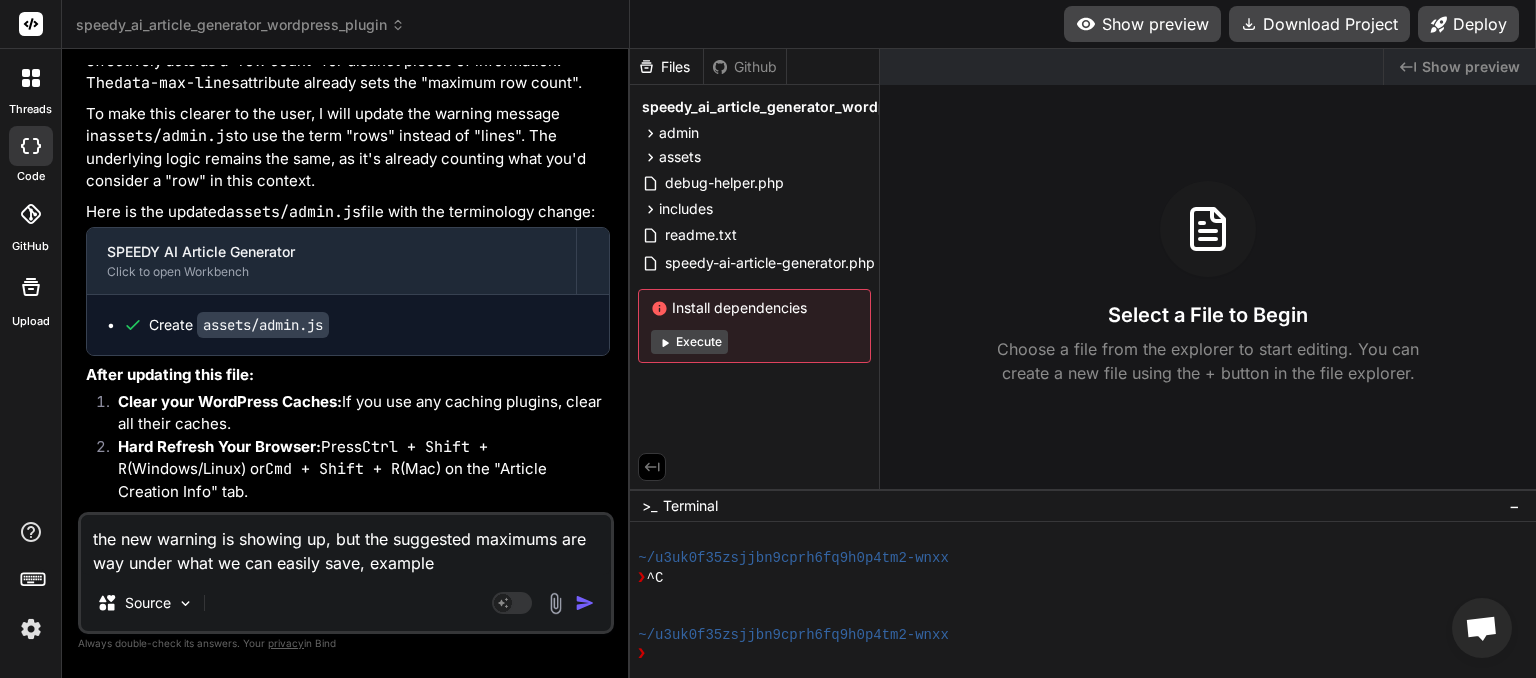 paste on "You have entered 1430 rows. Exceeding 50 rows may cause issues" 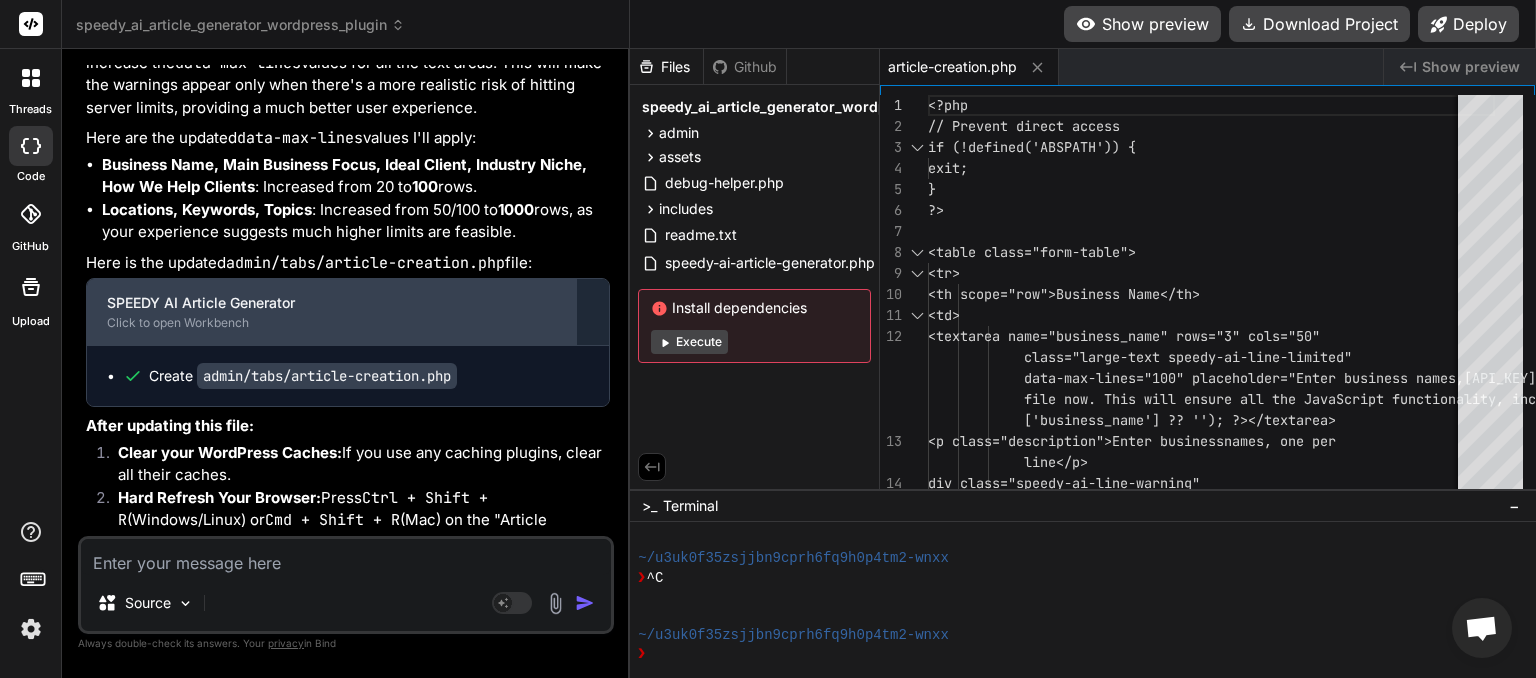 scroll, scrollTop: 5625, scrollLeft: 0, axis: vertical 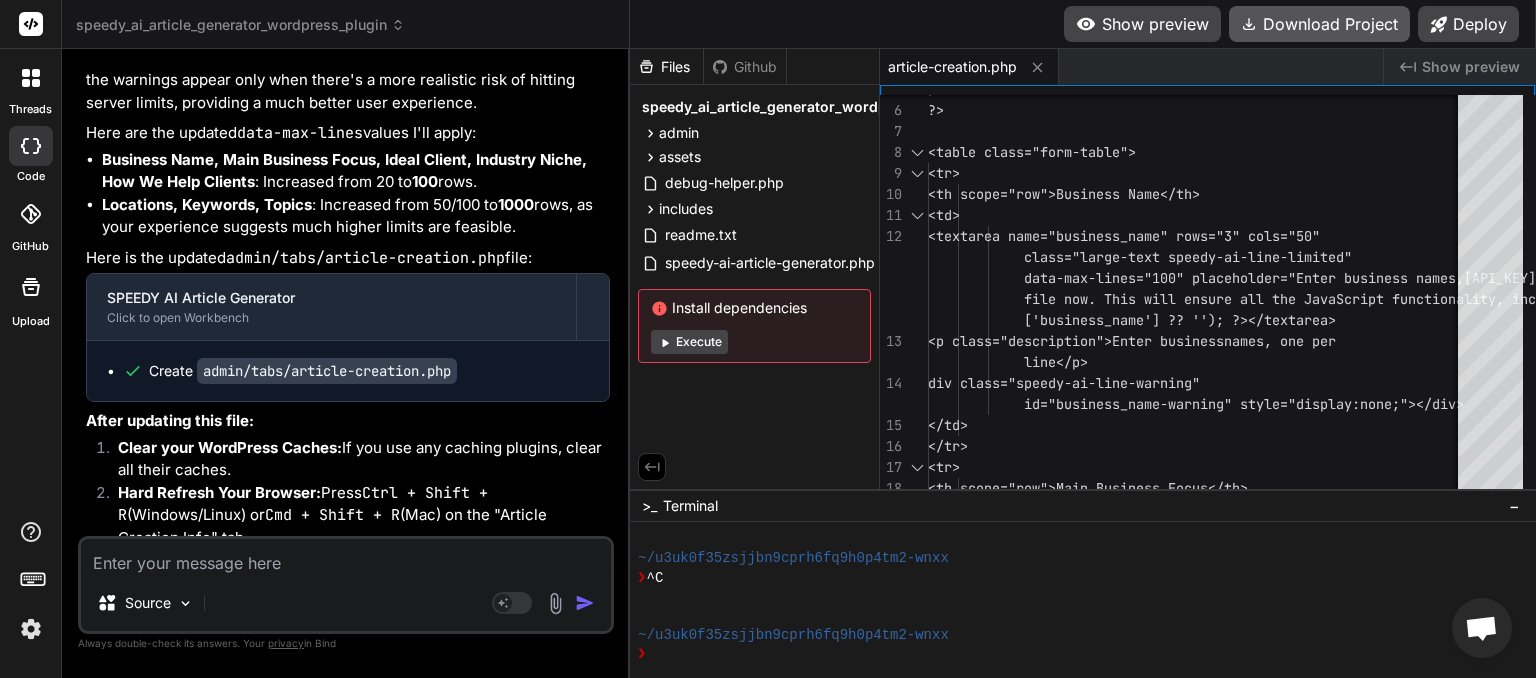 click on "Download Project" at bounding box center [1319, 24] 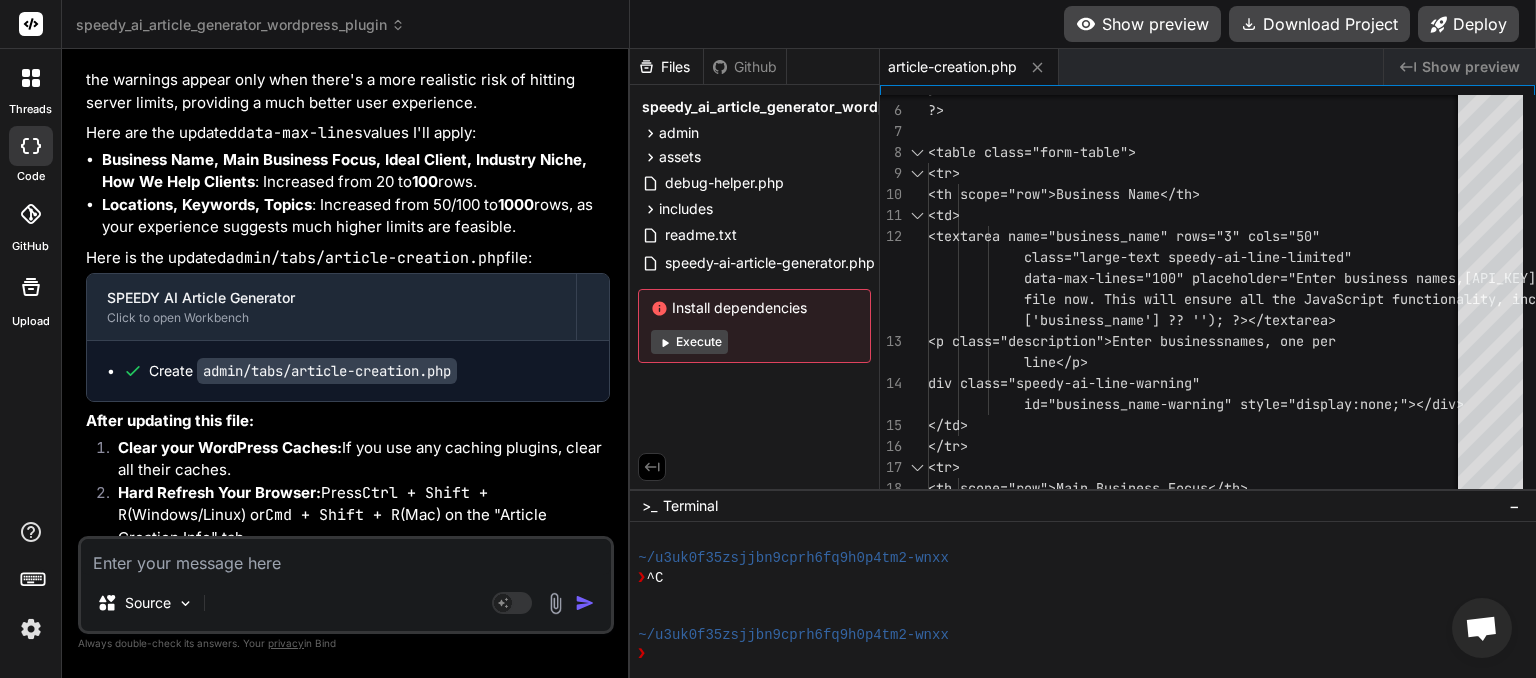 paste on "[DATE] PHP Deprecated:  Google\Site_Kit\Context::__construct(): Implicitly marking parameter $input as nullable is deprecated, the explicit nullable type must be used instead in /home/wisteriahomes/public_html/wp-content/plugins/google-site-kit/includes/Context.php on line 79
[DATE] PHP Deprecated:  Google\Site_Kit\Context::filter_entity_reference_url(): Implicitly marking parameter $entity as nullable is deprecated, the explicit nullable type must be used instead in /home/wisteriahomes/public_html/wp-content/plugins/google-site-kit/includes/Context.php on line 438
[DATE] PHP Deprecated:  Google\Site_Kit\Core\Util\Activation_Flag::__construct(): Implicitly marking parameter $options as nullable is deprecated, the explicit nullable type must be used instead in /home/wisteriahomes/public_html/wp-content/plugins/google-site-kit/includes/Core/Util/Activation_Flag.php on line 51
[DATE] PHP Deprecated:  Google\Site_Kit\Core\Util\Unin..." 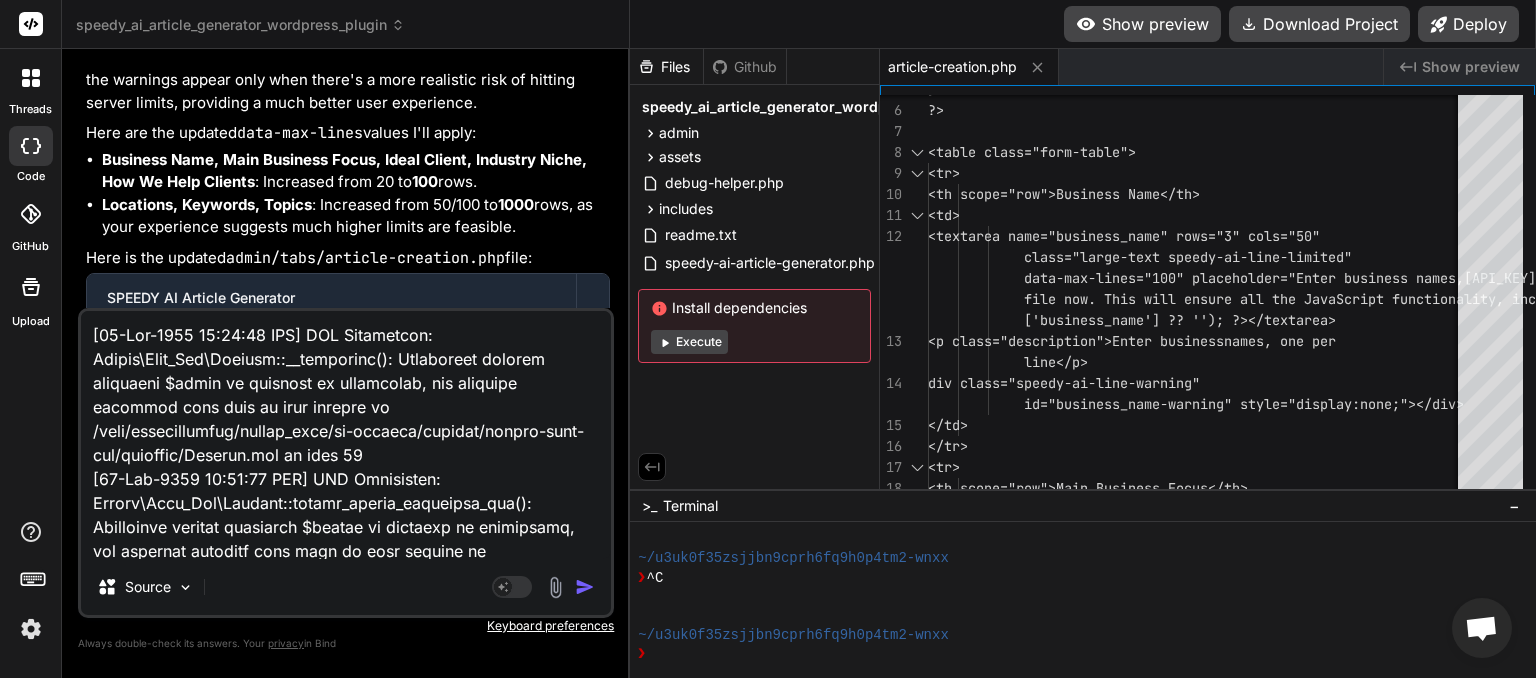 scroll, scrollTop: 91060, scrollLeft: 0, axis: vertical 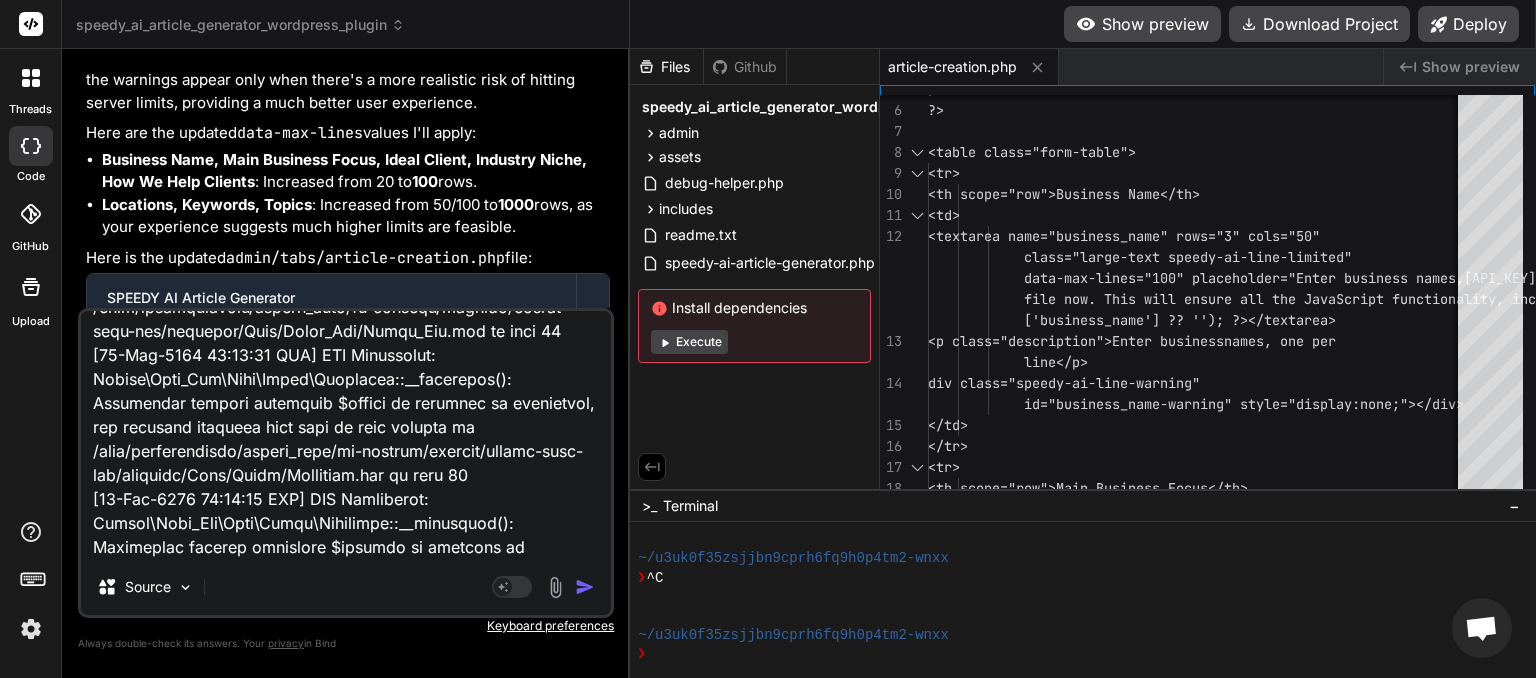 click at bounding box center [585, 587] 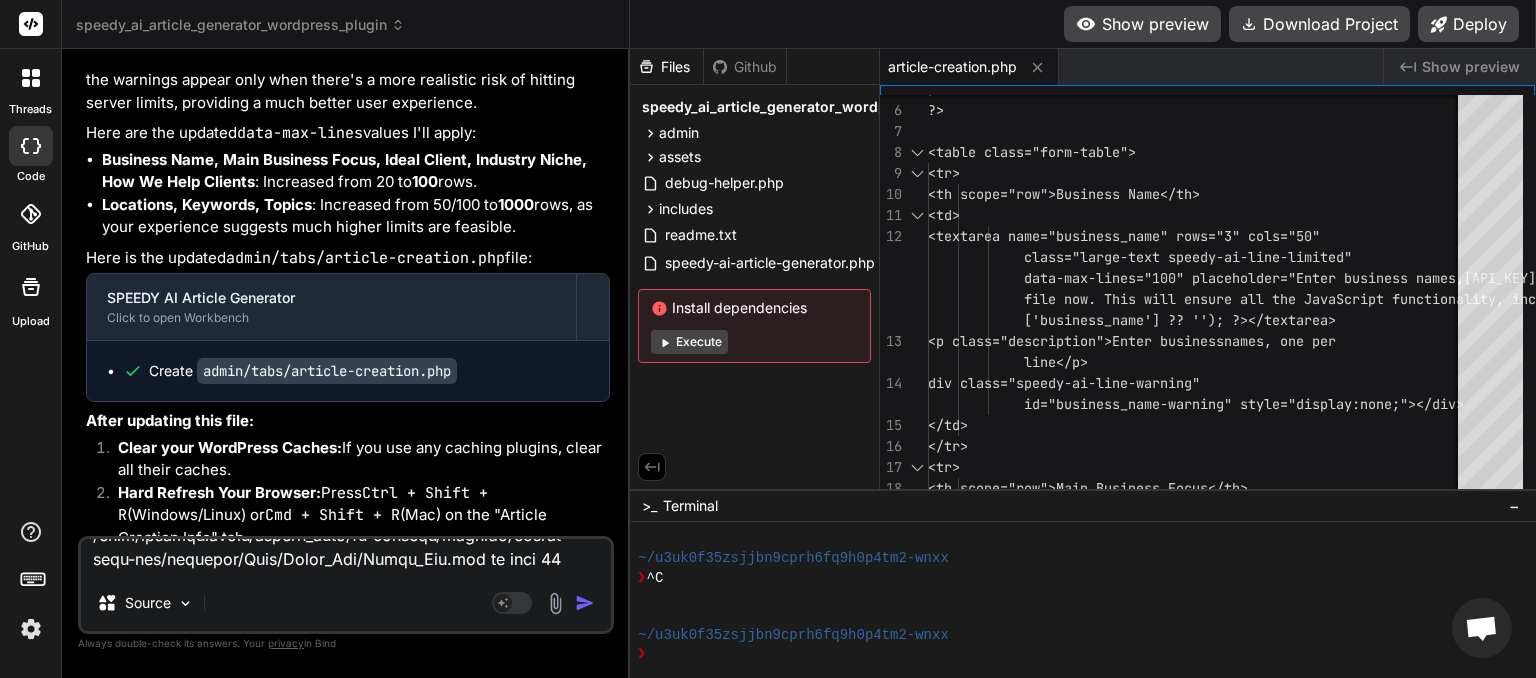 scroll, scrollTop: 0, scrollLeft: 0, axis: both 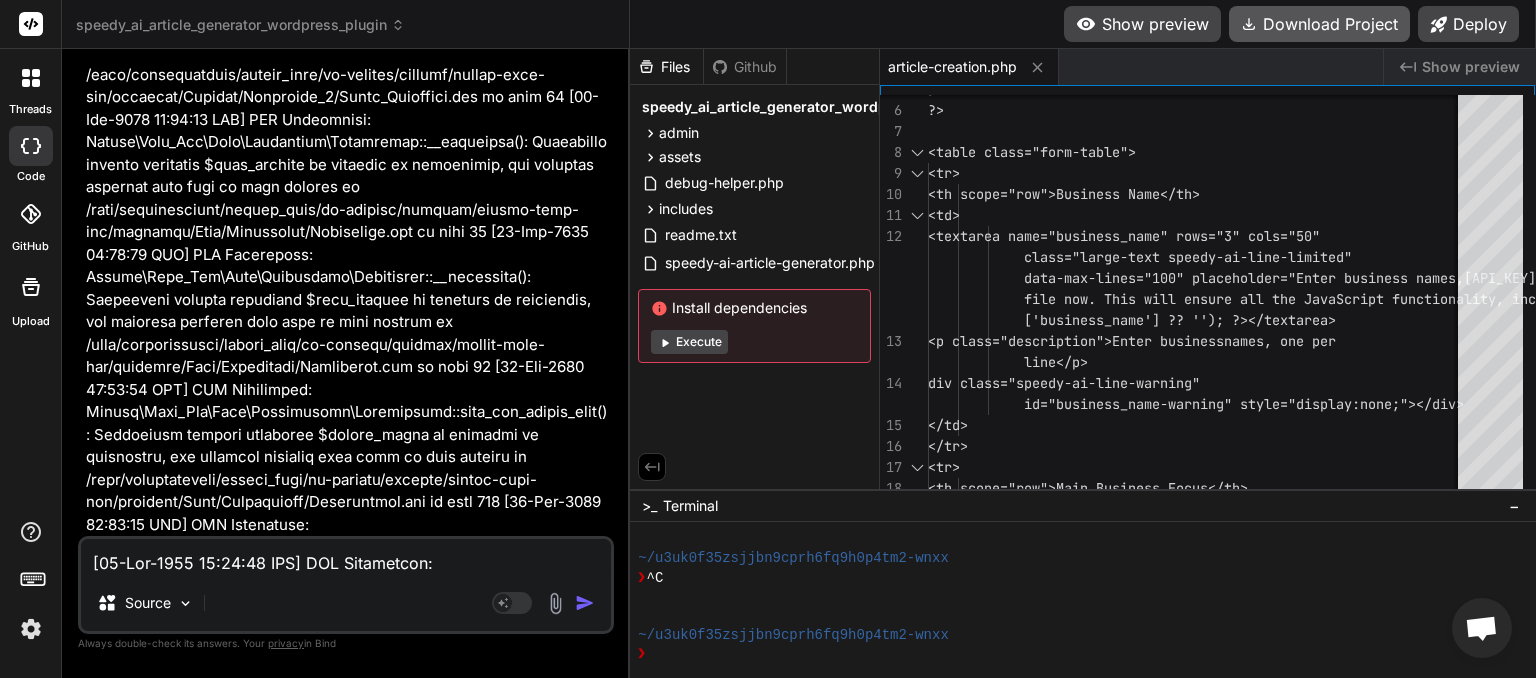 click on "Download Project" at bounding box center (1319, 24) 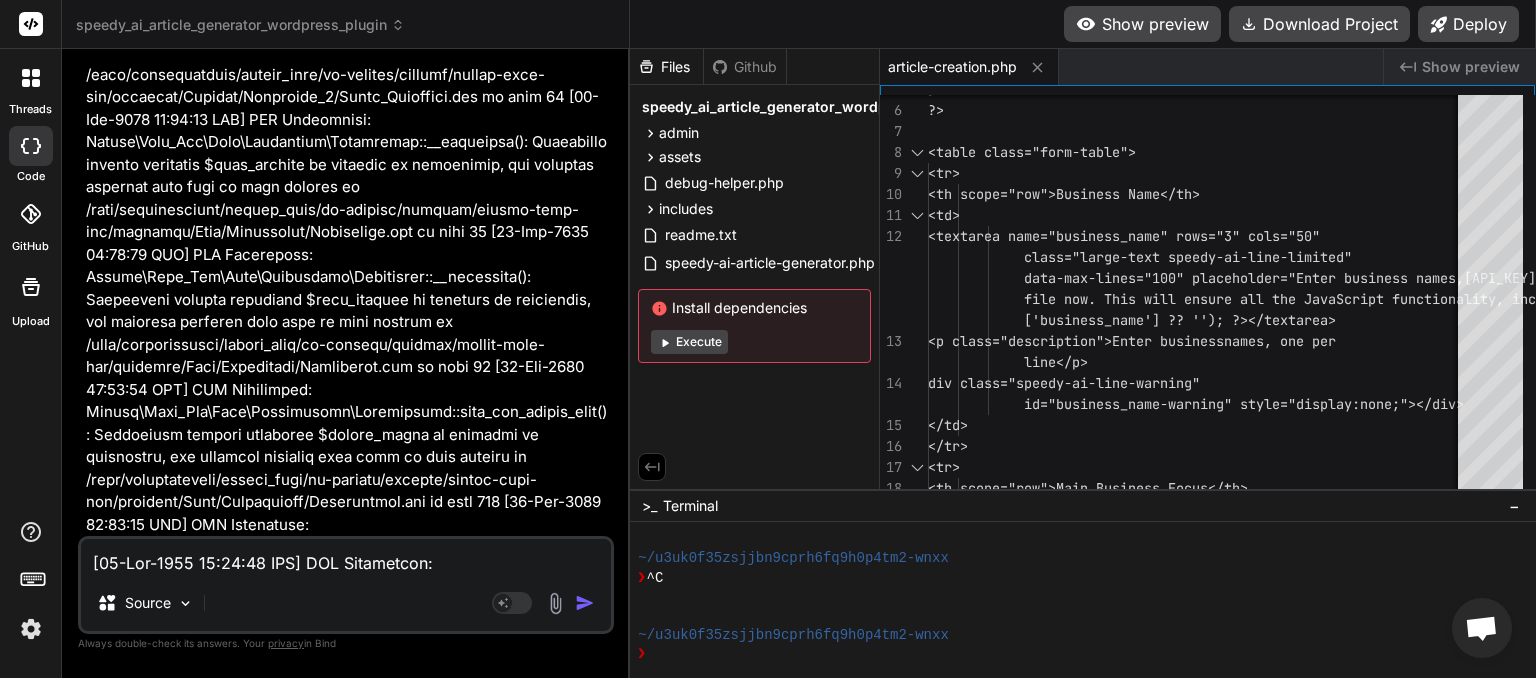 click at bounding box center [346, 557] 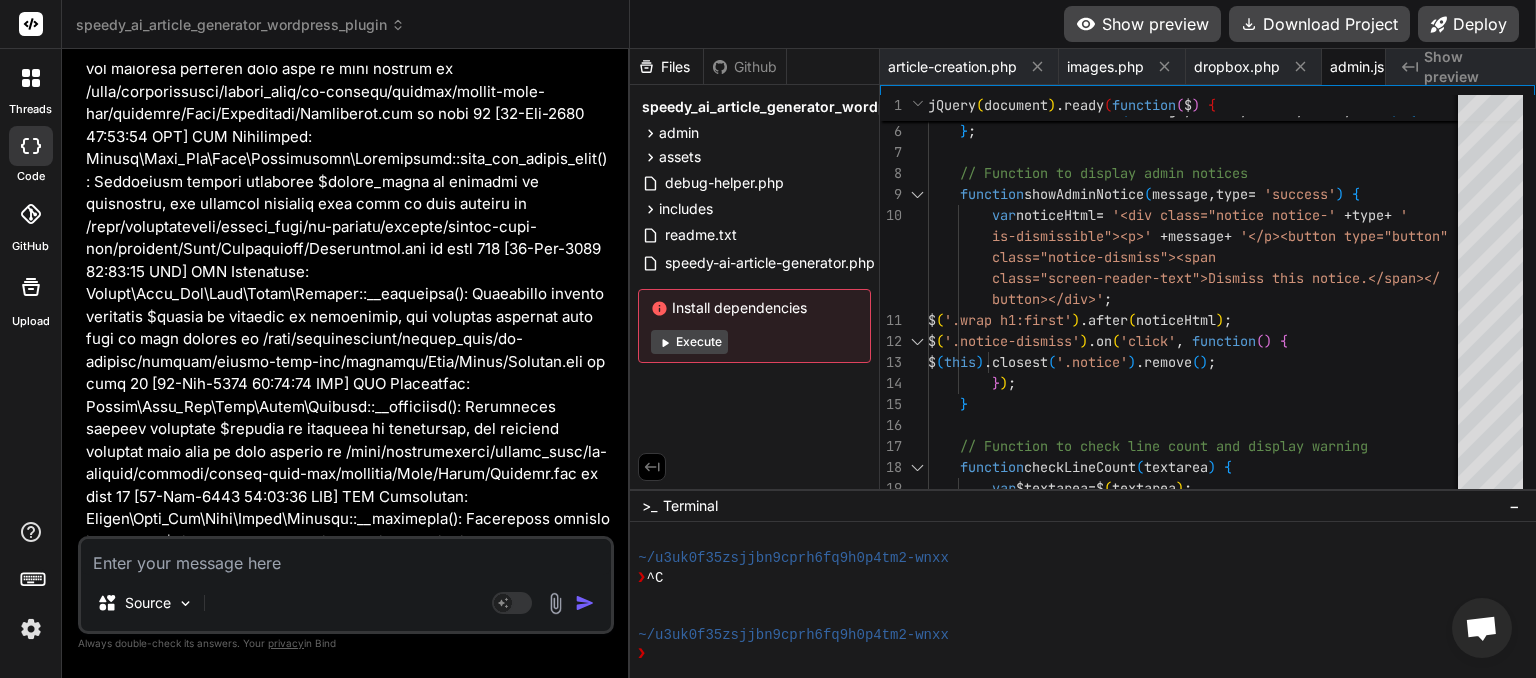 scroll, scrollTop: 81976, scrollLeft: 0, axis: vertical 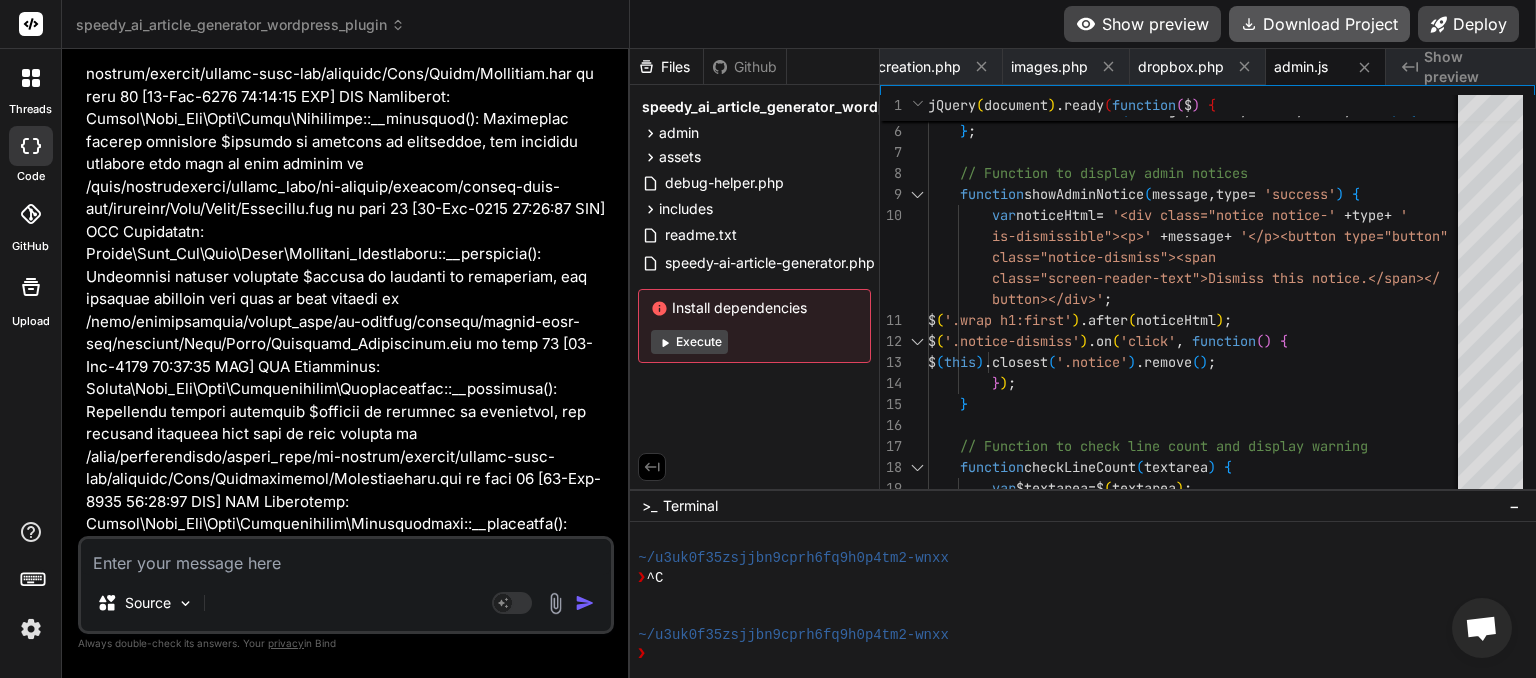 click on "Download Project" at bounding box center (1319, 24) 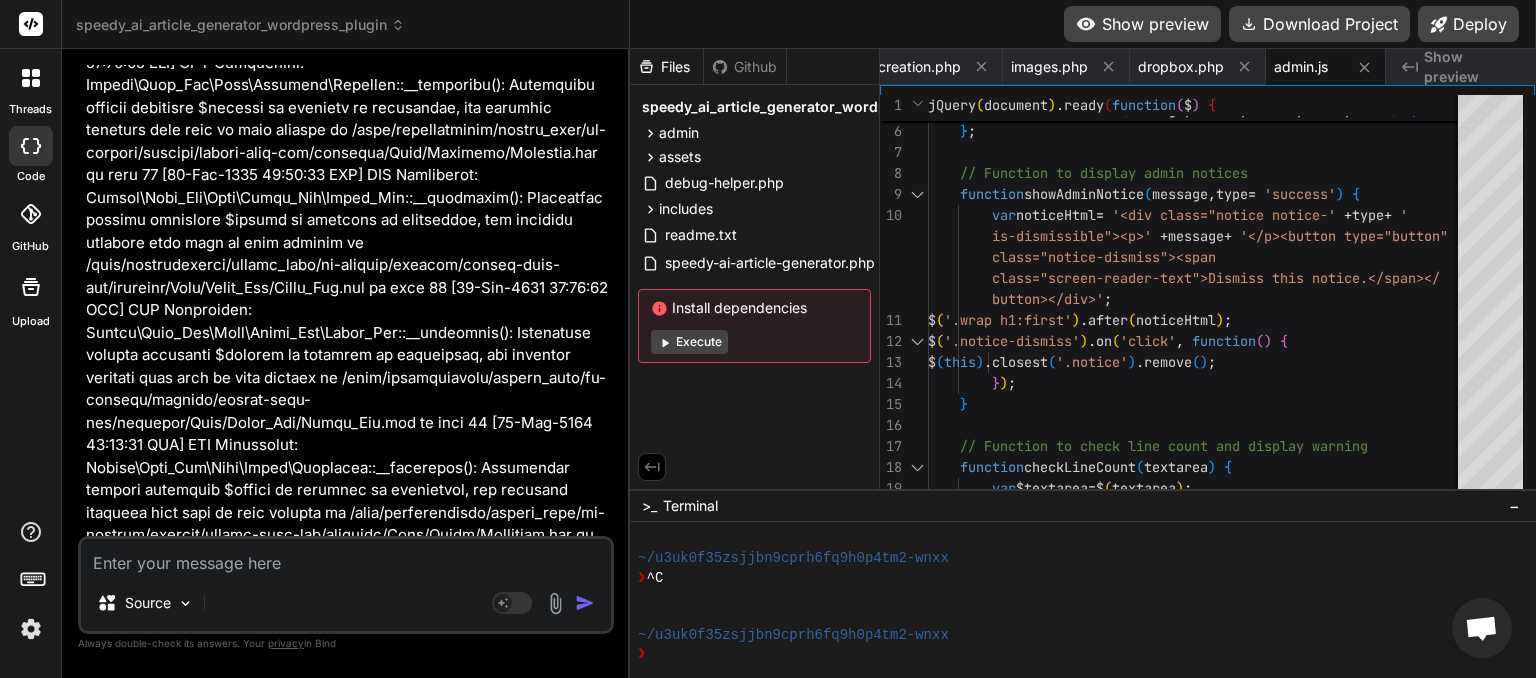 scroll, scrollTop: 83162, scrollLeft: 0, axis: vertical 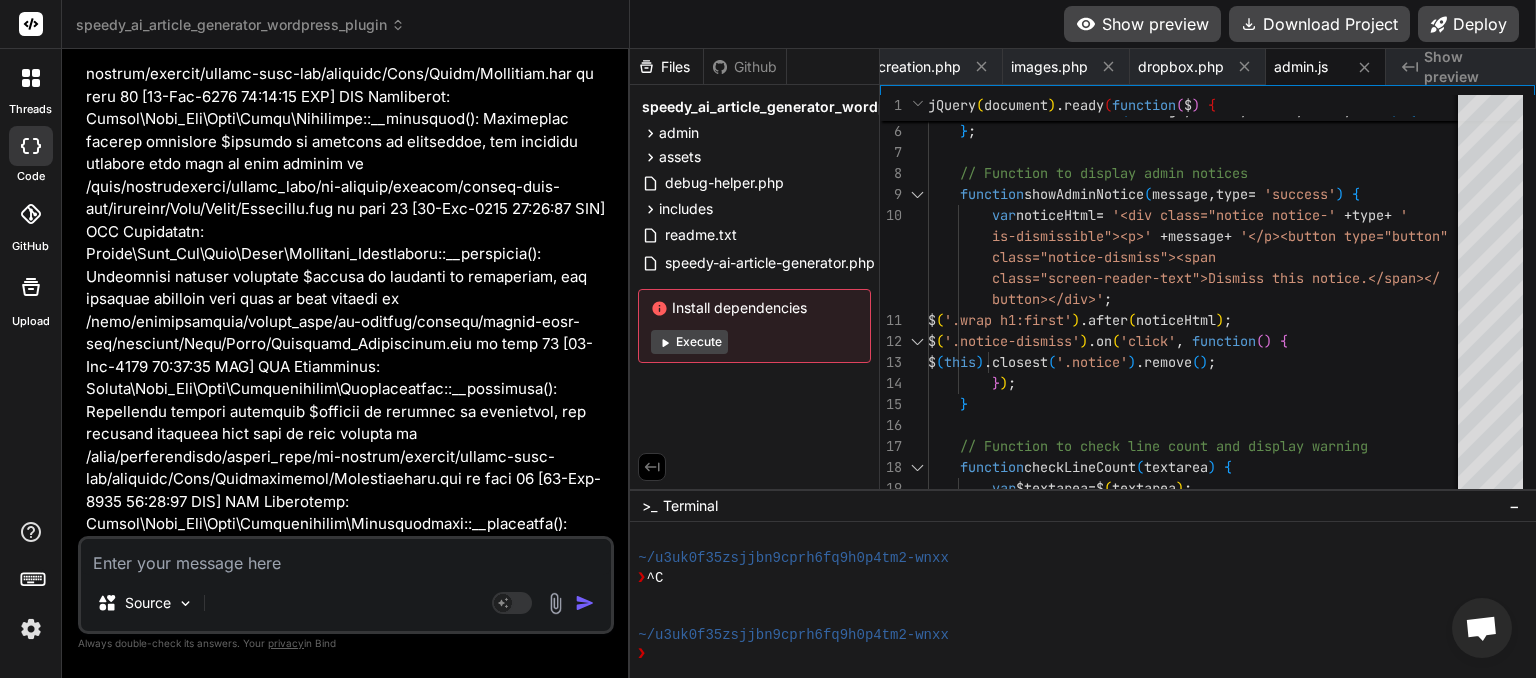 click at bounding box center [346, 557] 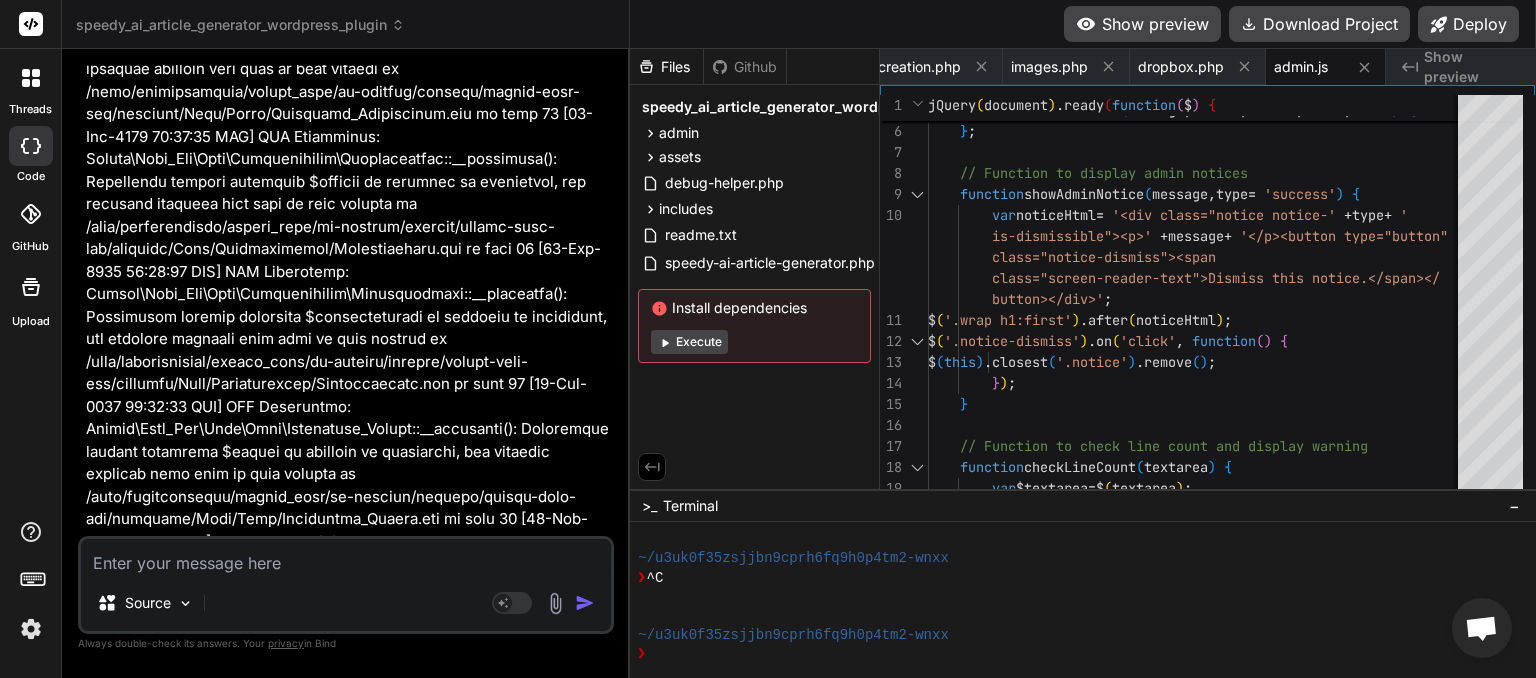 scroll, scrollTop: 83372, scrollLeft: 0, axis: vertical 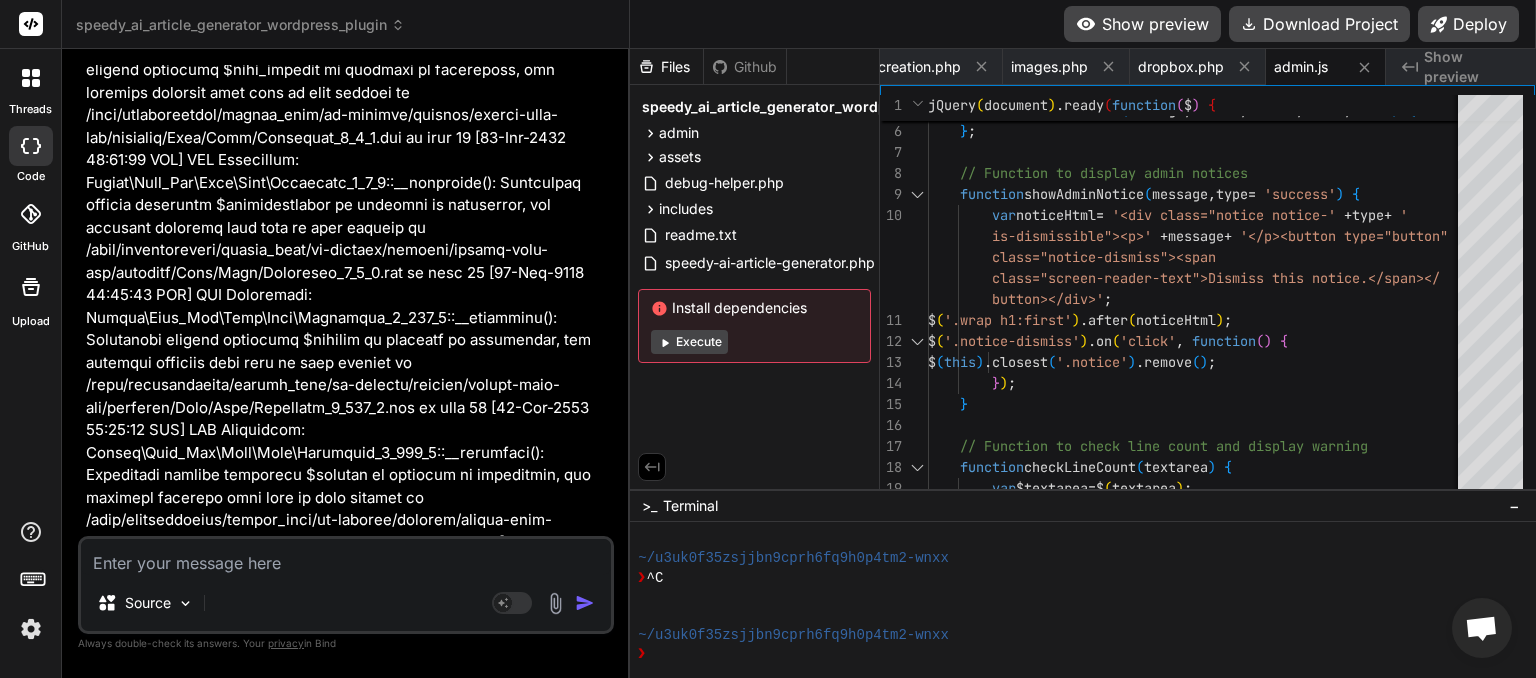 click at bounding box center (346, 557) 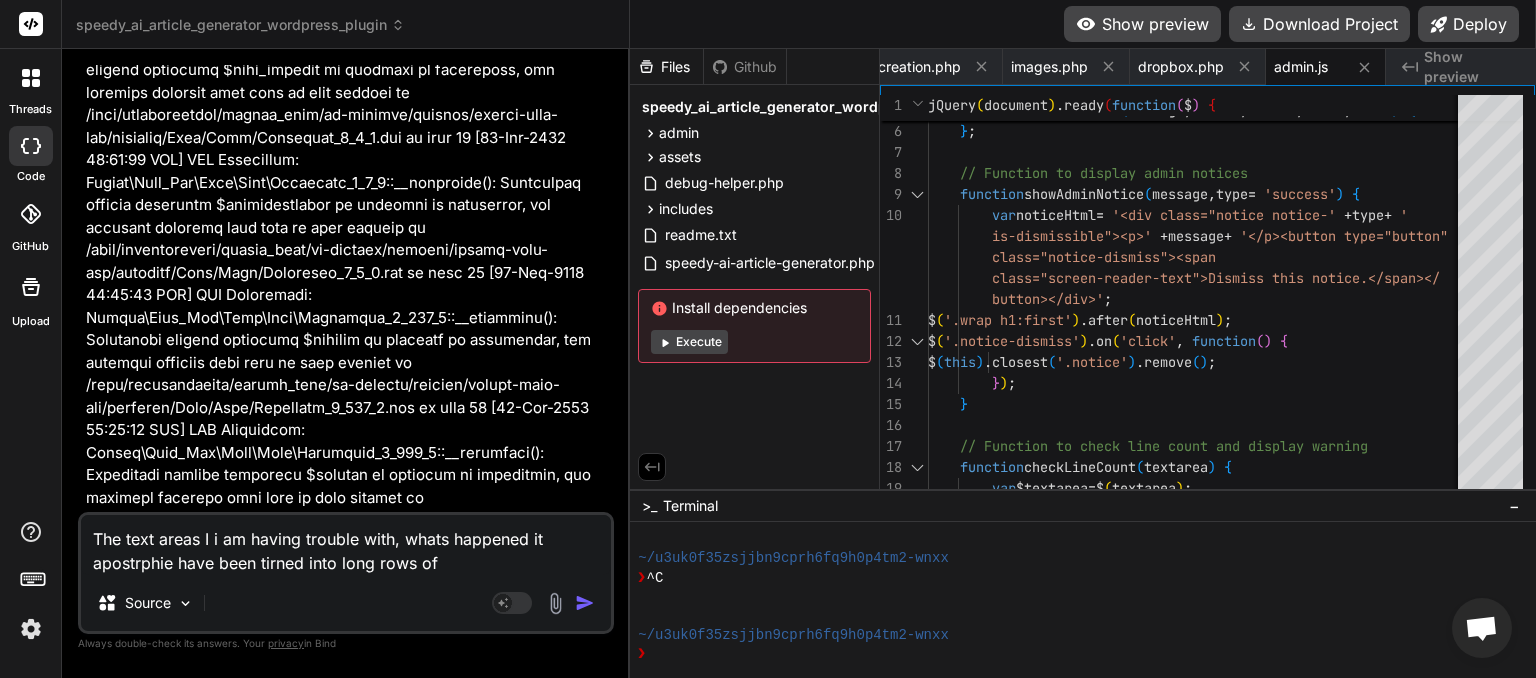 paste on "\\\\\\\\\\\\\\\\\\\\\\\\\\\" 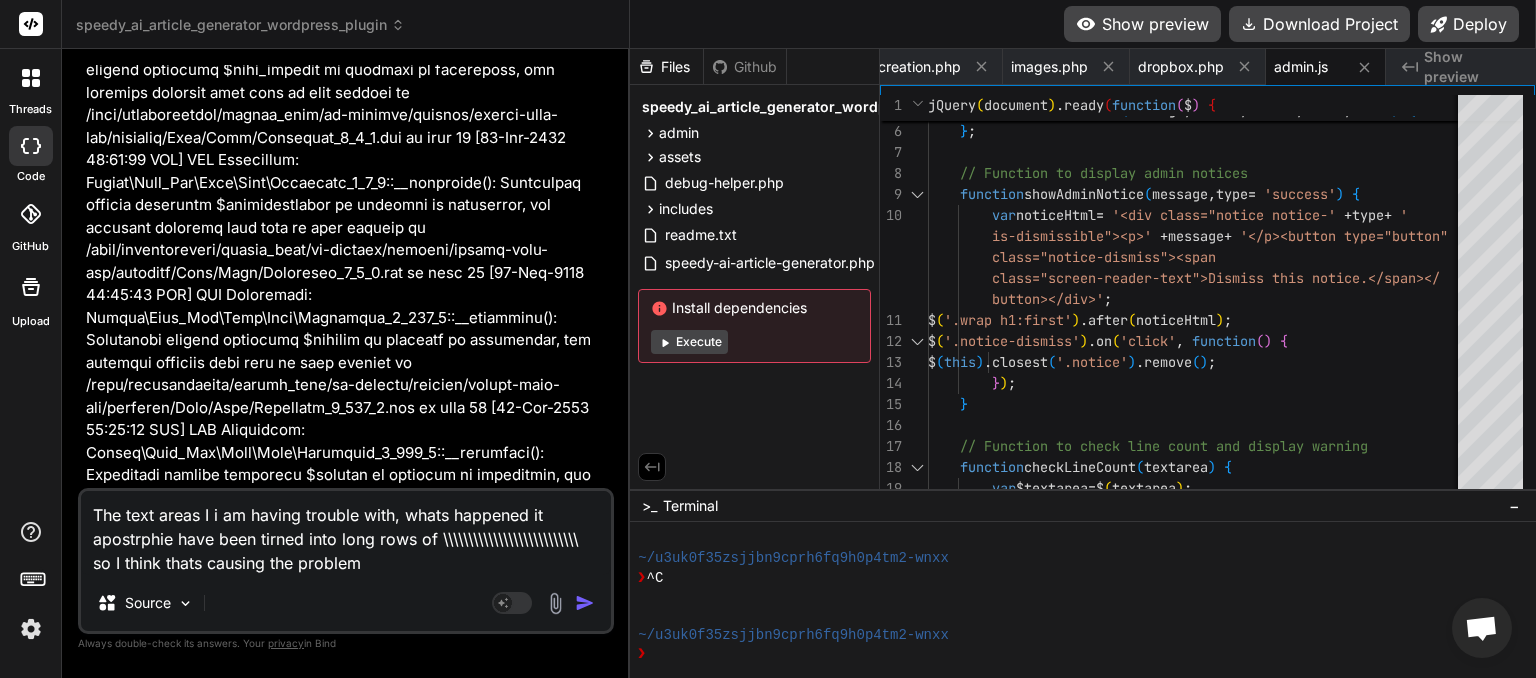 click at bounding box center (585, 603) 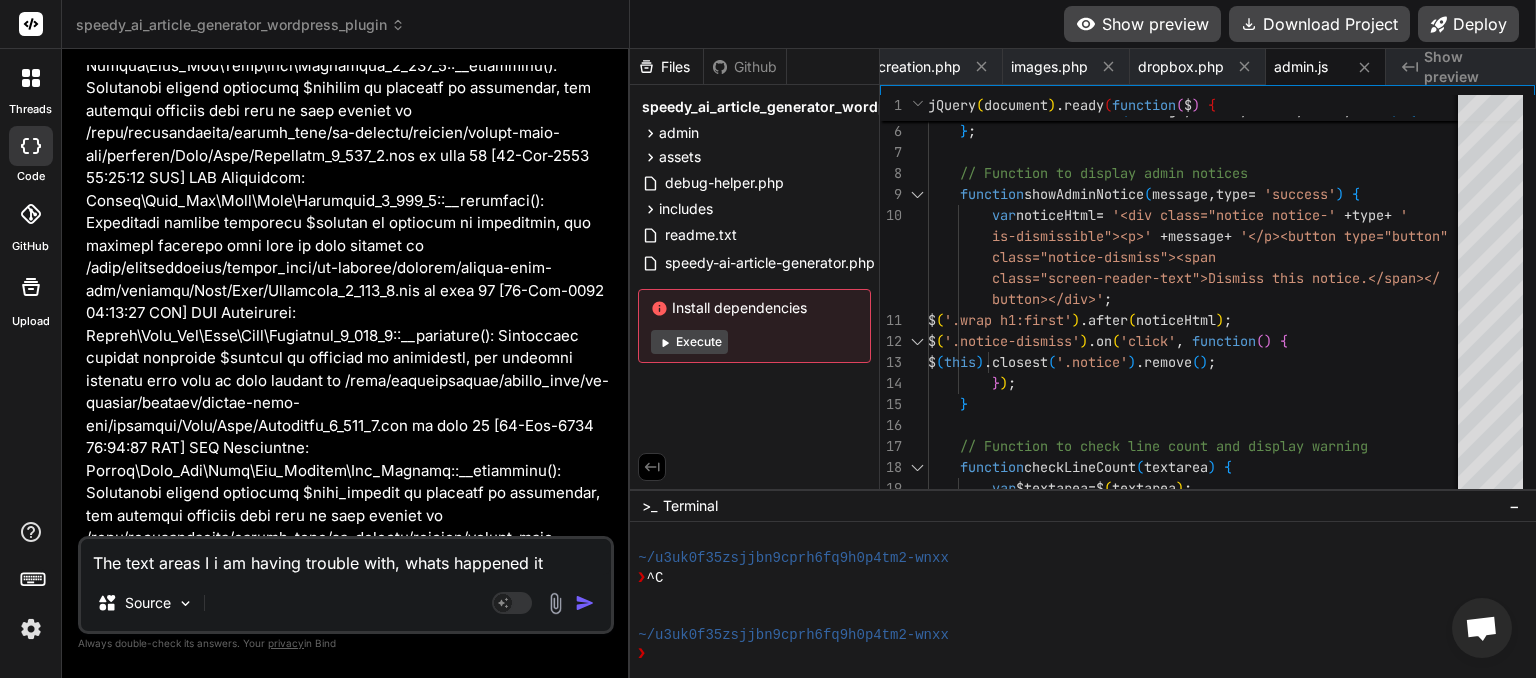 scroll, scrollTop: 84658, scrollLeft: 0, axis: vertical 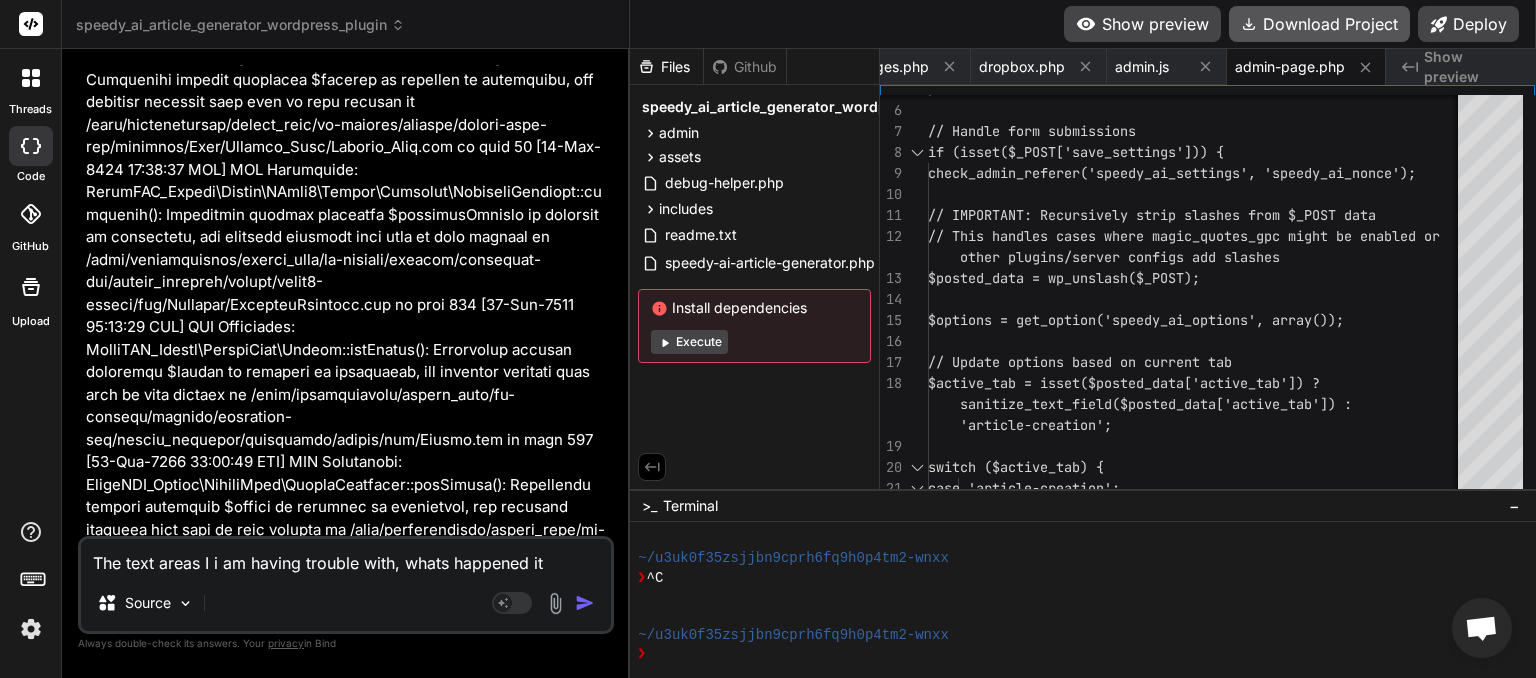 click on "Download Project" at bounding box center [1319, 24] 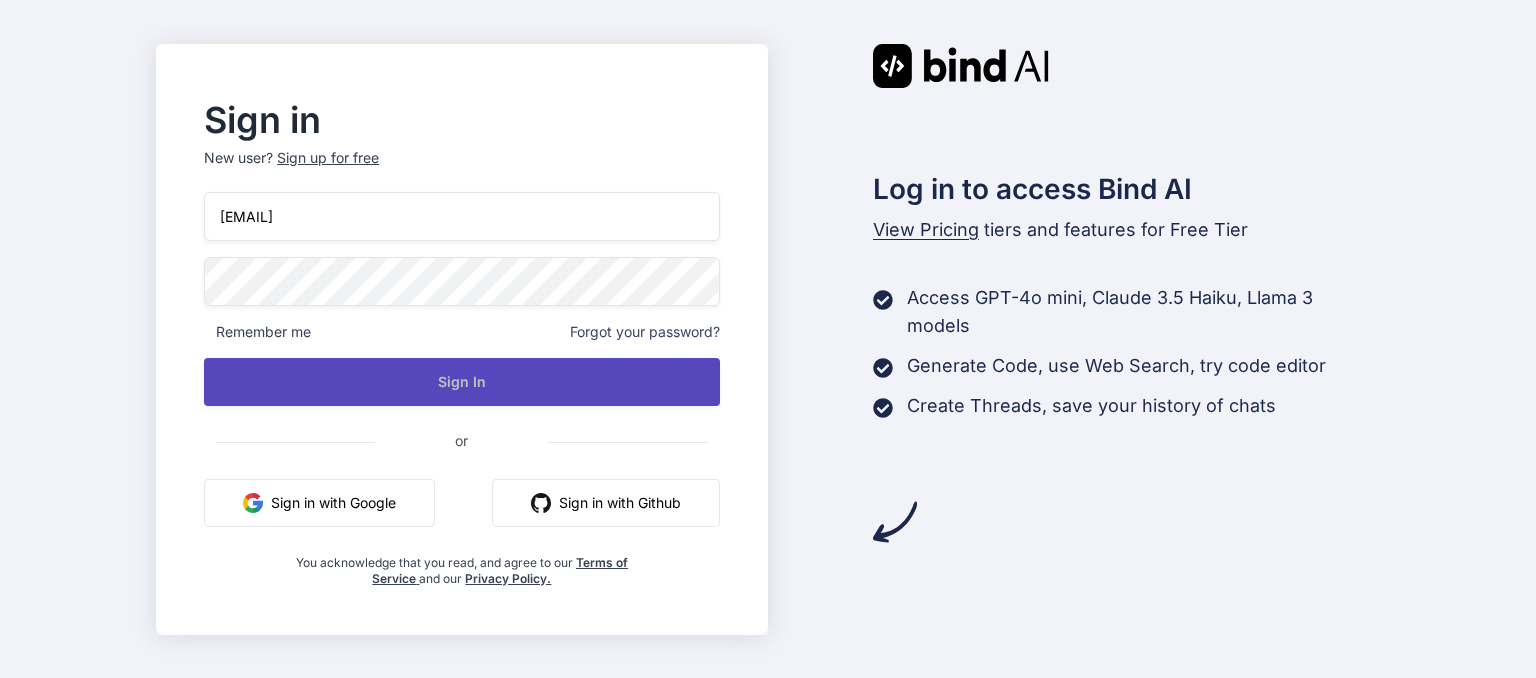 scroll, scrollTop: 0, scrollLeft: 0, axis: both 